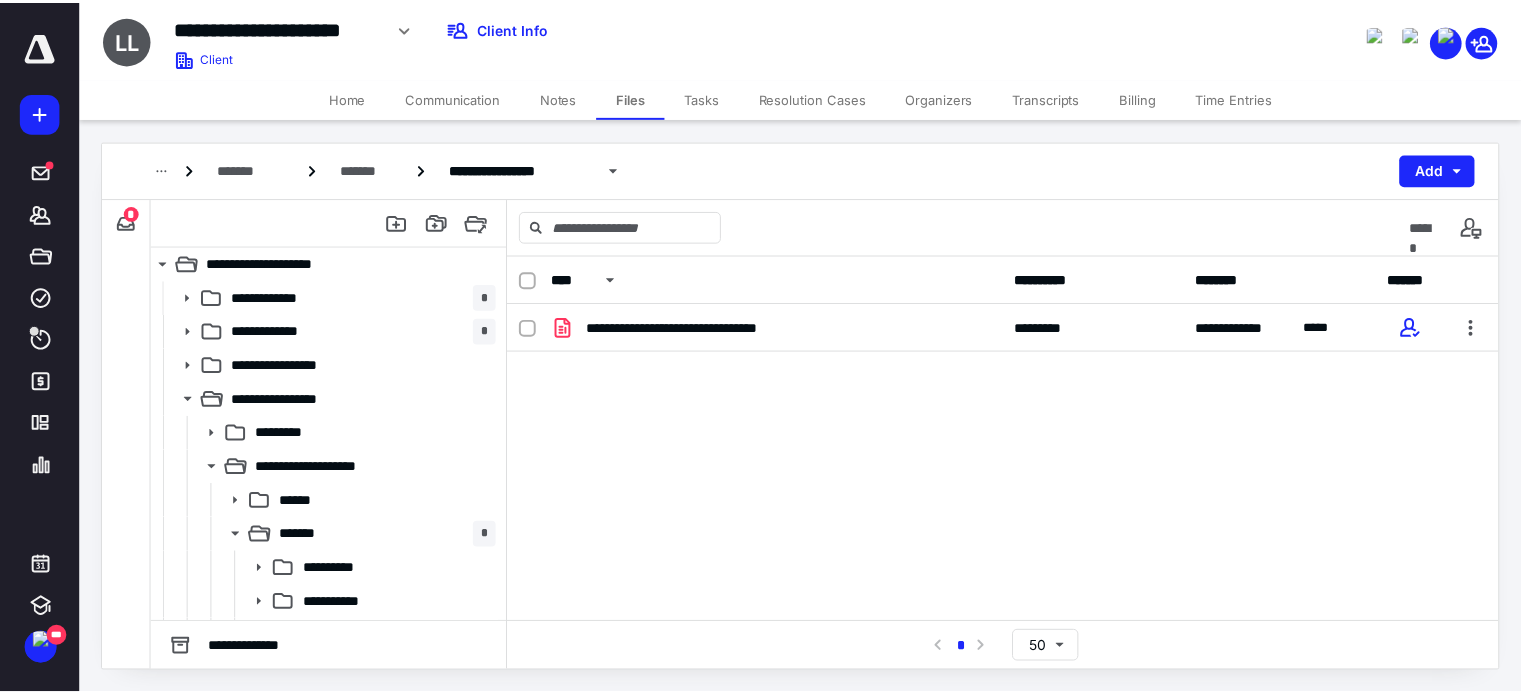 scroll, scrollTop: 0, scrollLeft: 0, axis: both 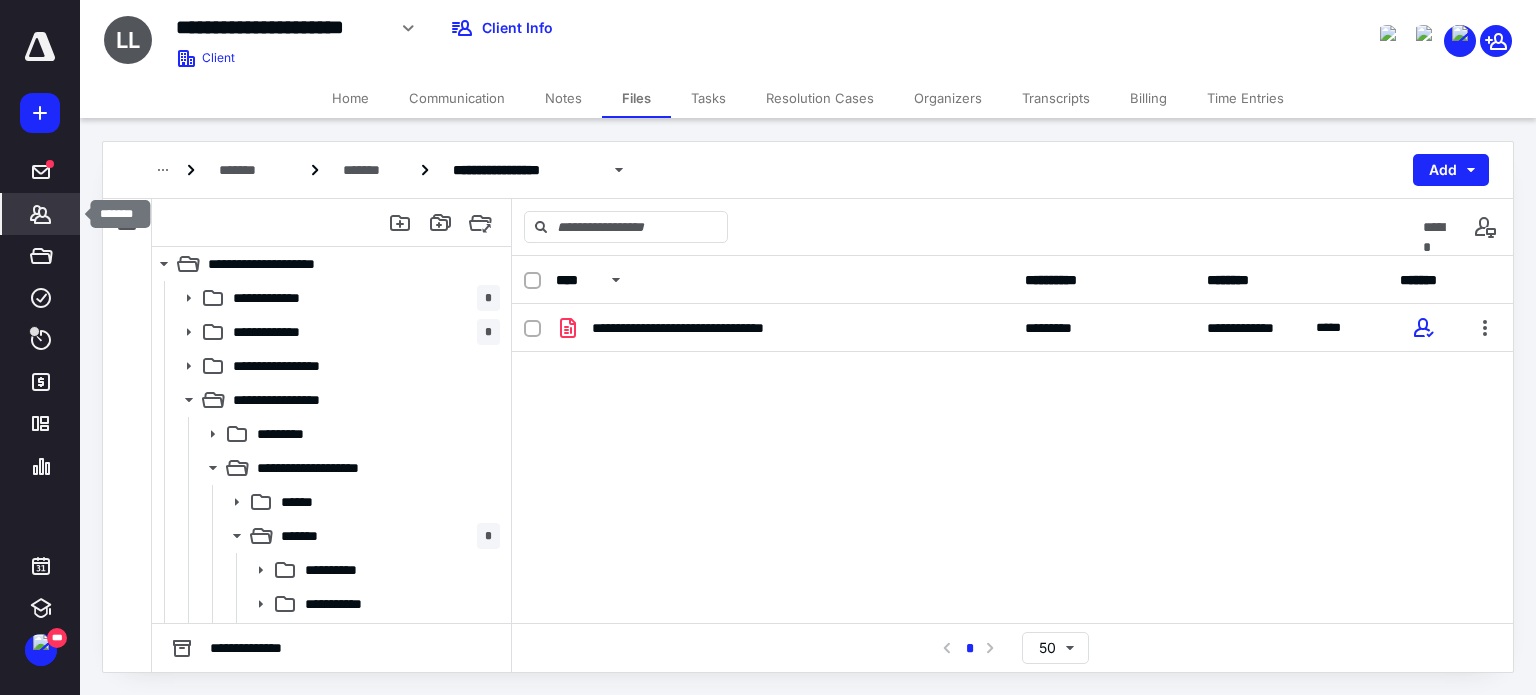 click 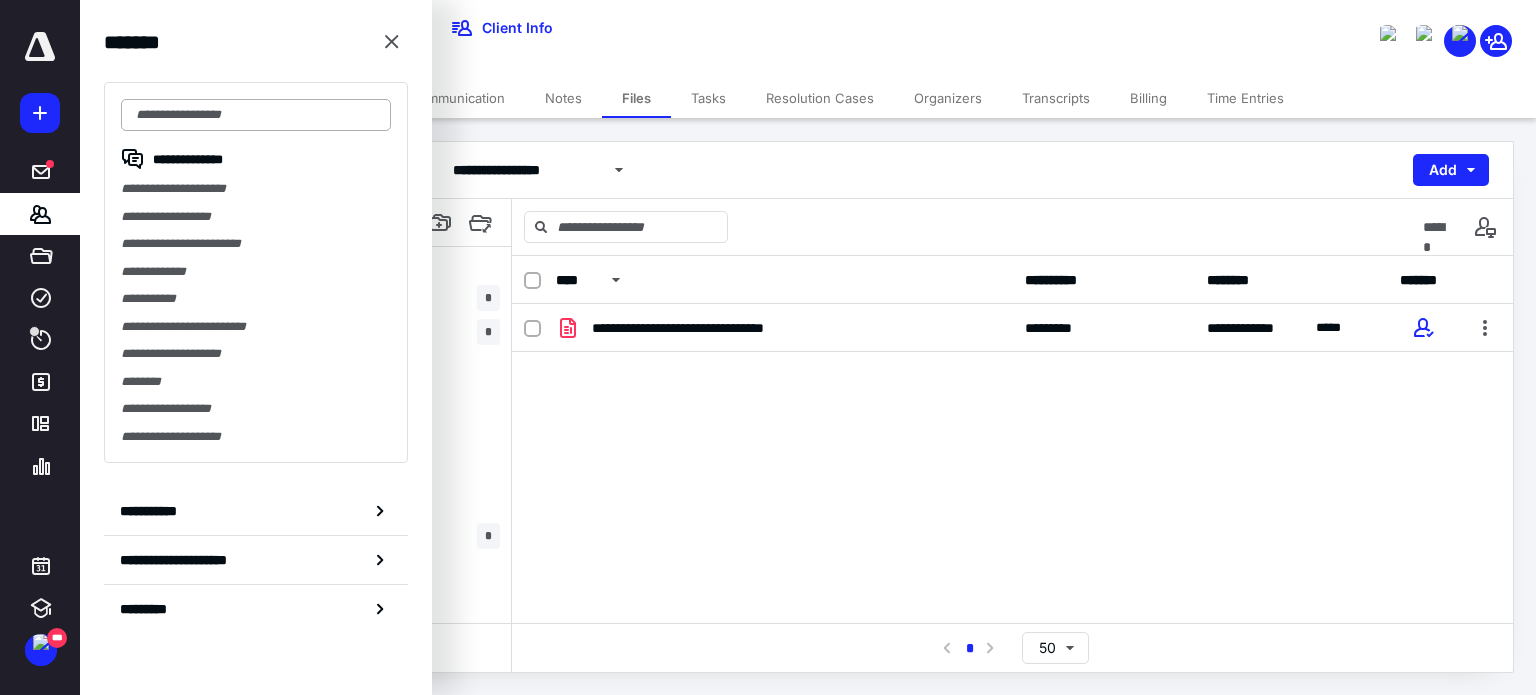 click at bounding box center [256, 115] 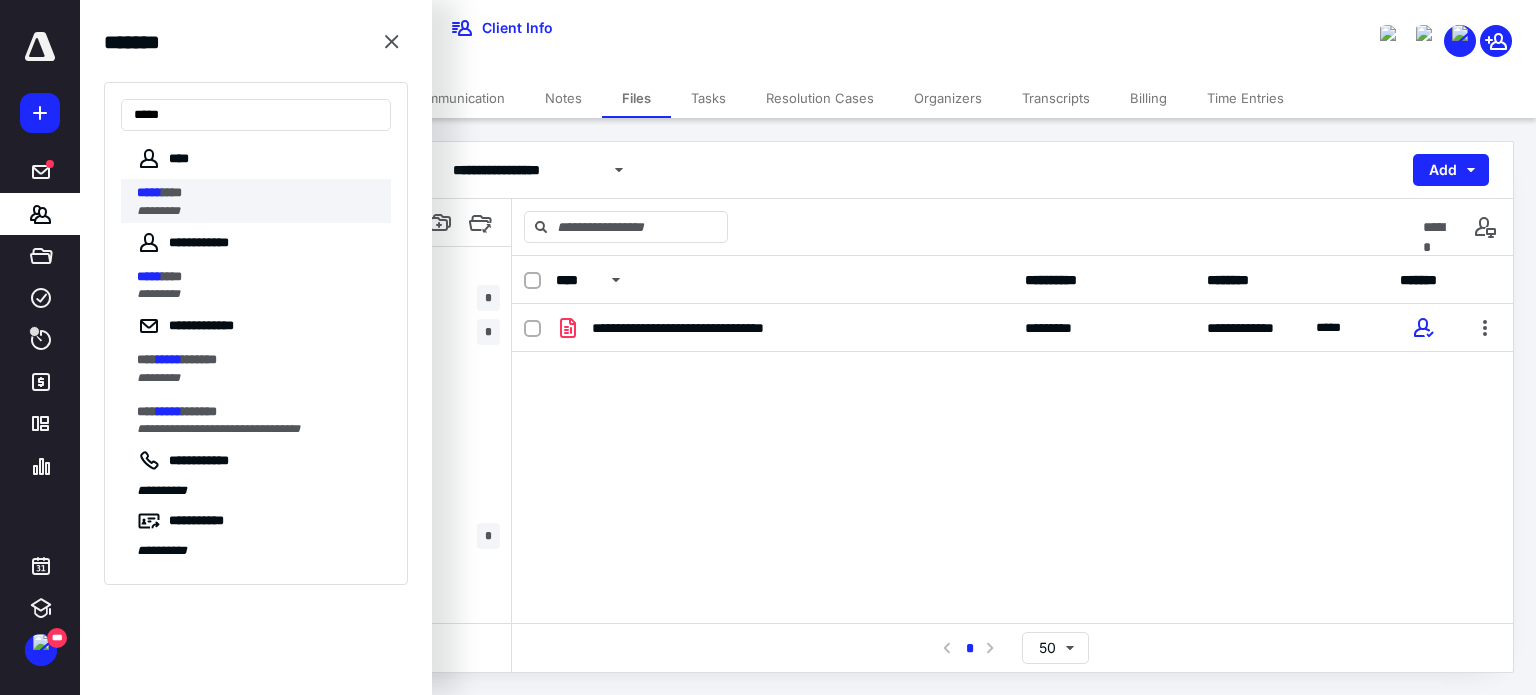 type on "*****" 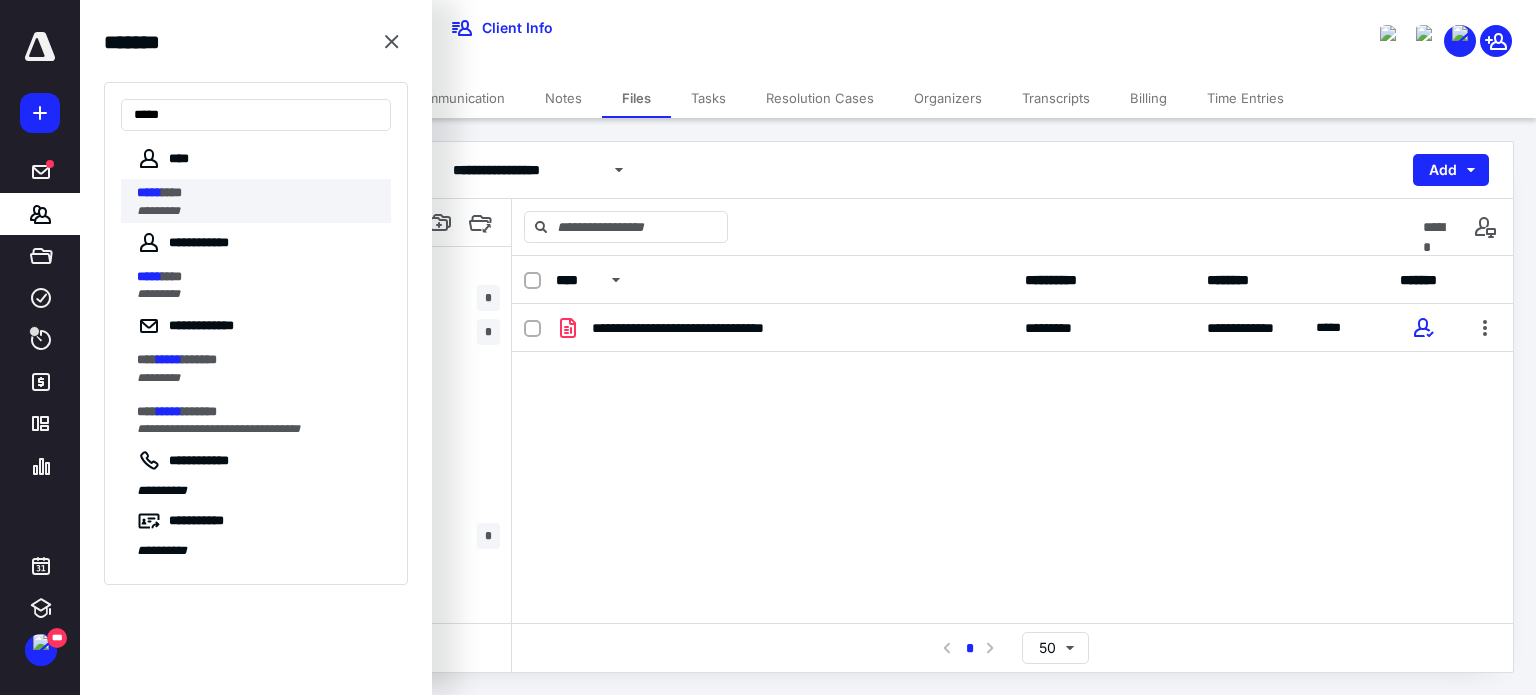 click on "*****" at bounding box center [149, 192] 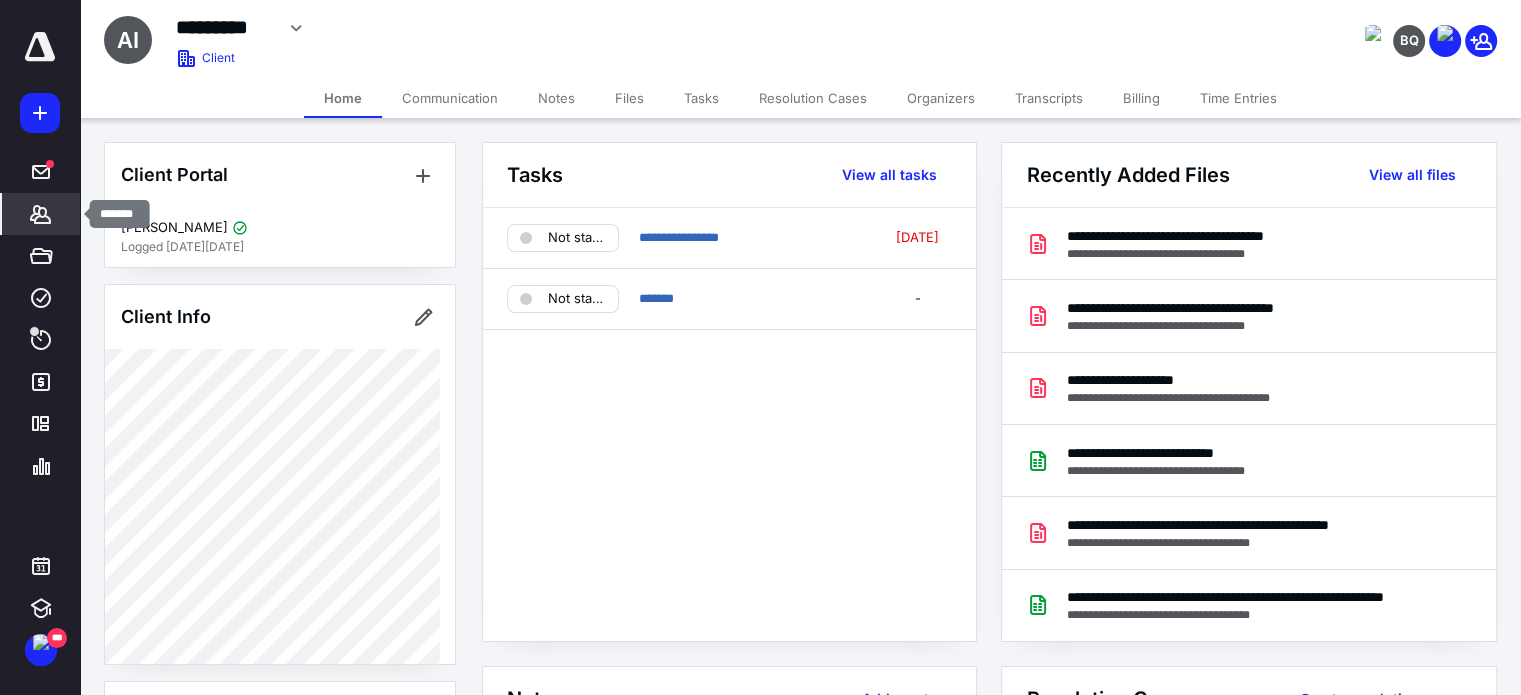 click 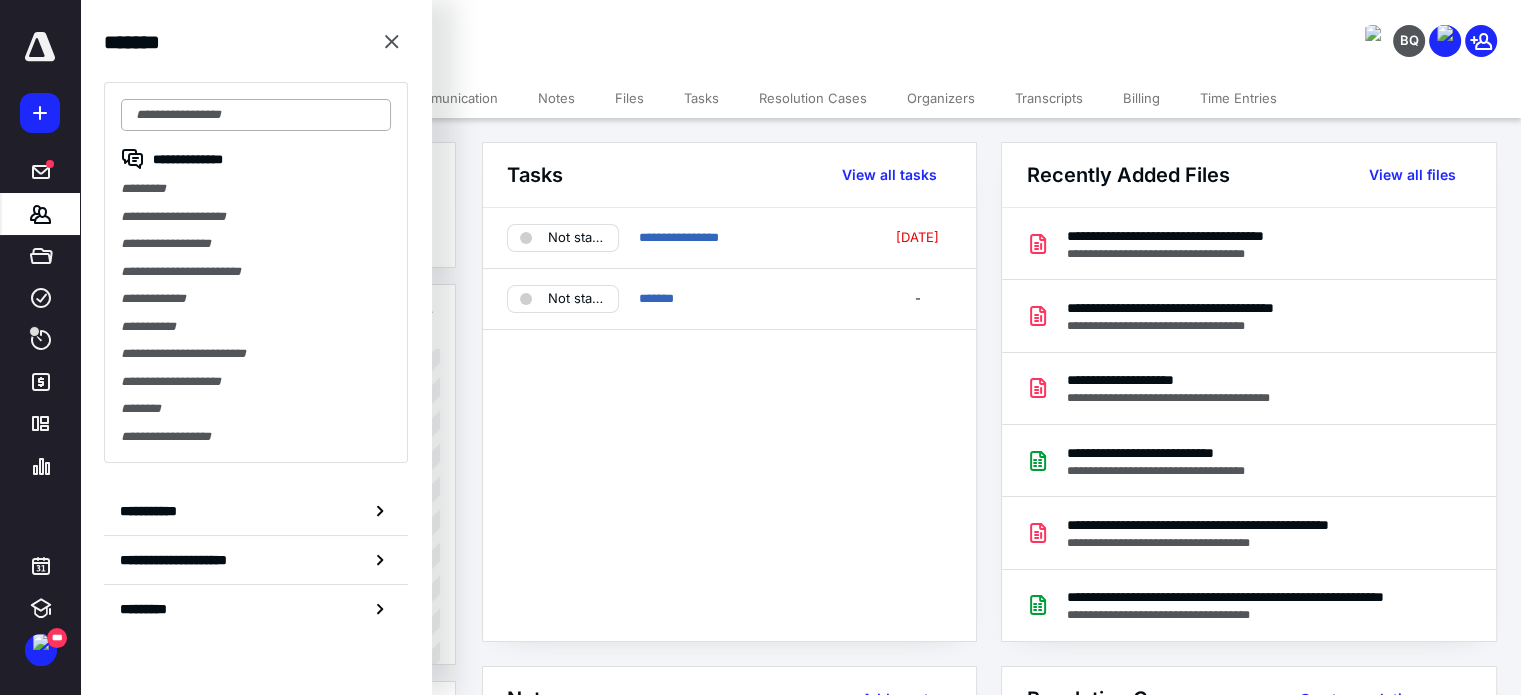 click at bounding box center (256, 115) 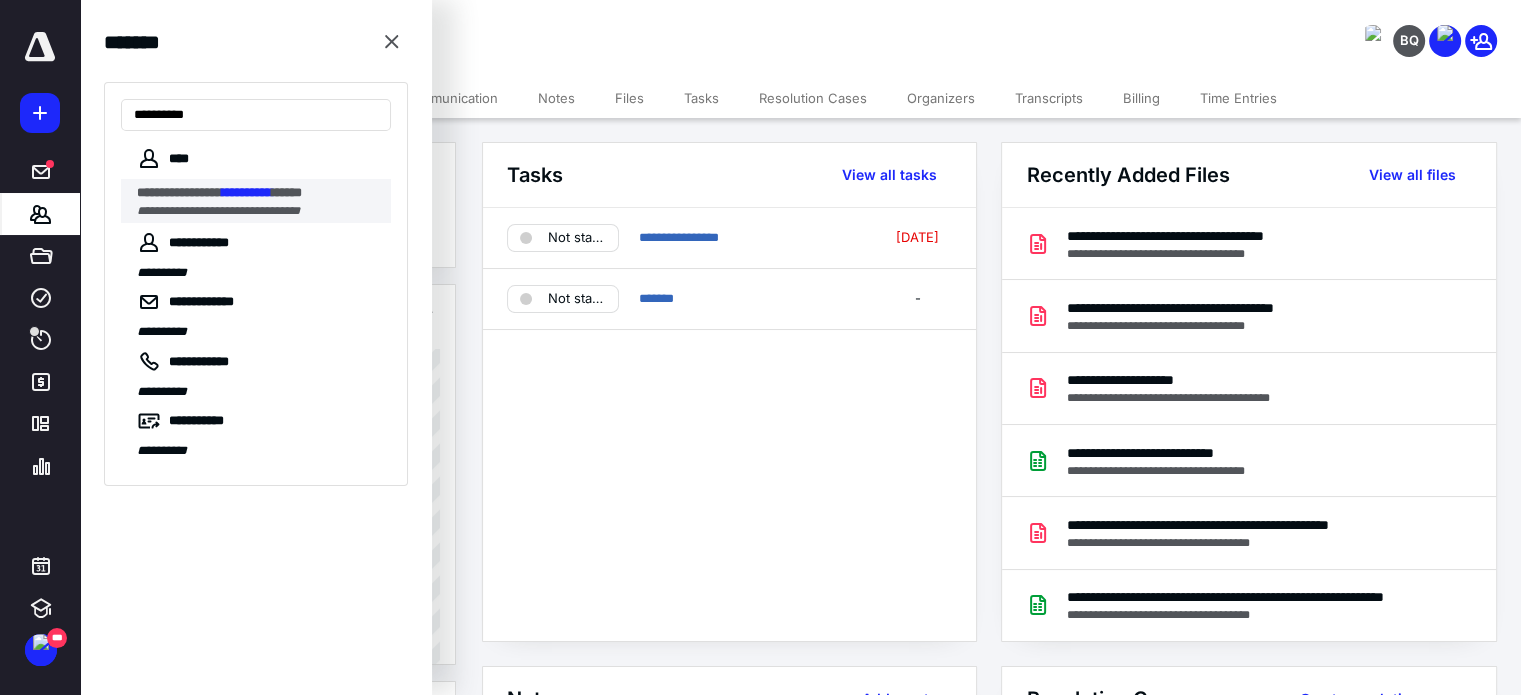 type on "**********" 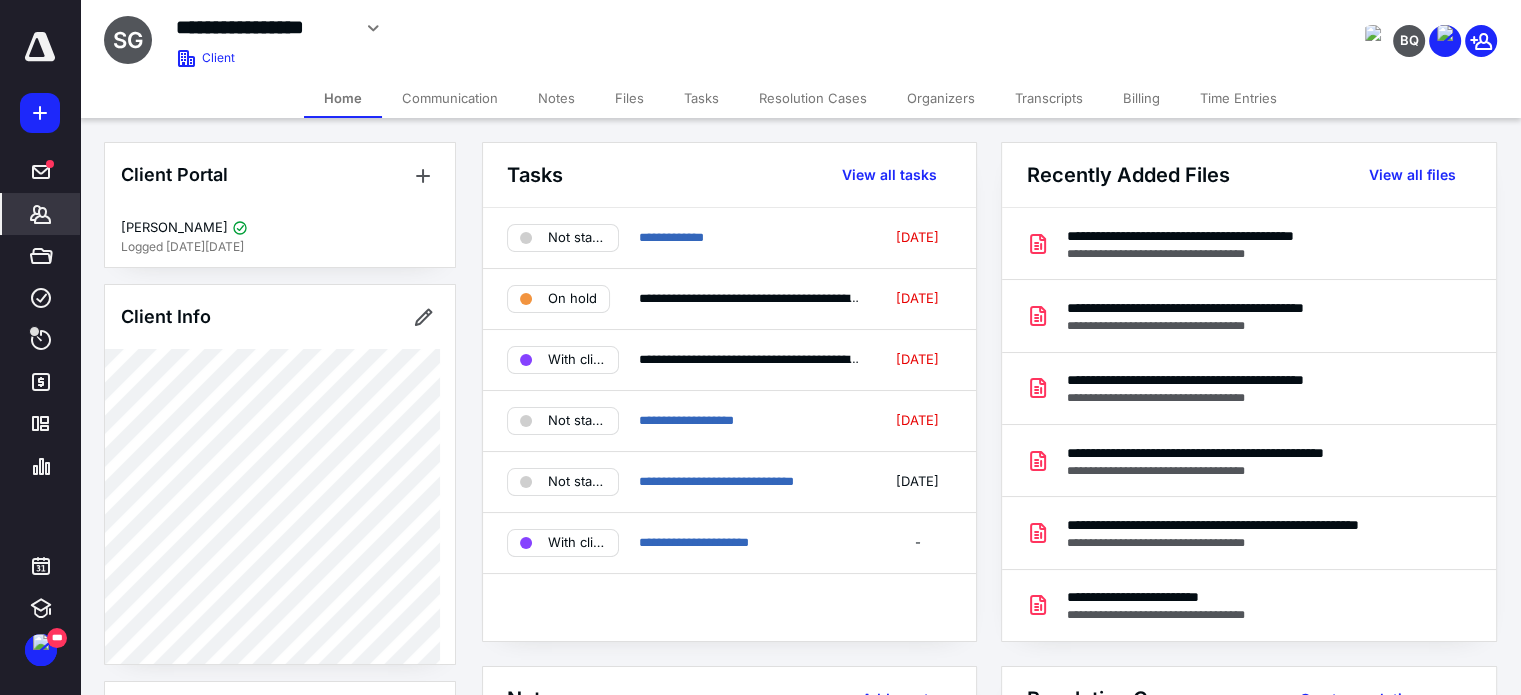 click on "Tasks" at bounding box center [701, 98] 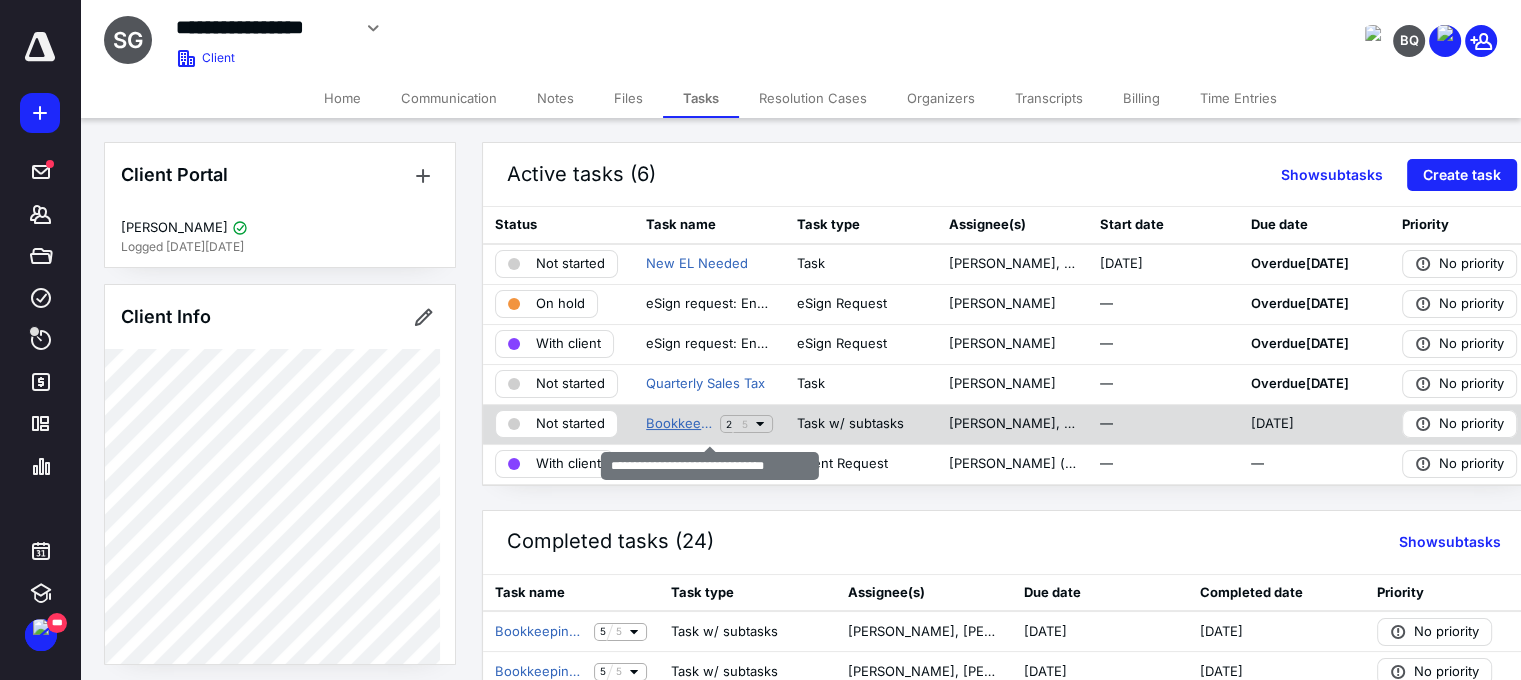 click on "Bookkeeping Monthly - [DATE]" at bounding box center (679, 424) 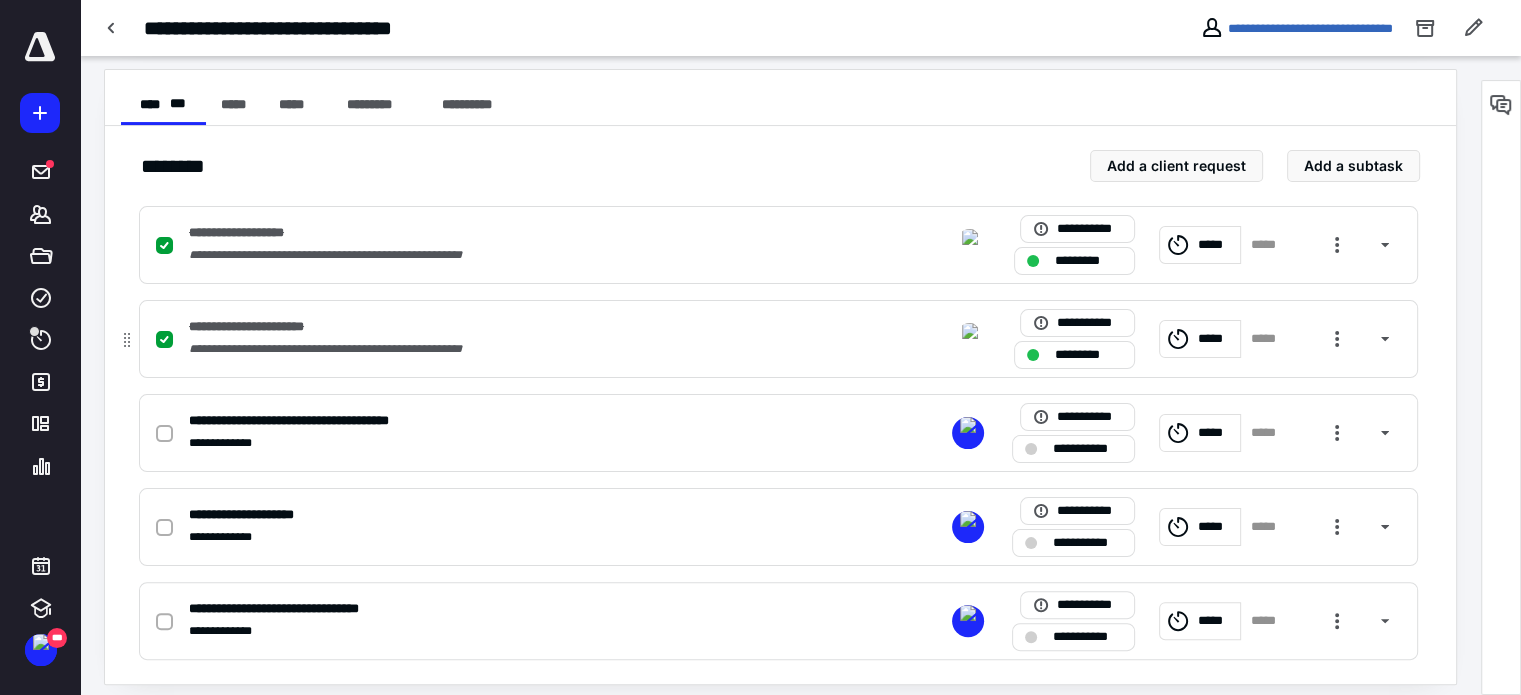scroll, scrollTop: 385, scrollLeft: 0, axis: vertical 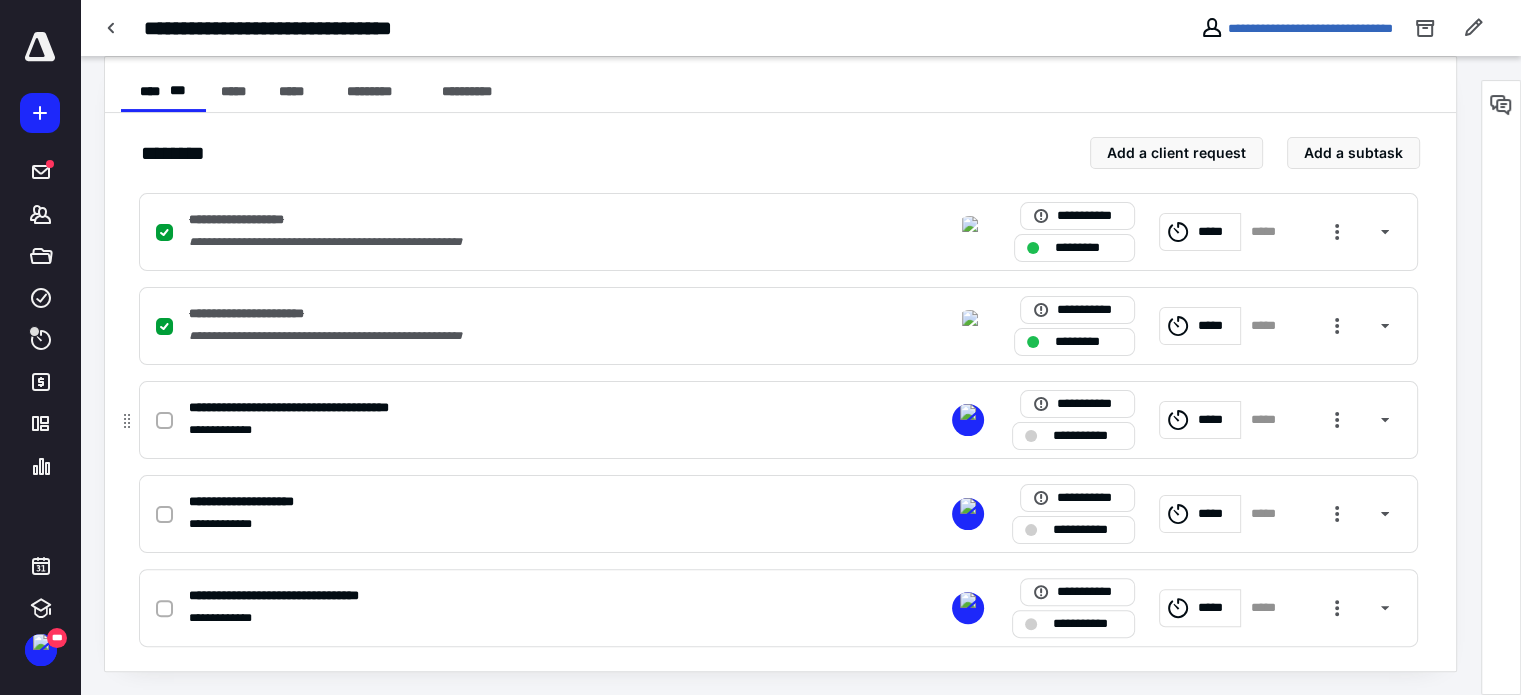click 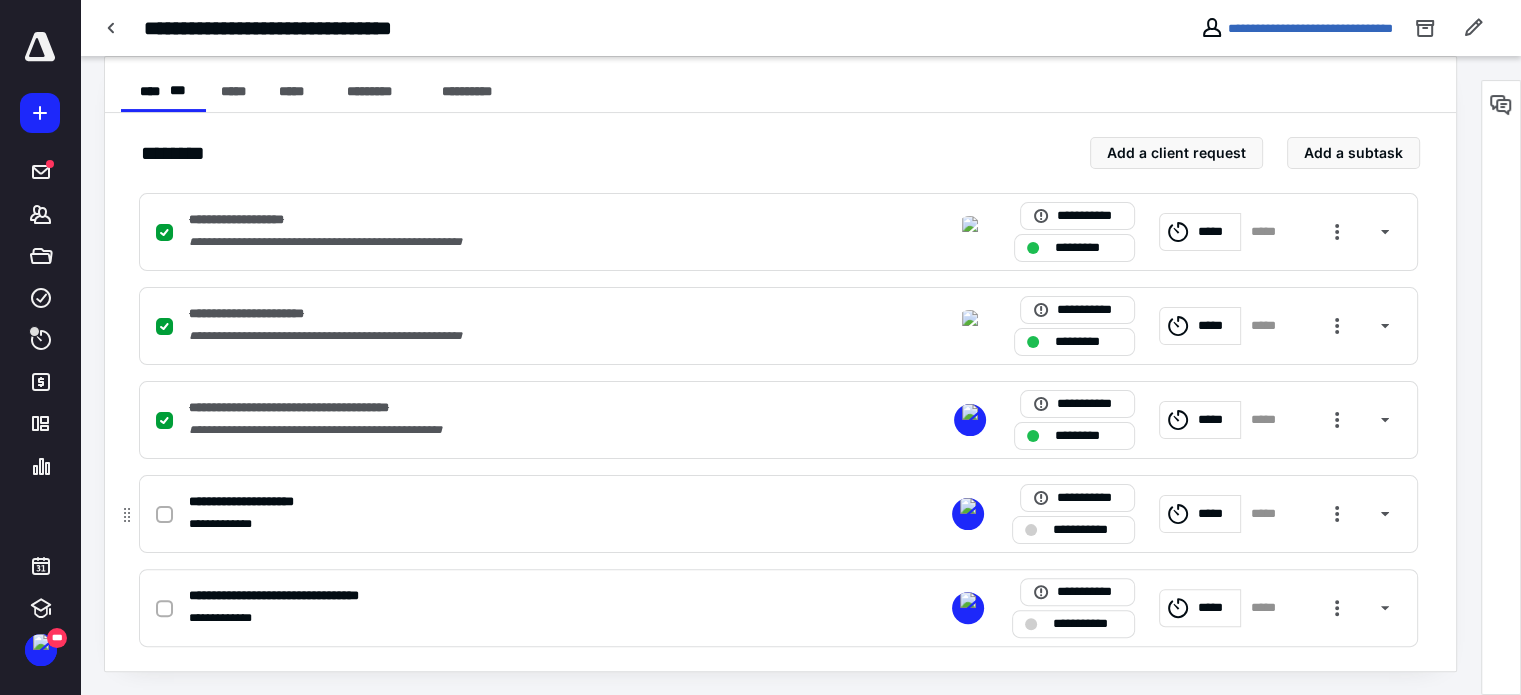 click 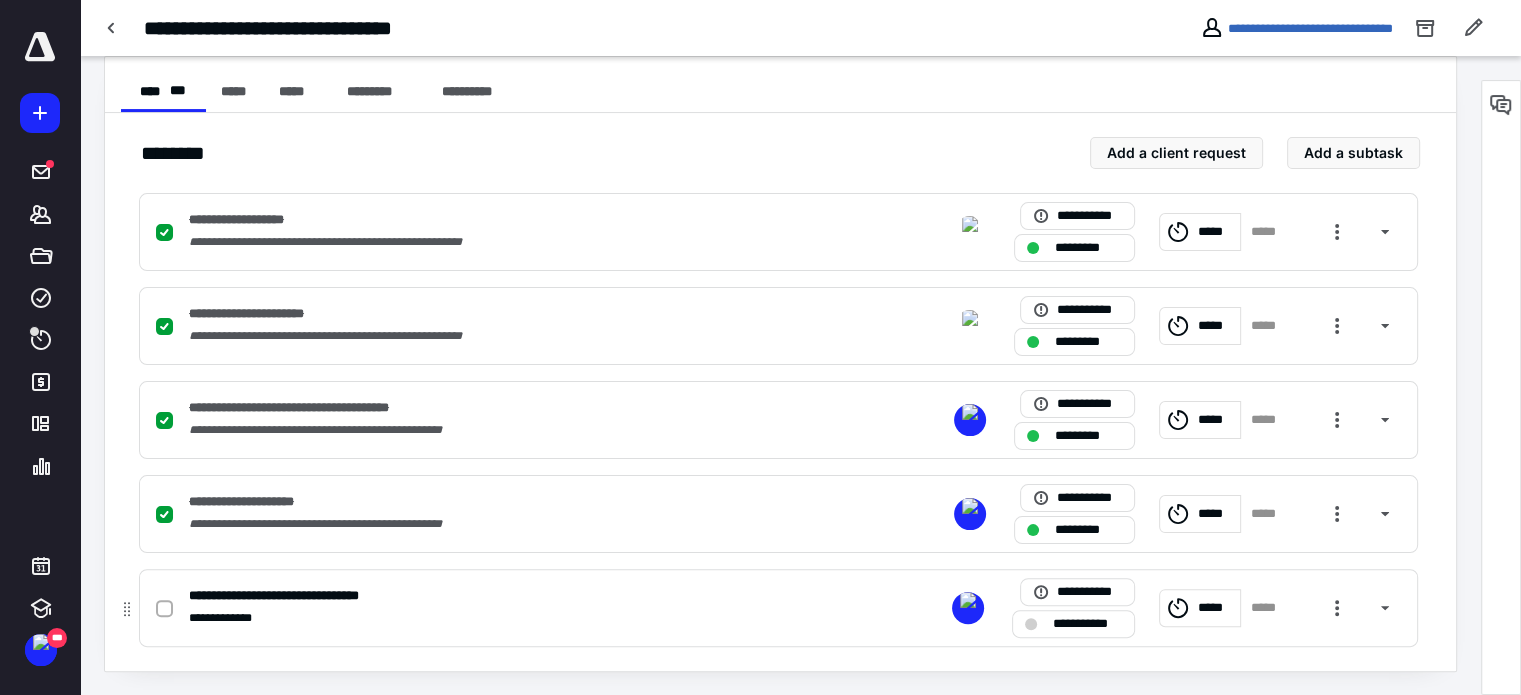 click at bounding box center (164, 609) 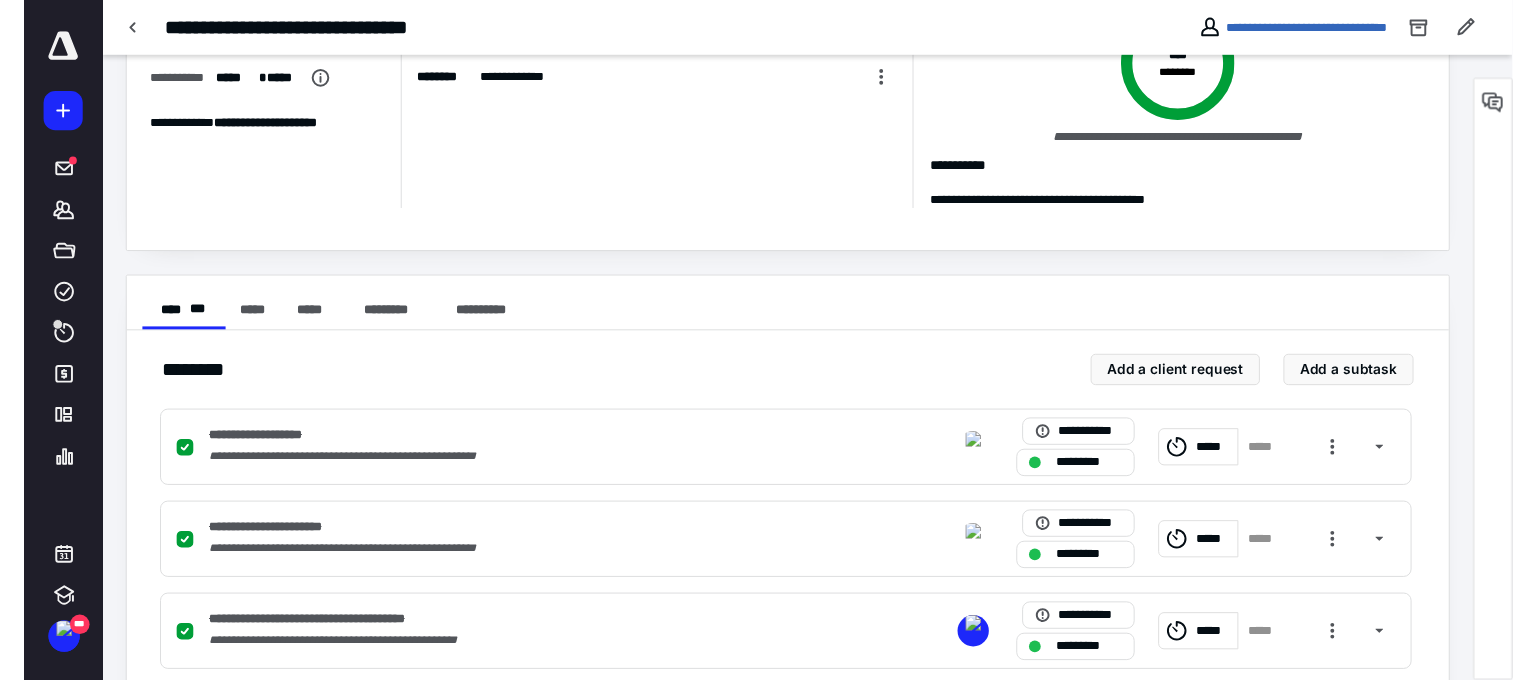 scroll, scrollTop: 0, scrollLeft: 0, axis: both 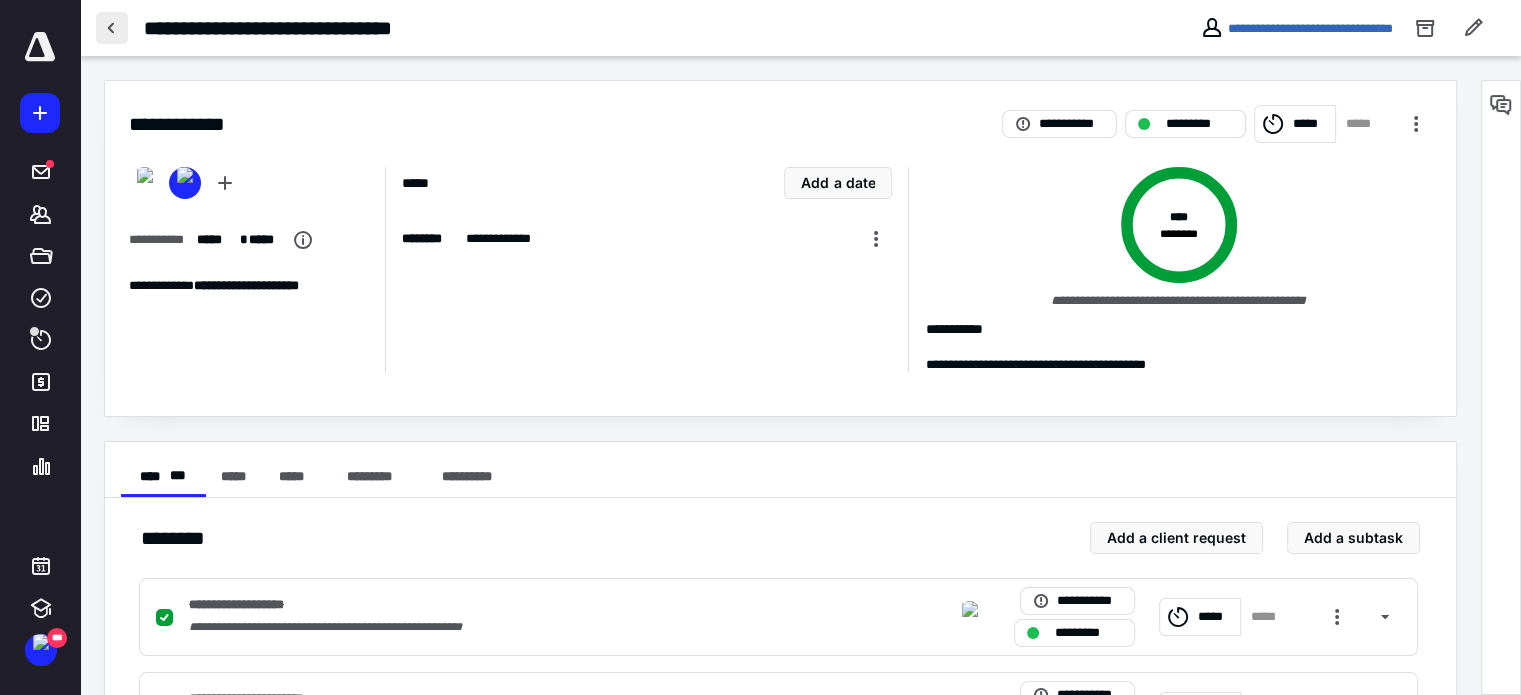click at bounding box center (112, 28) 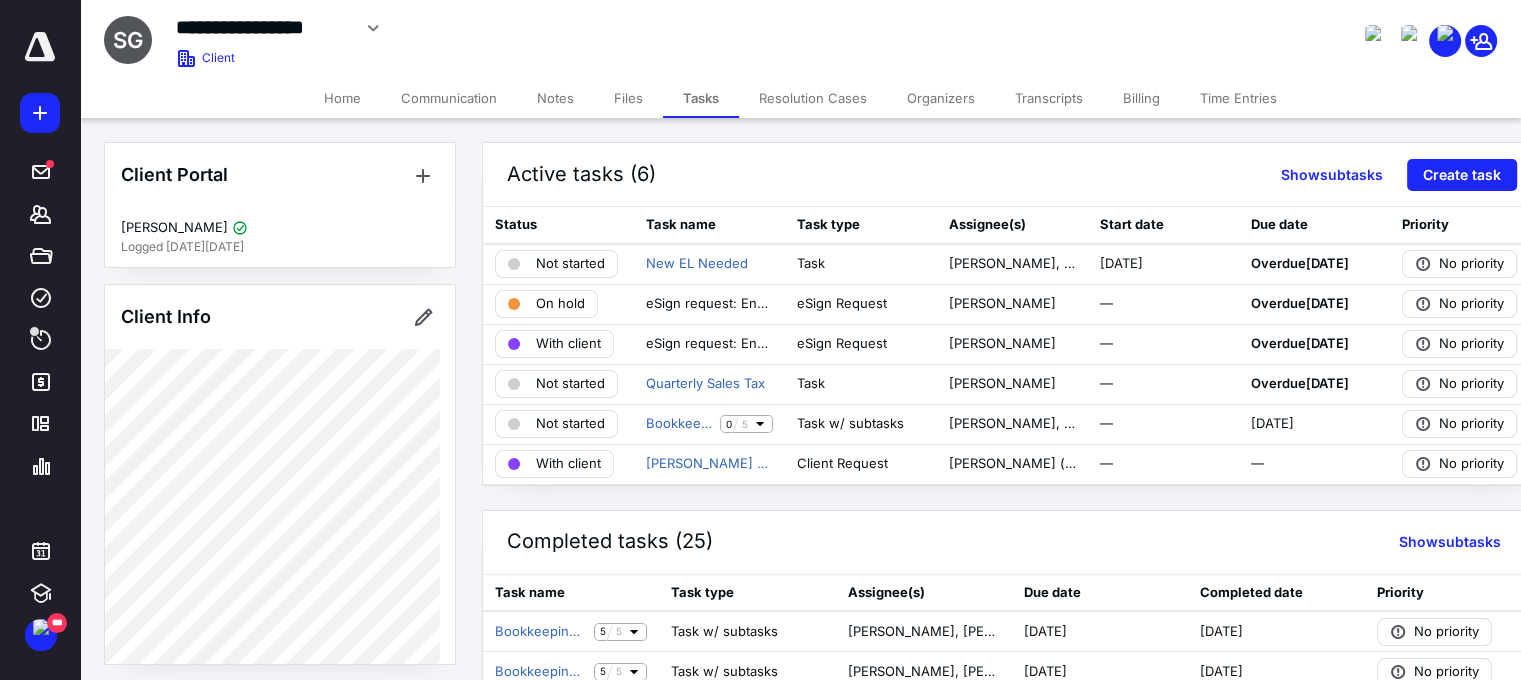 click on "Files" at bounding box center [628, 98] 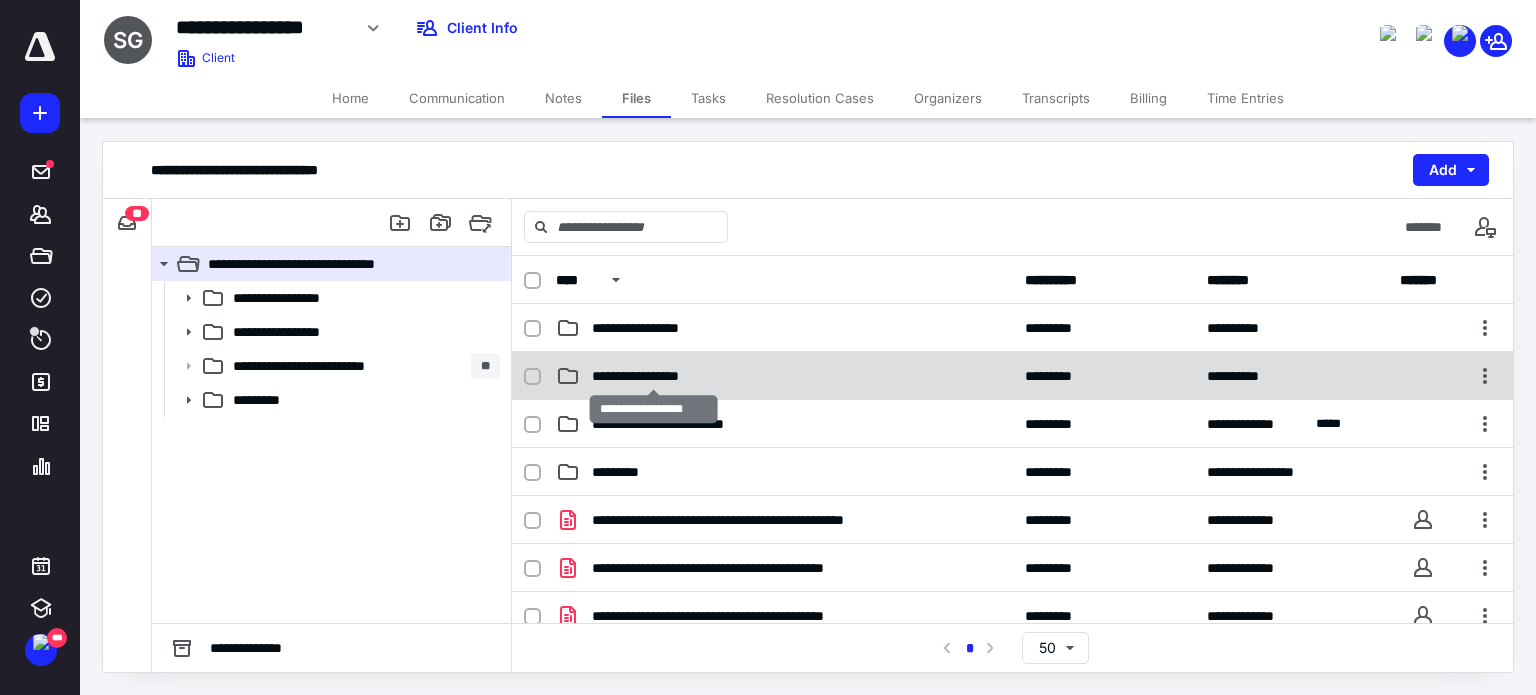 click on "**********" at bounding box center [654, 376] 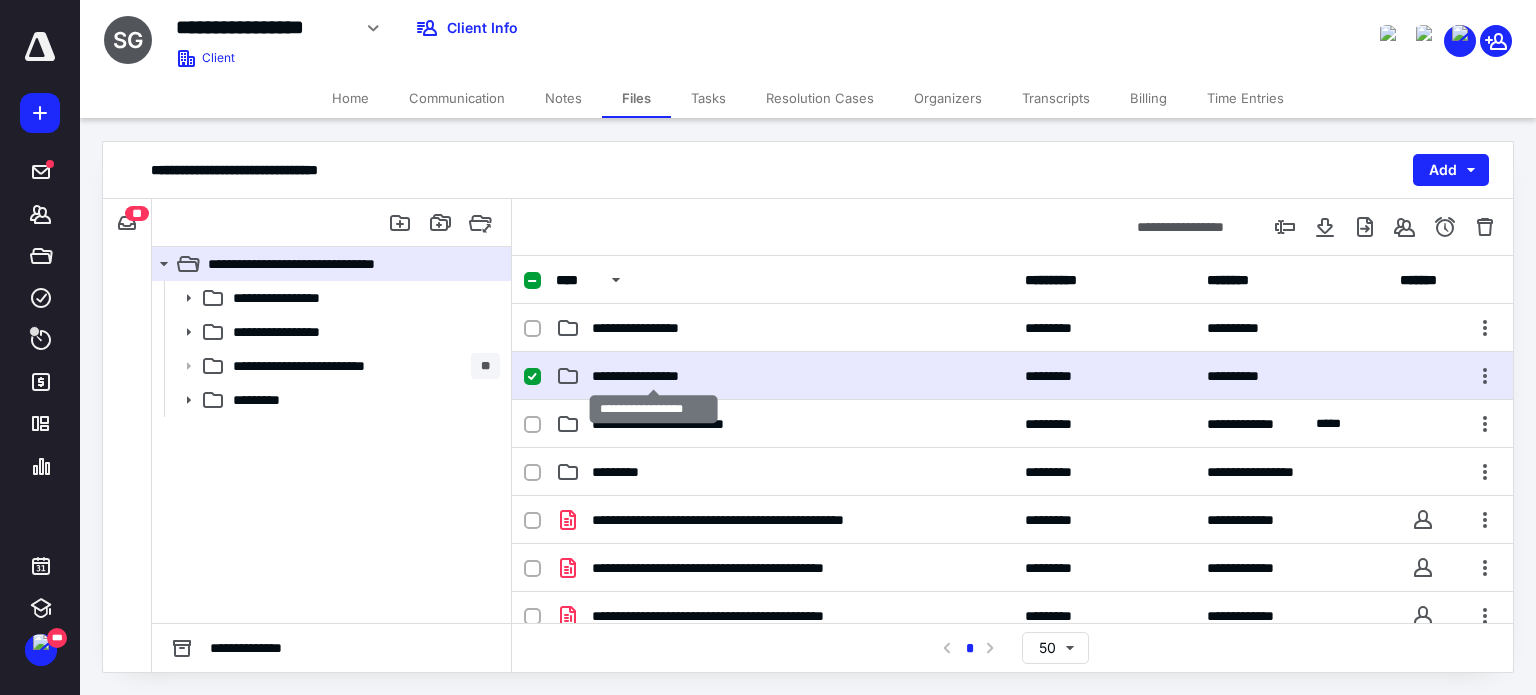 click on "**********" at bounding box center [654, 376] 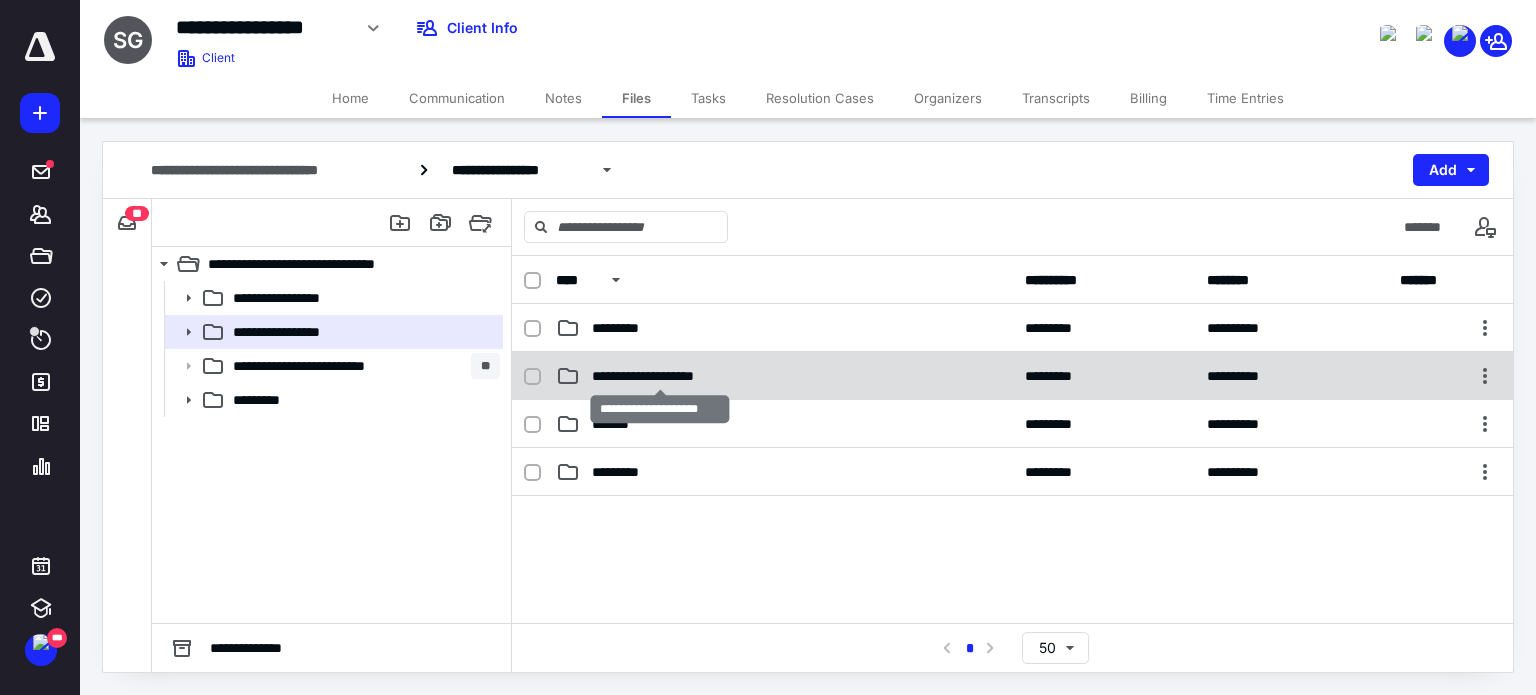 click on "**********" at bounding box center [660, 376] 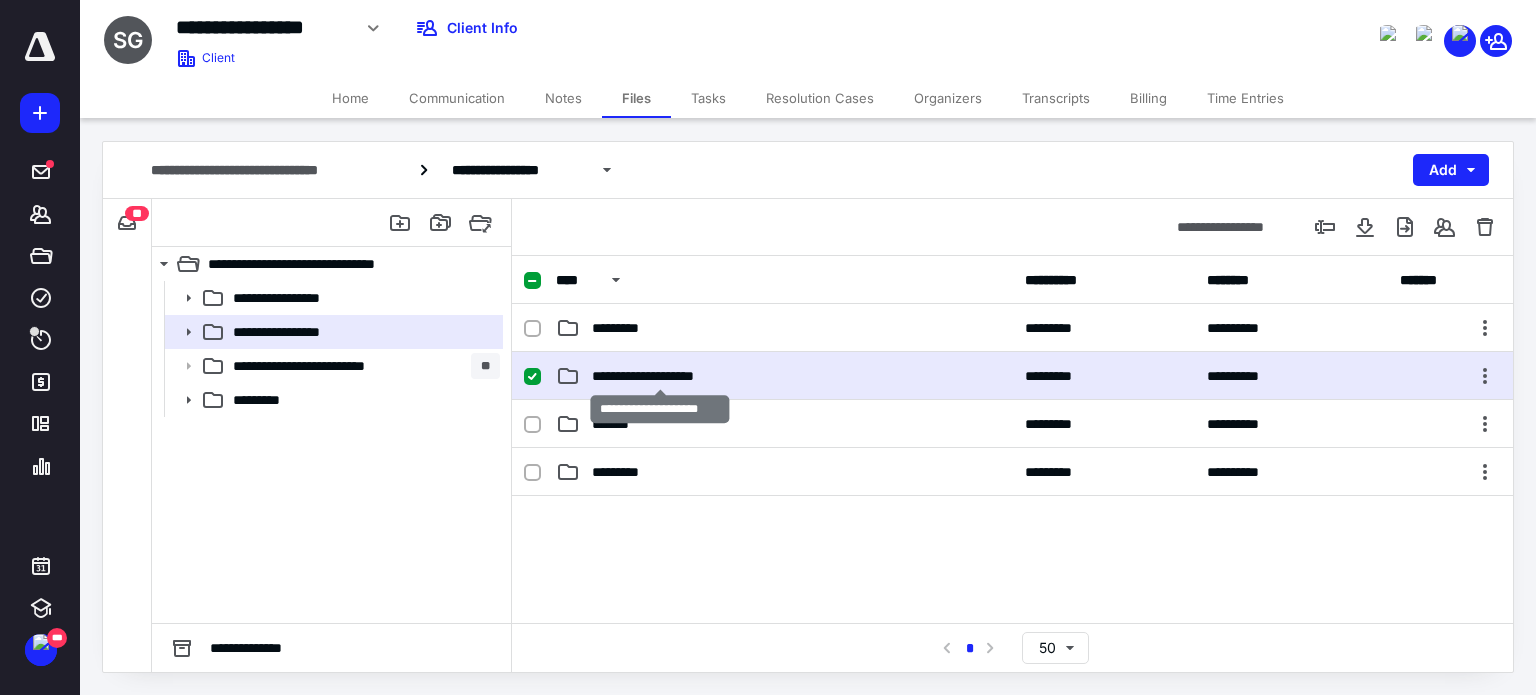 click on "**********" at bounding box center (660, 376) 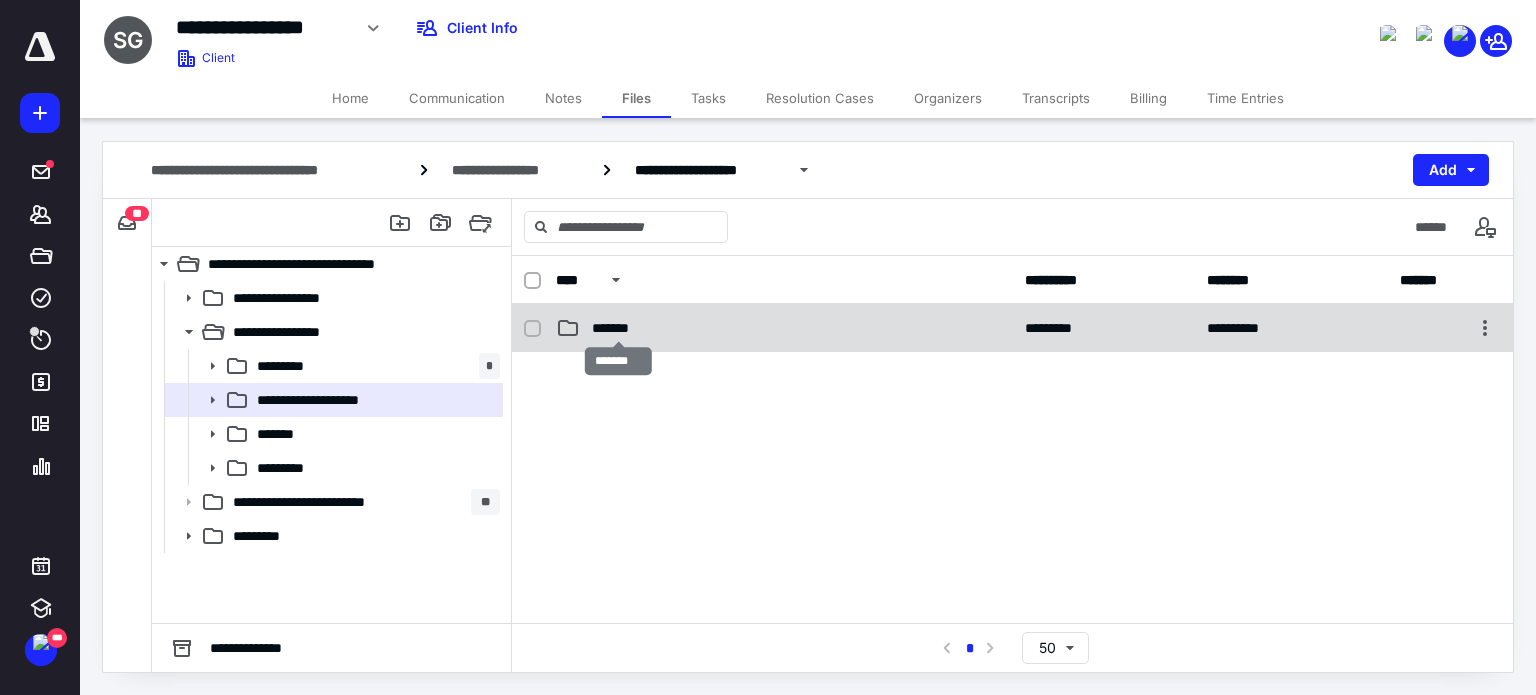 click on "*******" at bounding box center (619, 328) 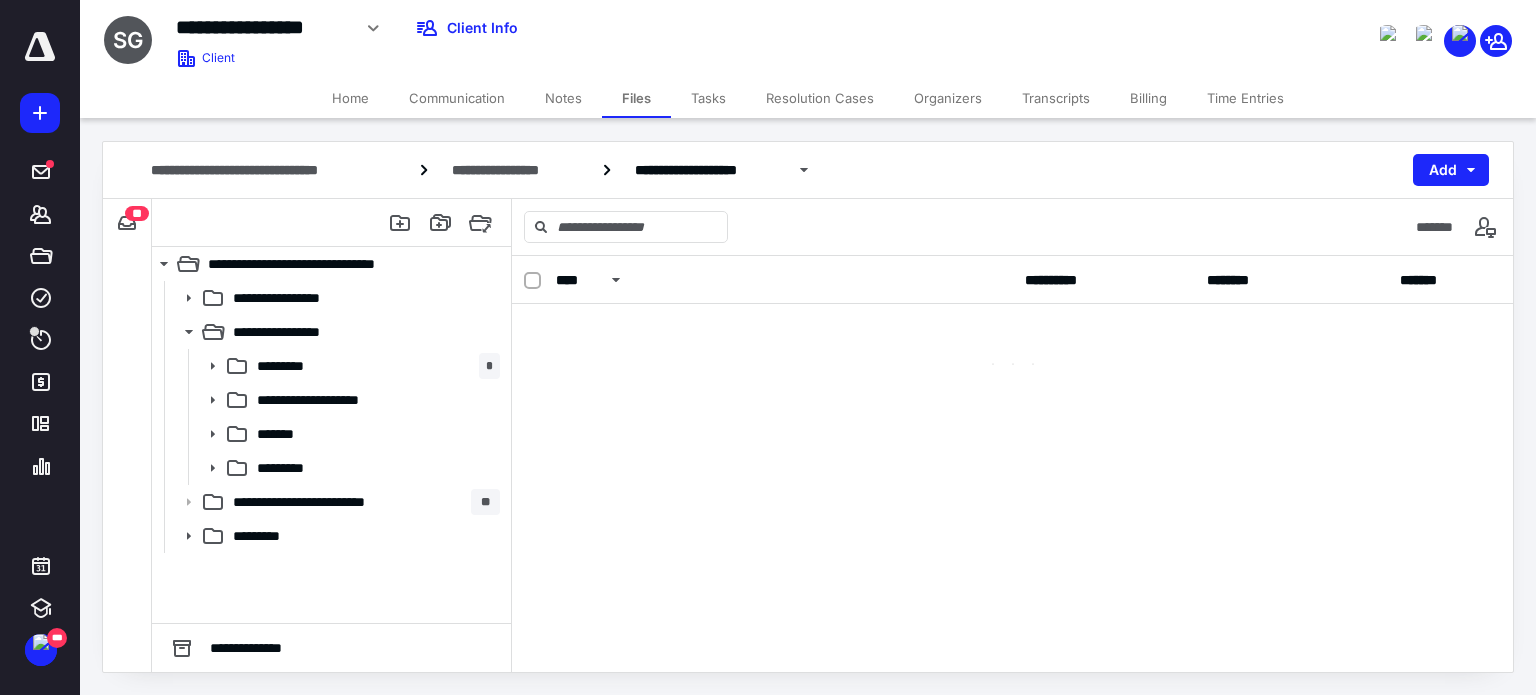 checkbox on "false" 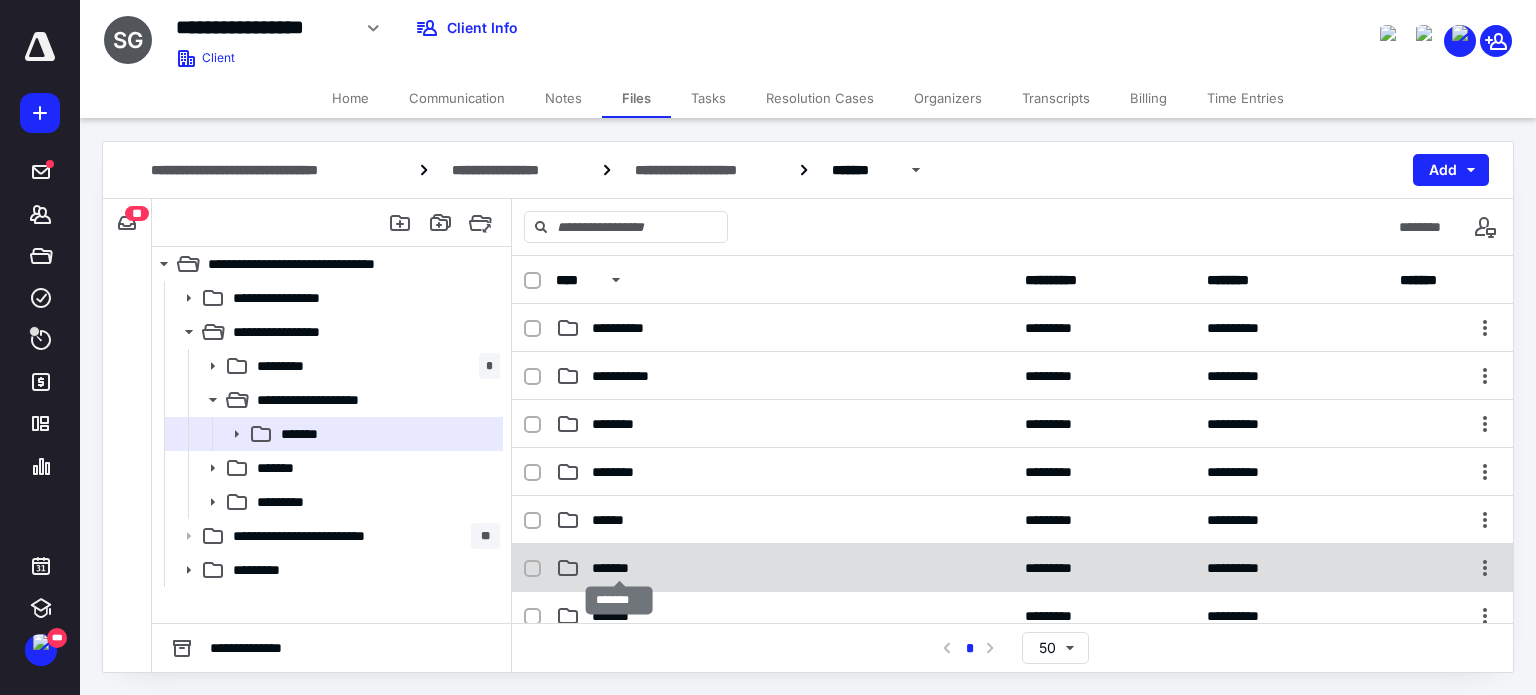 click on "*******" at bounding box center (619, 568) 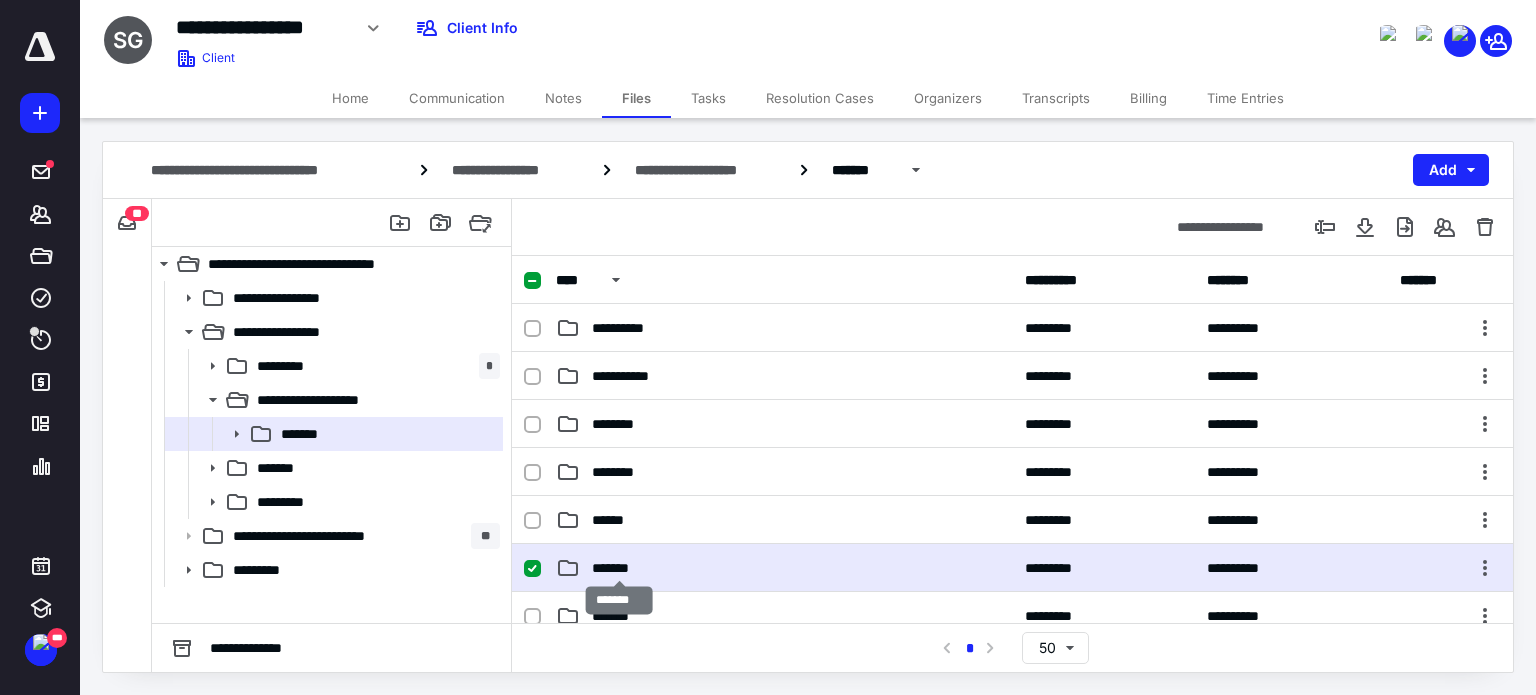 click on "*******" at bounding box center (619, 568) 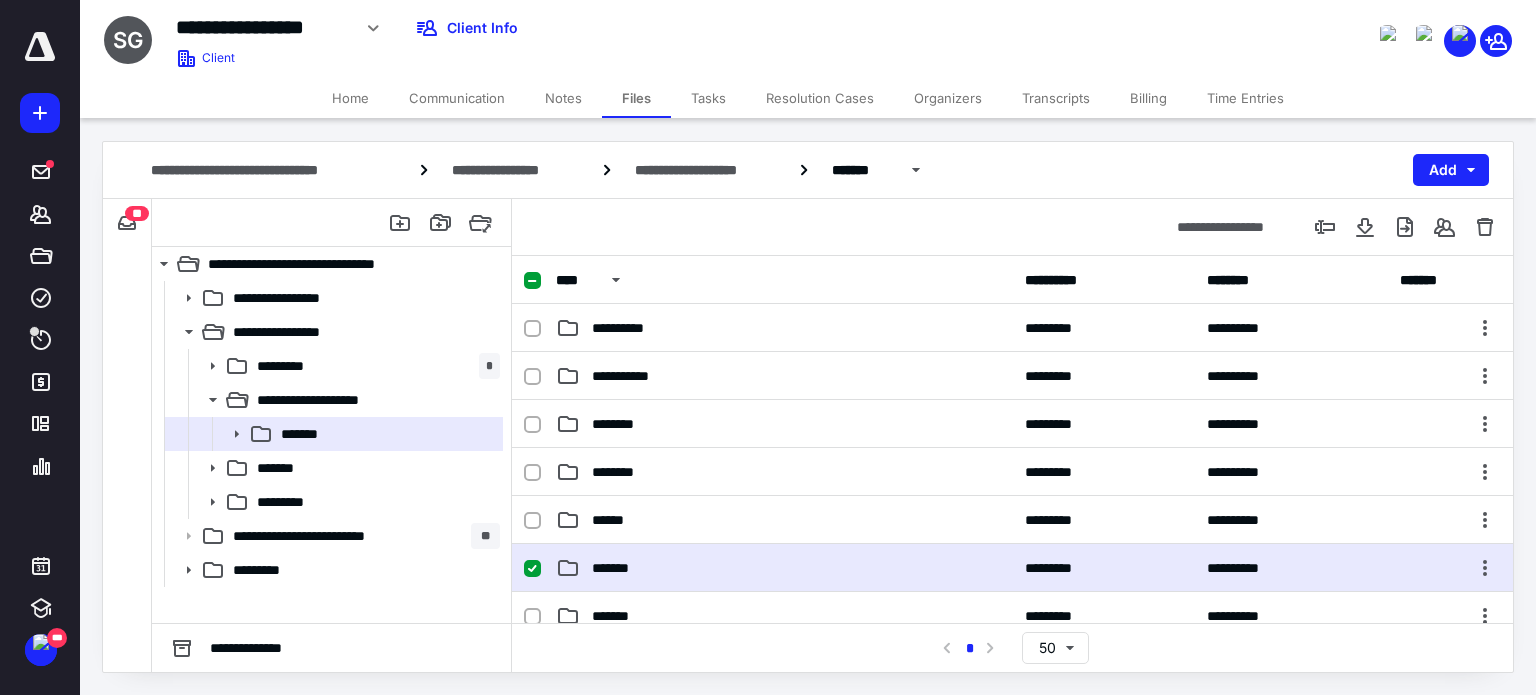 click on "*******" at bounding box center (784, 568) 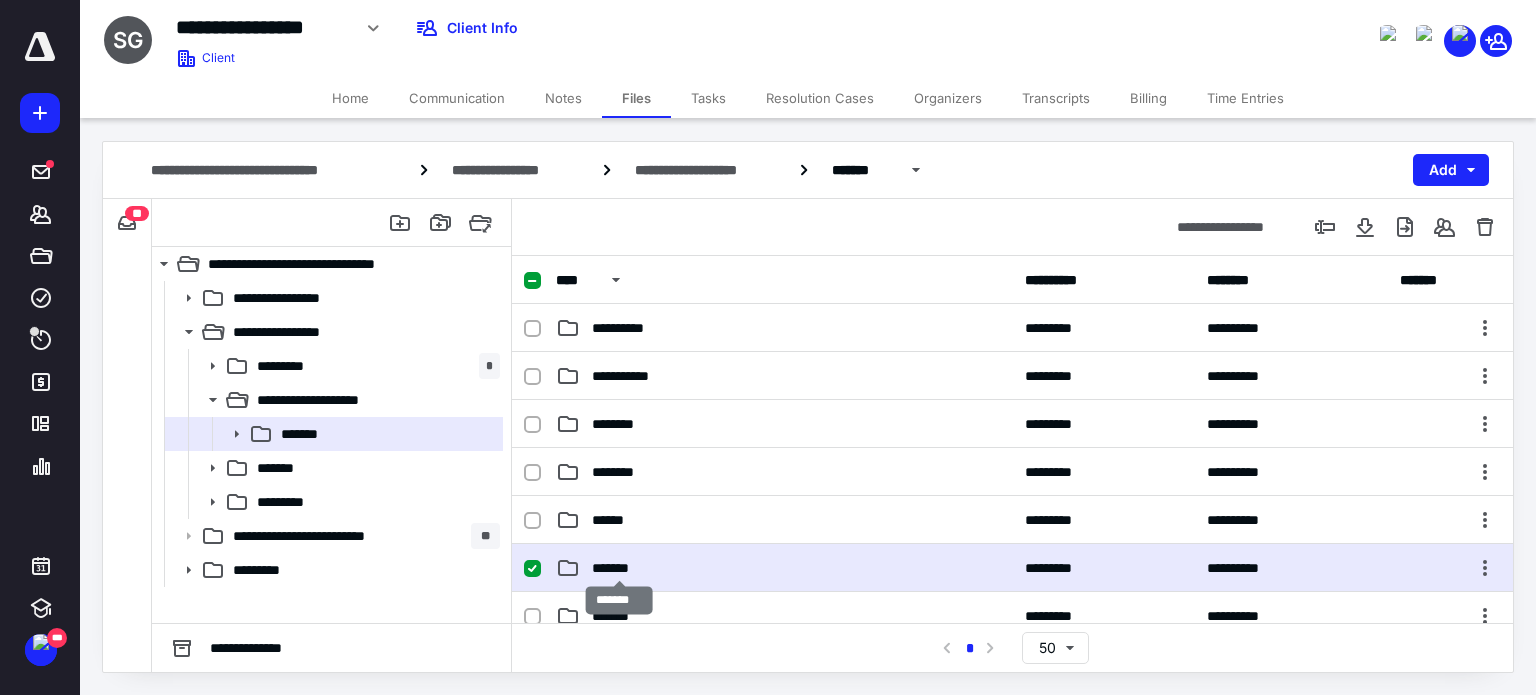 click on "*******" at bounding box center (619, 568) 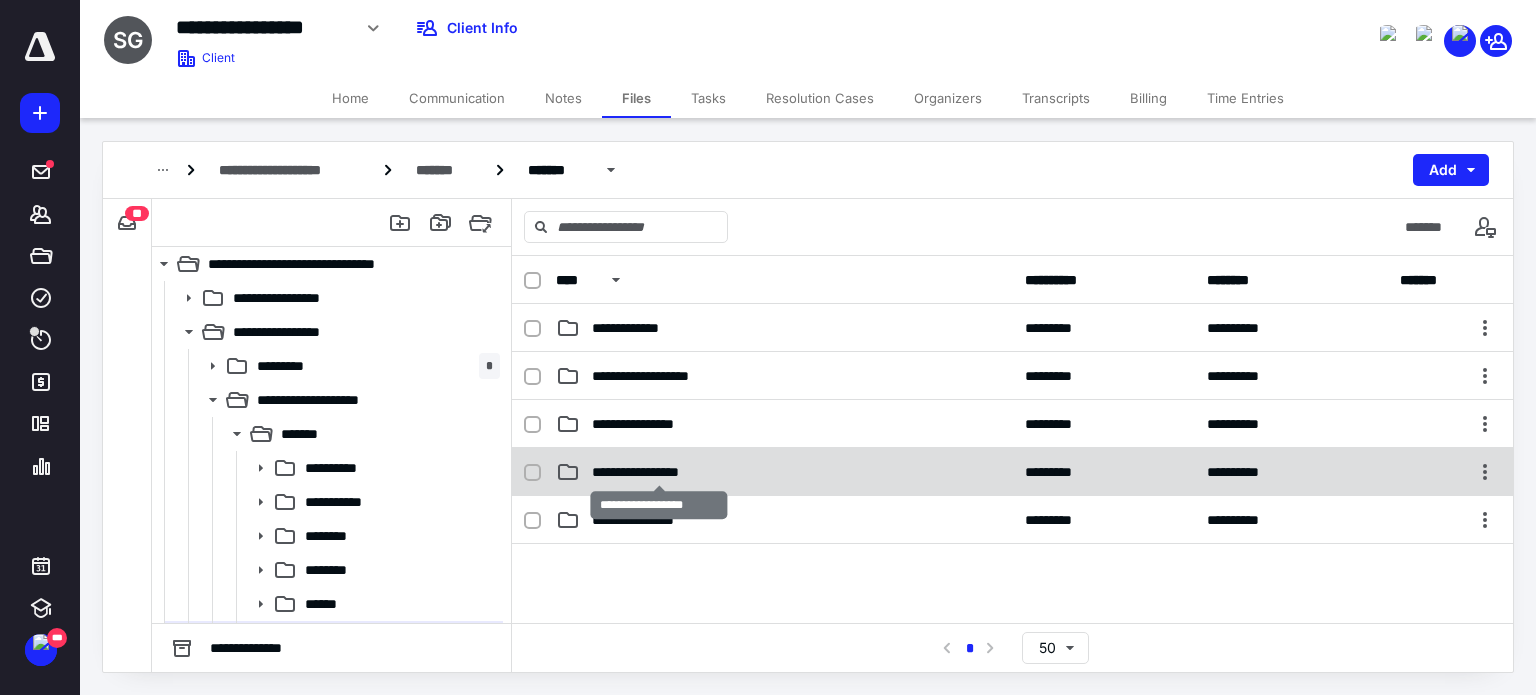 click on "**********" at bounding box center [659, 472] 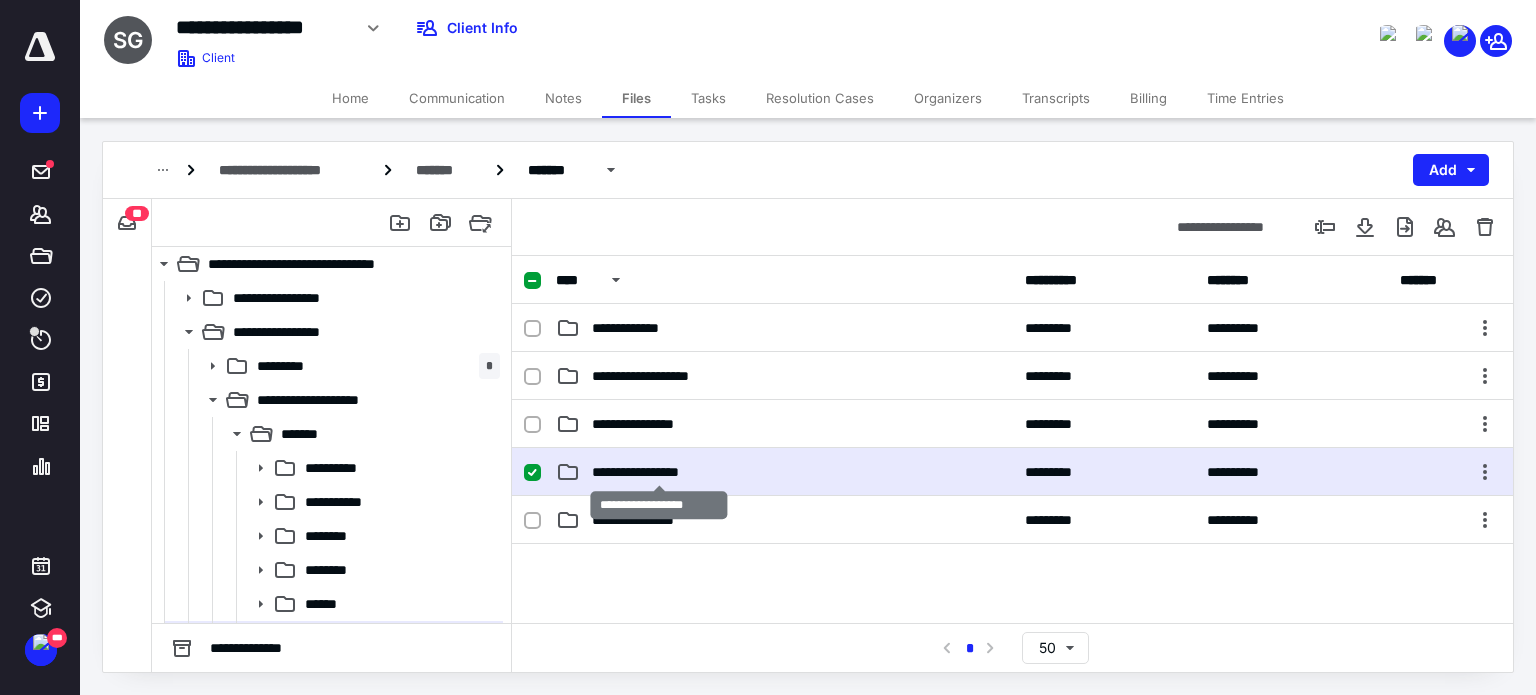 click on "**********" at bounding box center [659, 472] 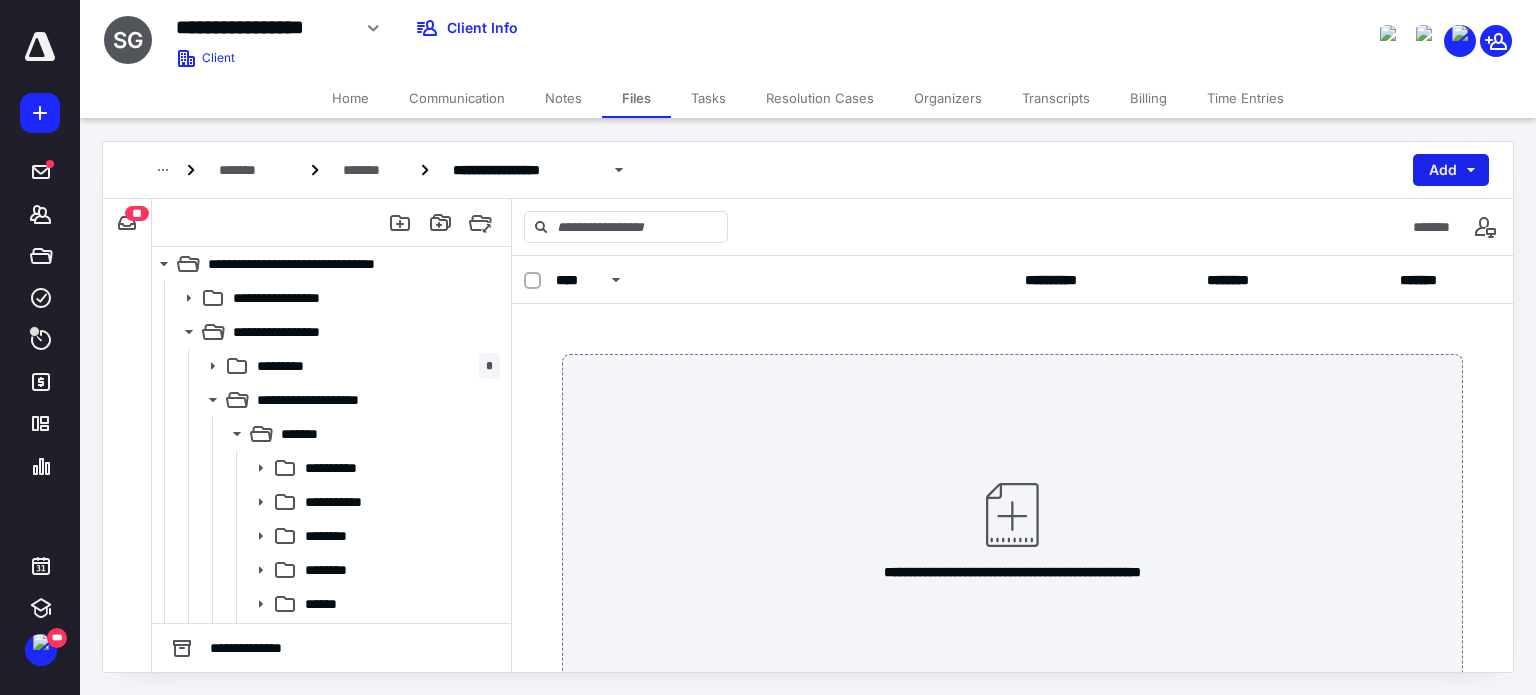 click on "Add" at bounding box center [1451, 170] 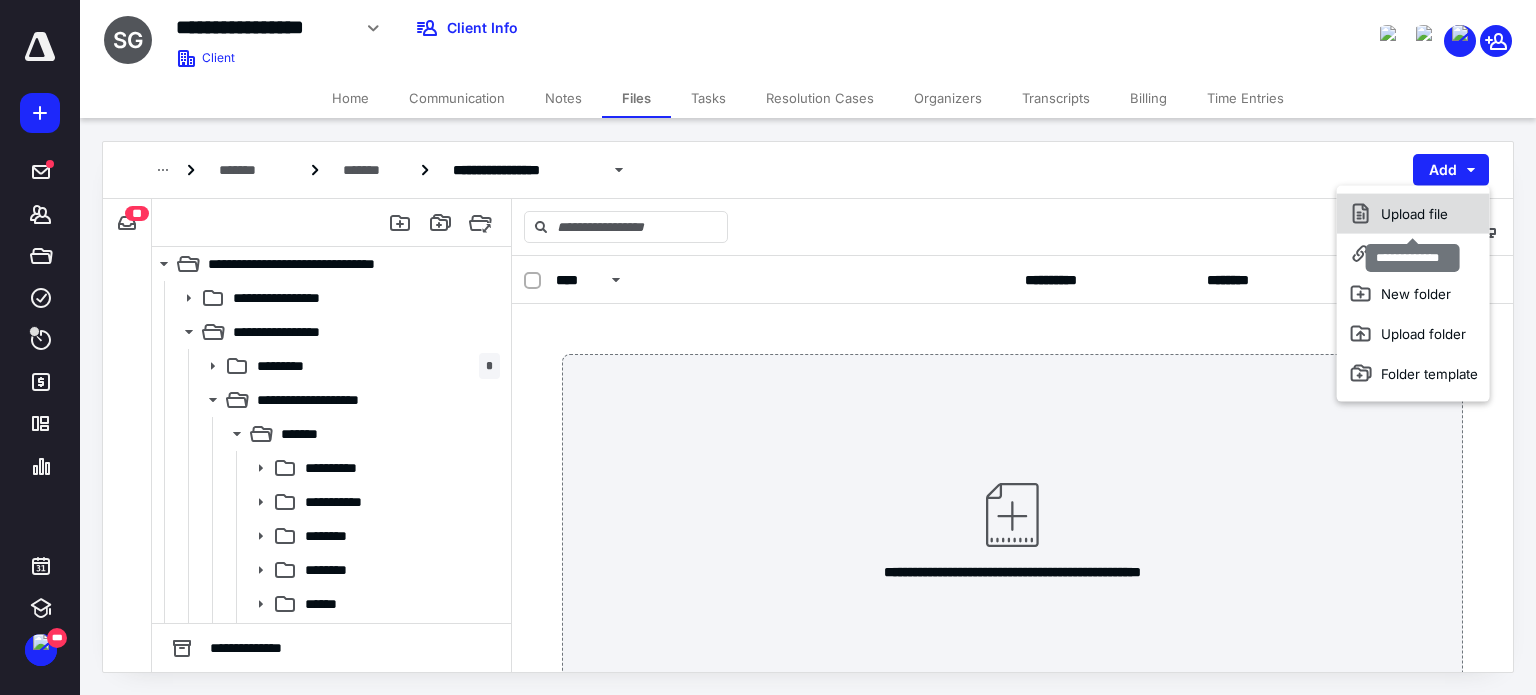 click on "Upload file" at bounding box center [1413, 214] 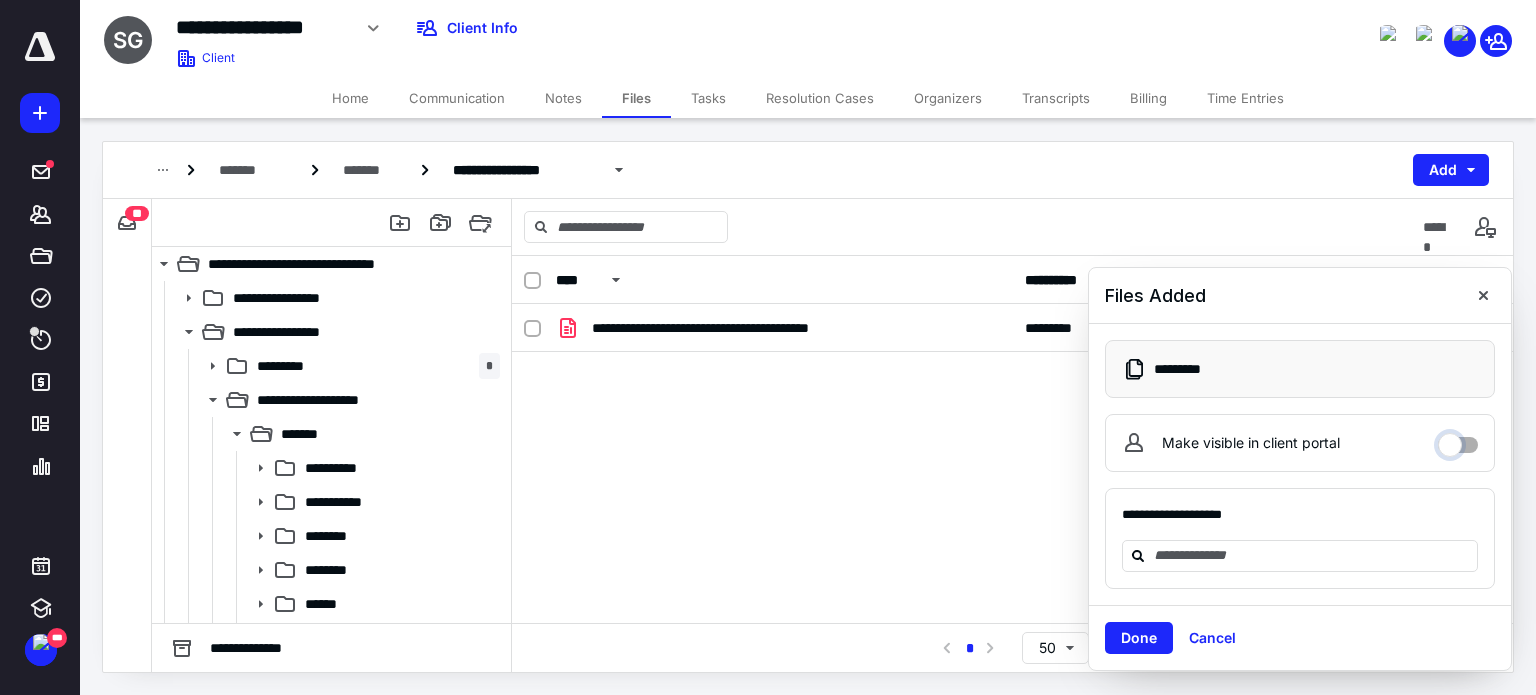 click on "Make visible in client portal" at bounding box center [1458, 440] 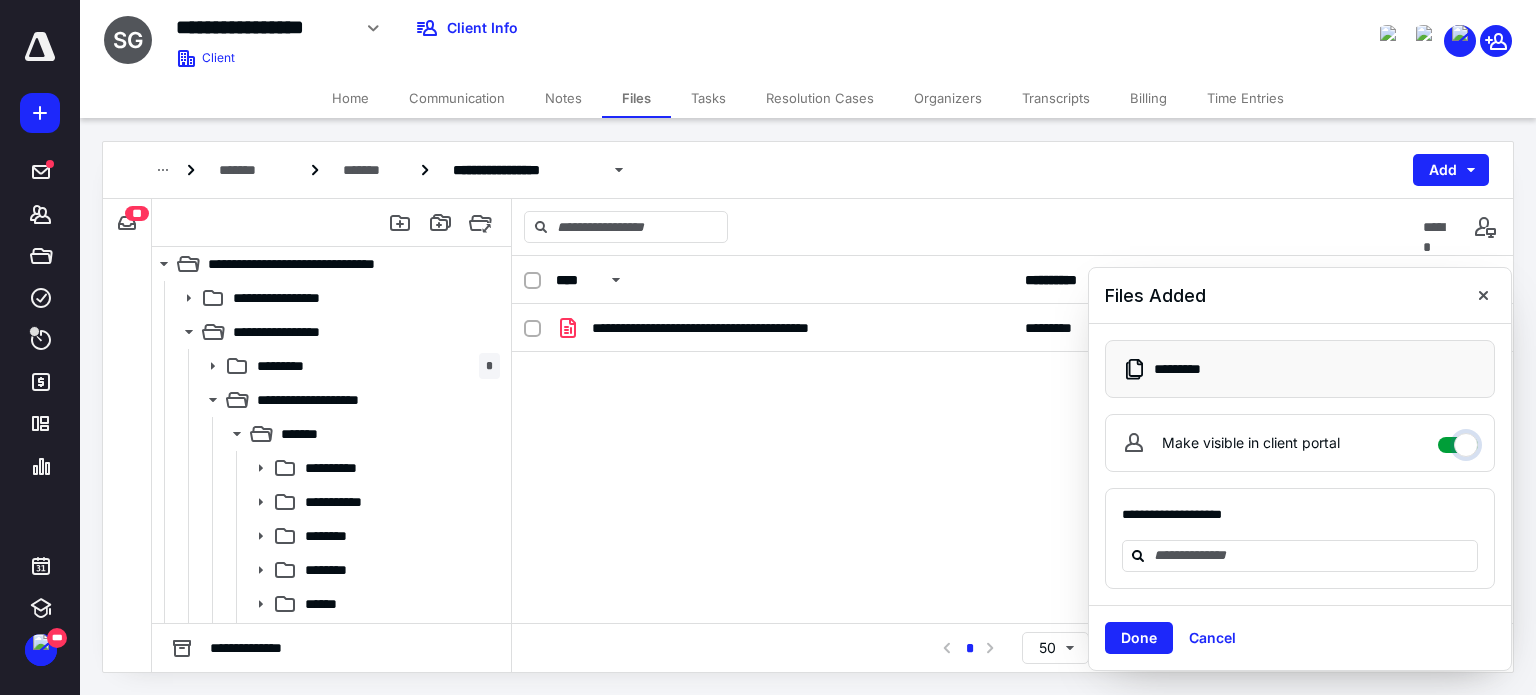 checkbox on "****" 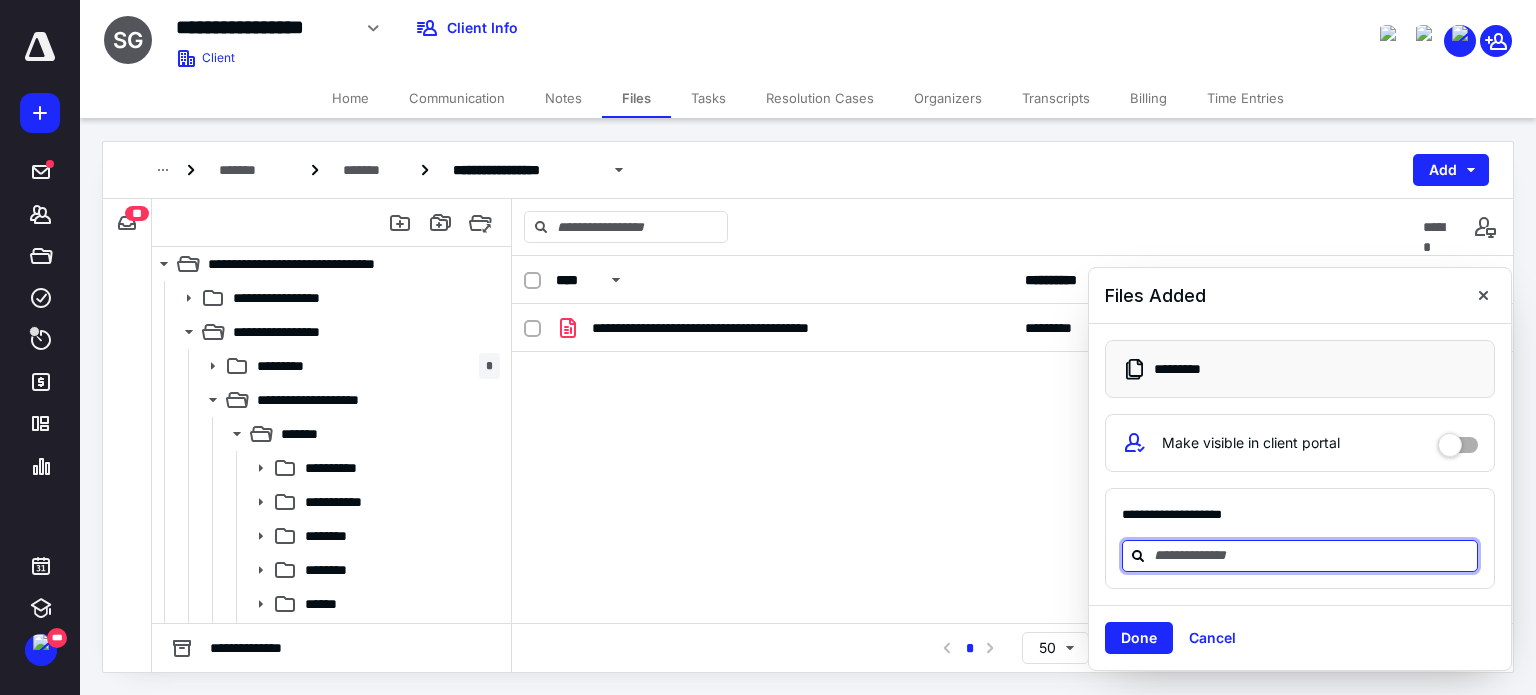 click at bounding box center [1312, 555] 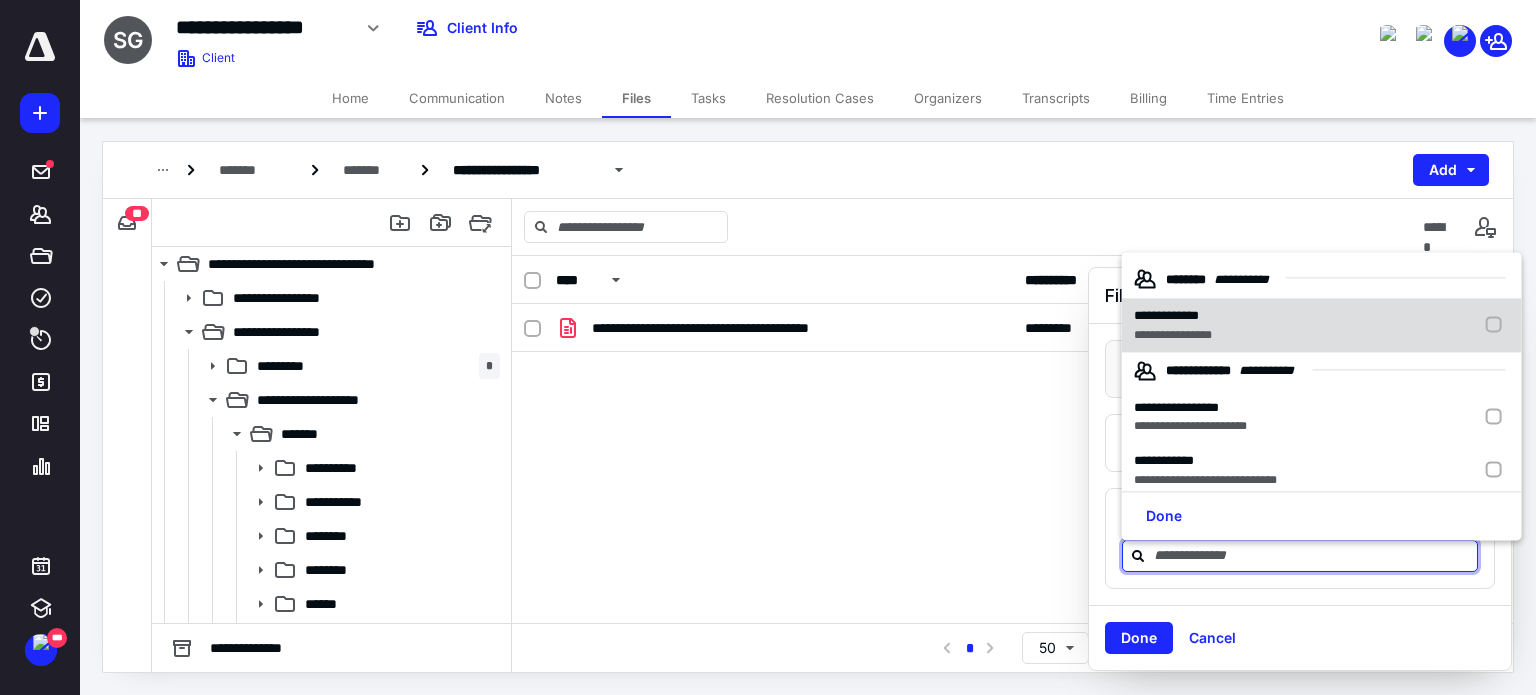 drag, startPoint x: 1477, startPoint y: 328, endPoint x: 1469, endPoint y: 337, distance: 12.0415945 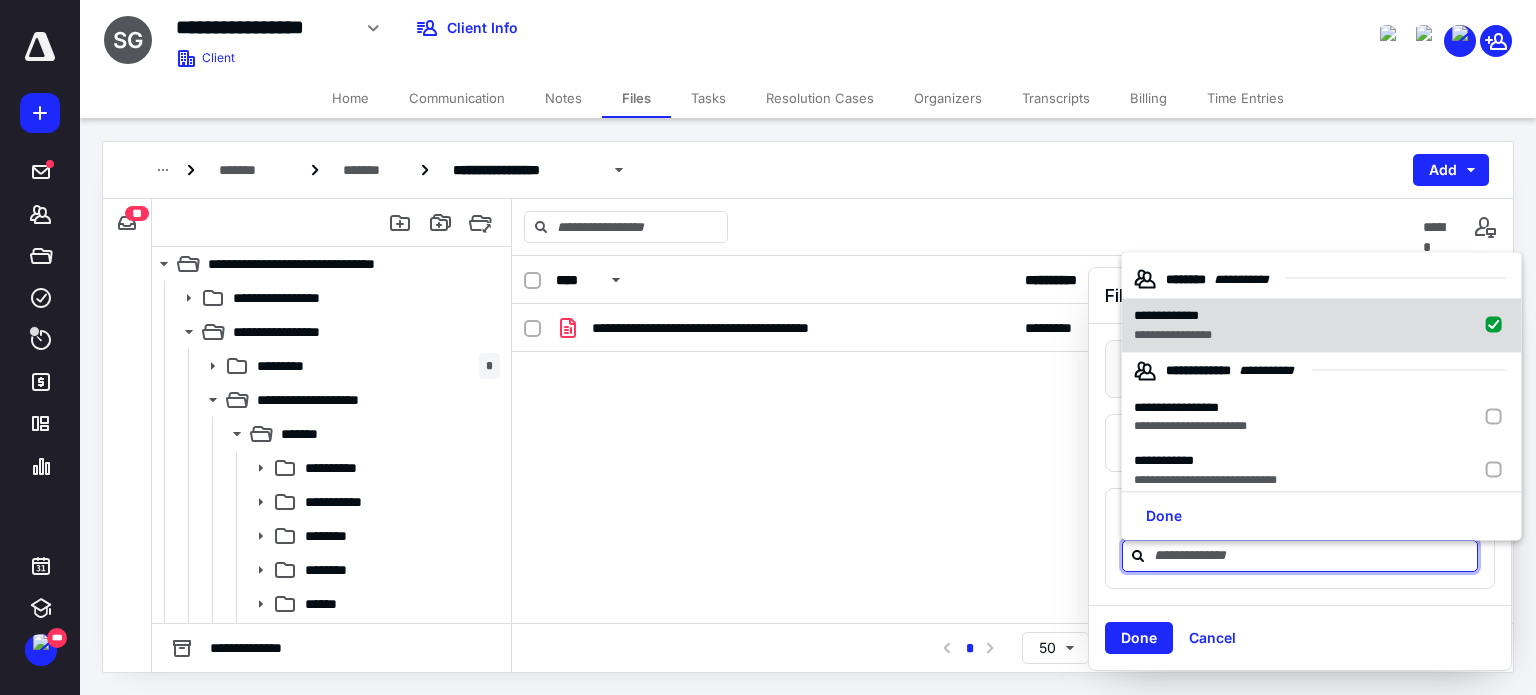 checkbox on "true" 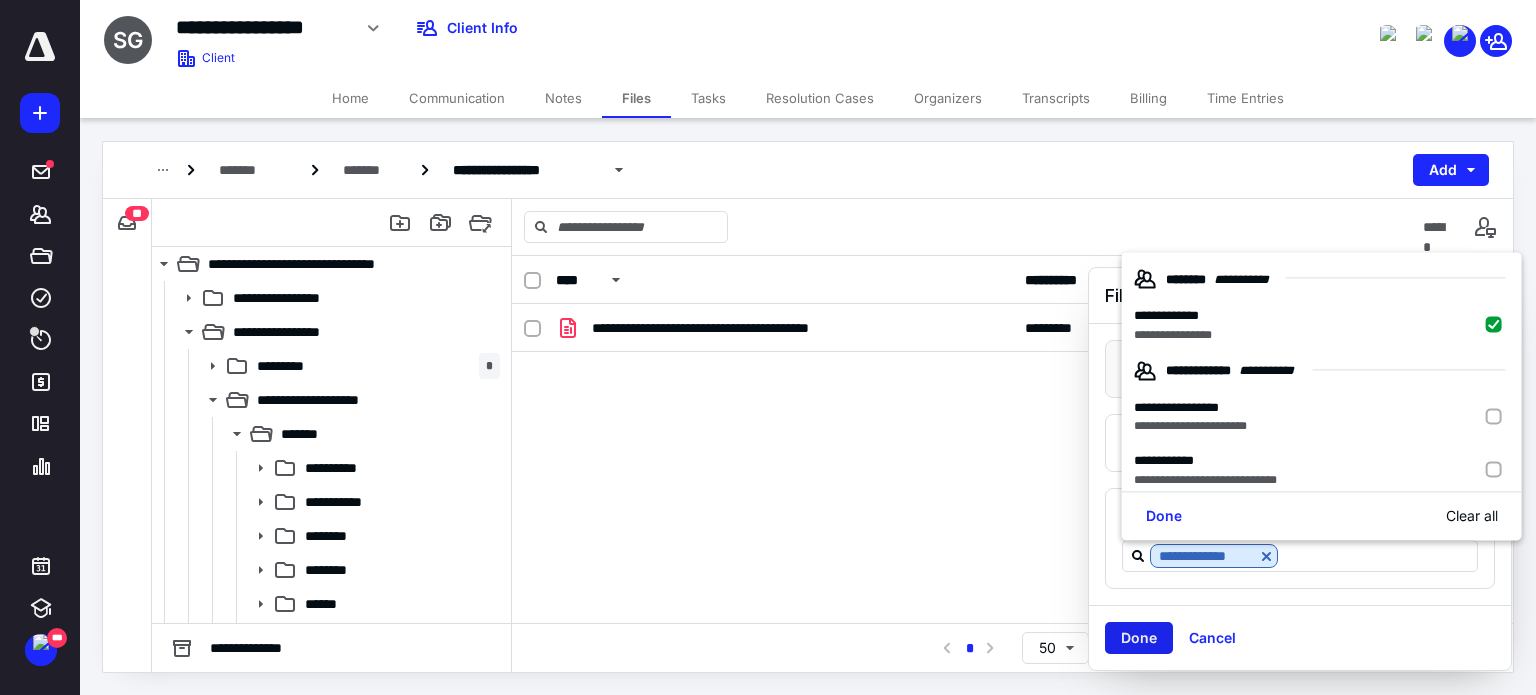 click on "Done" at bounding box center [1139, 638] 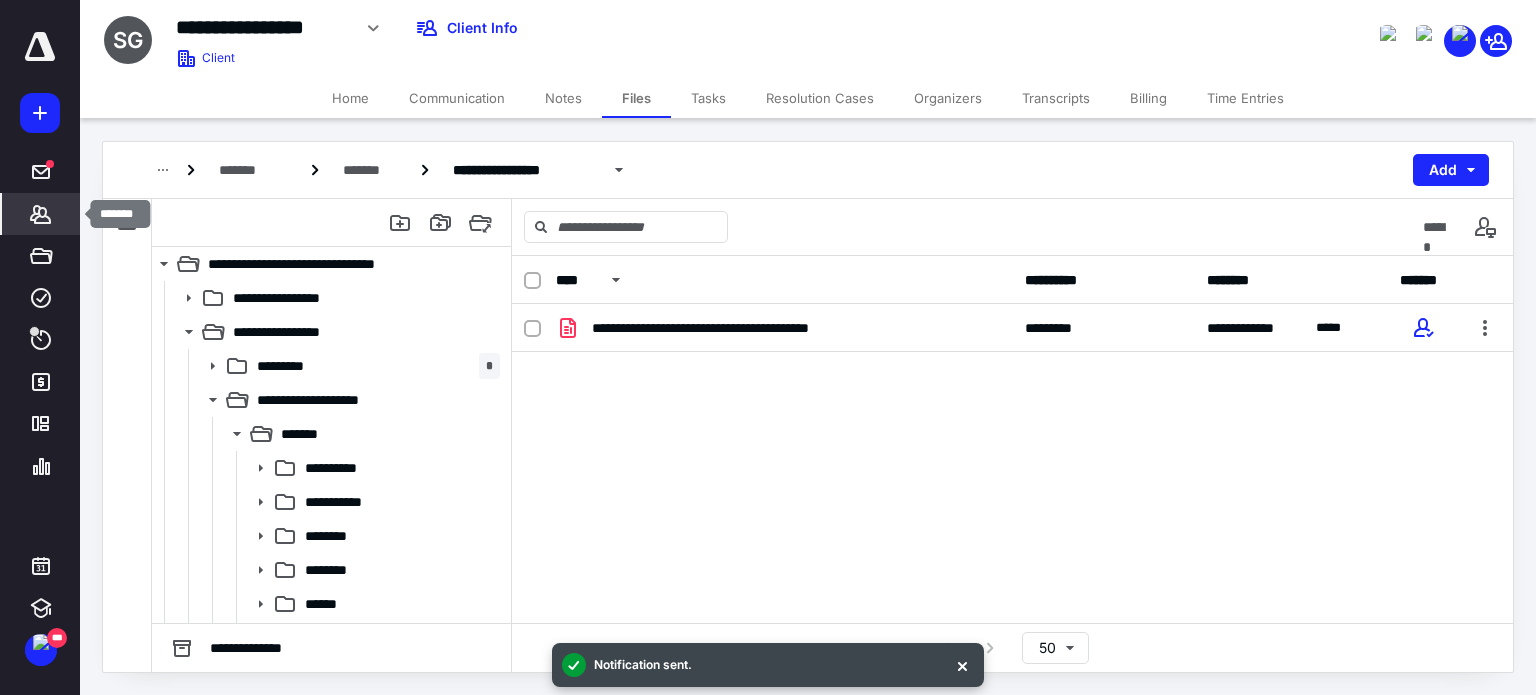click 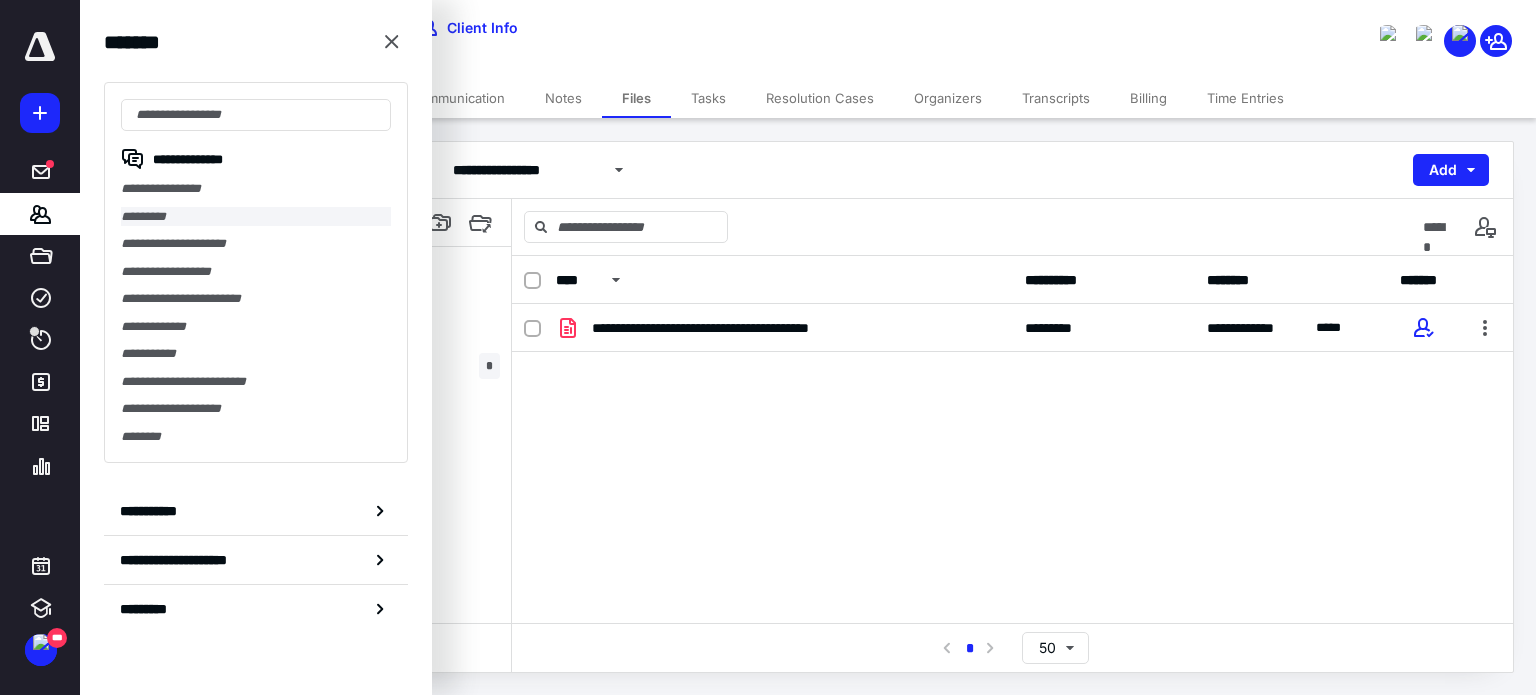 click on "*********" at bounding box center (256, 217) 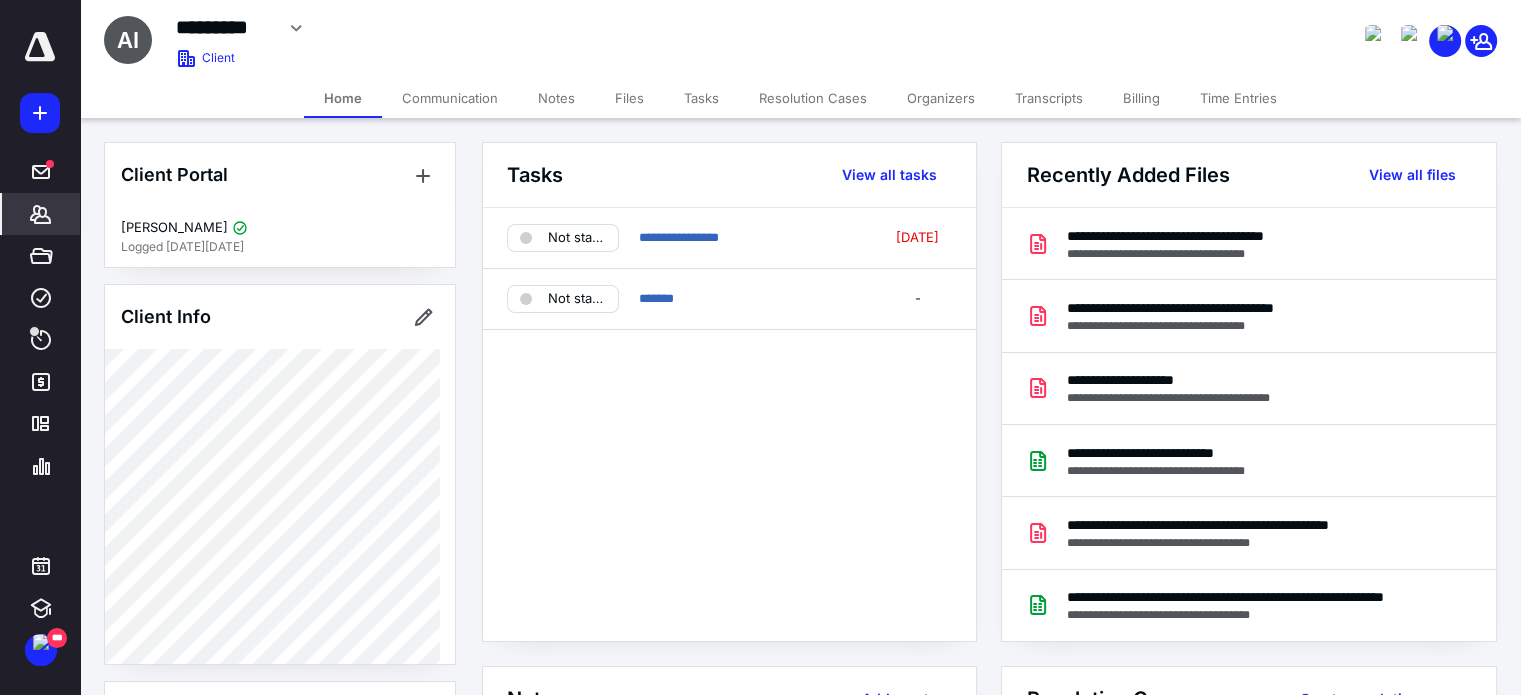 click on "Tasks" at bounding box center [701, 98] 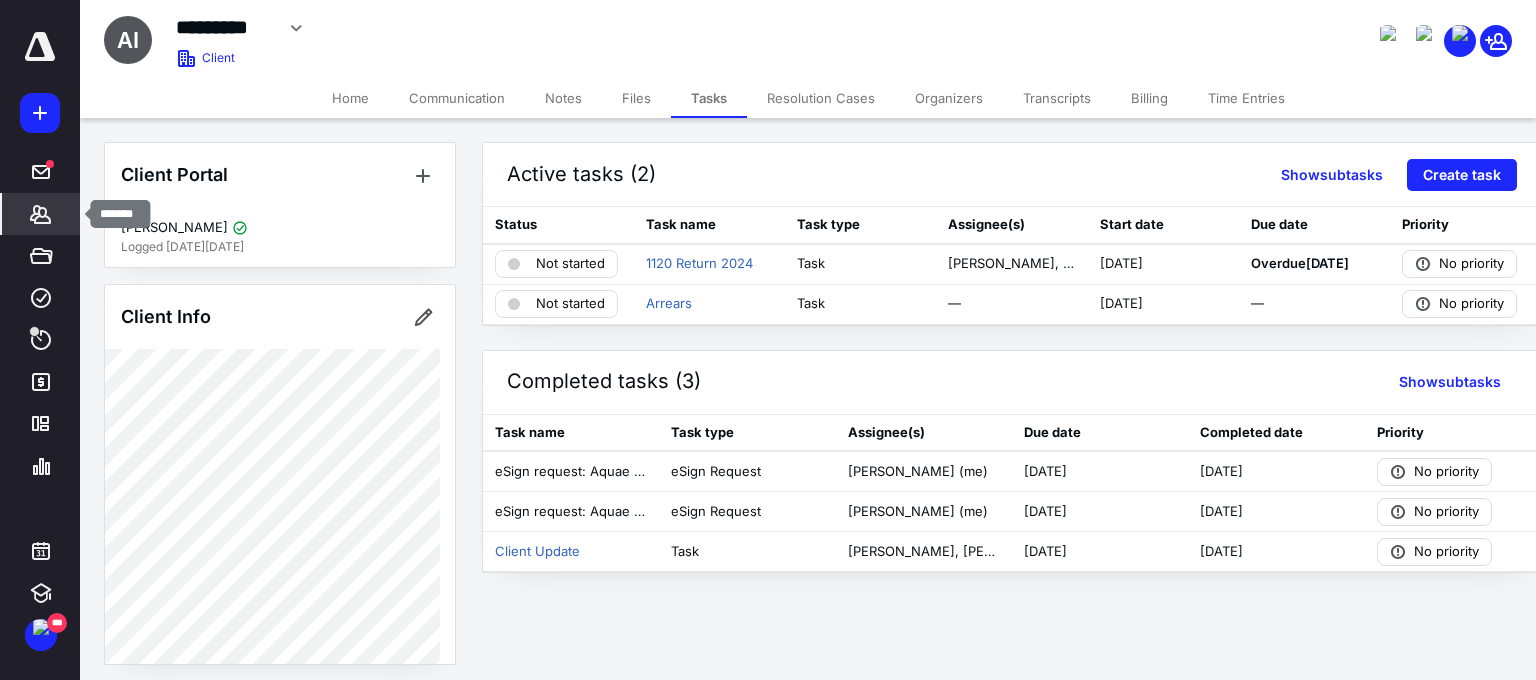 click 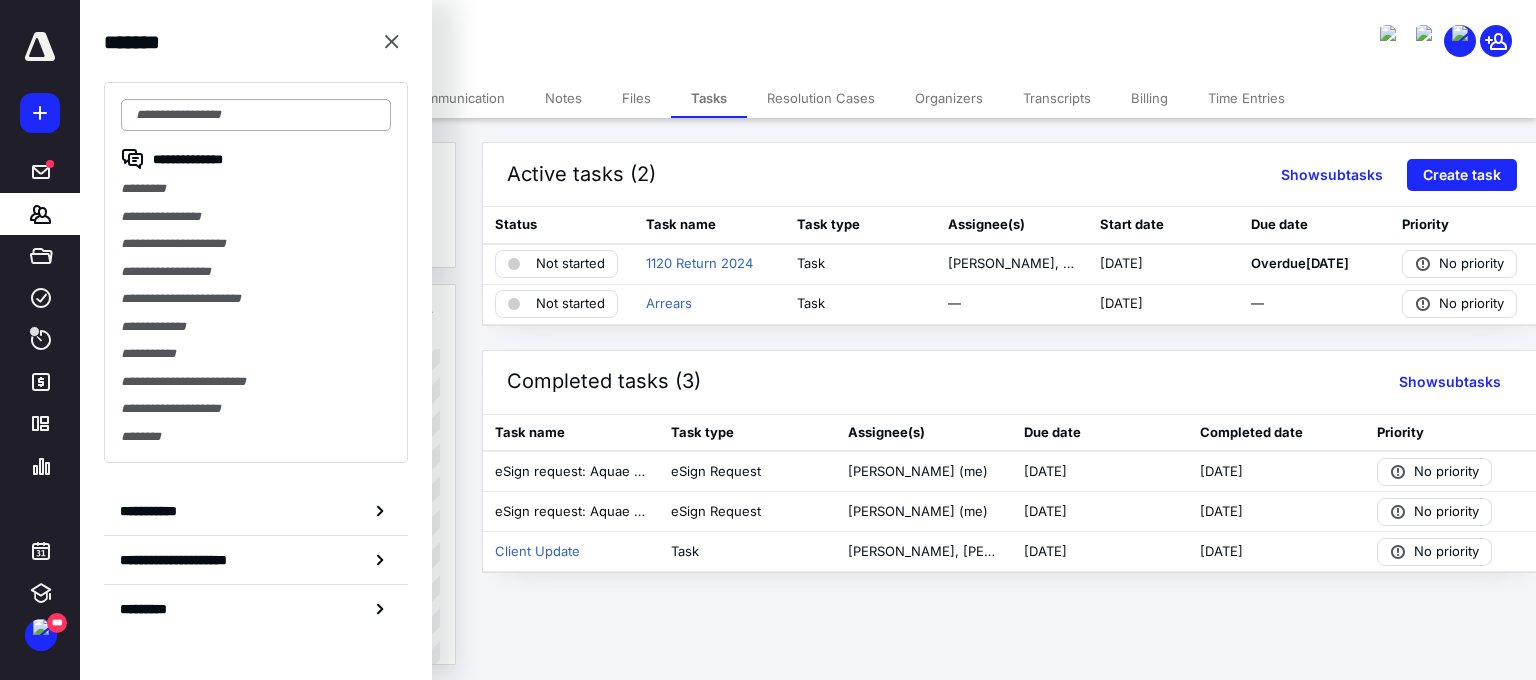 click at bounding box center [256, 115] 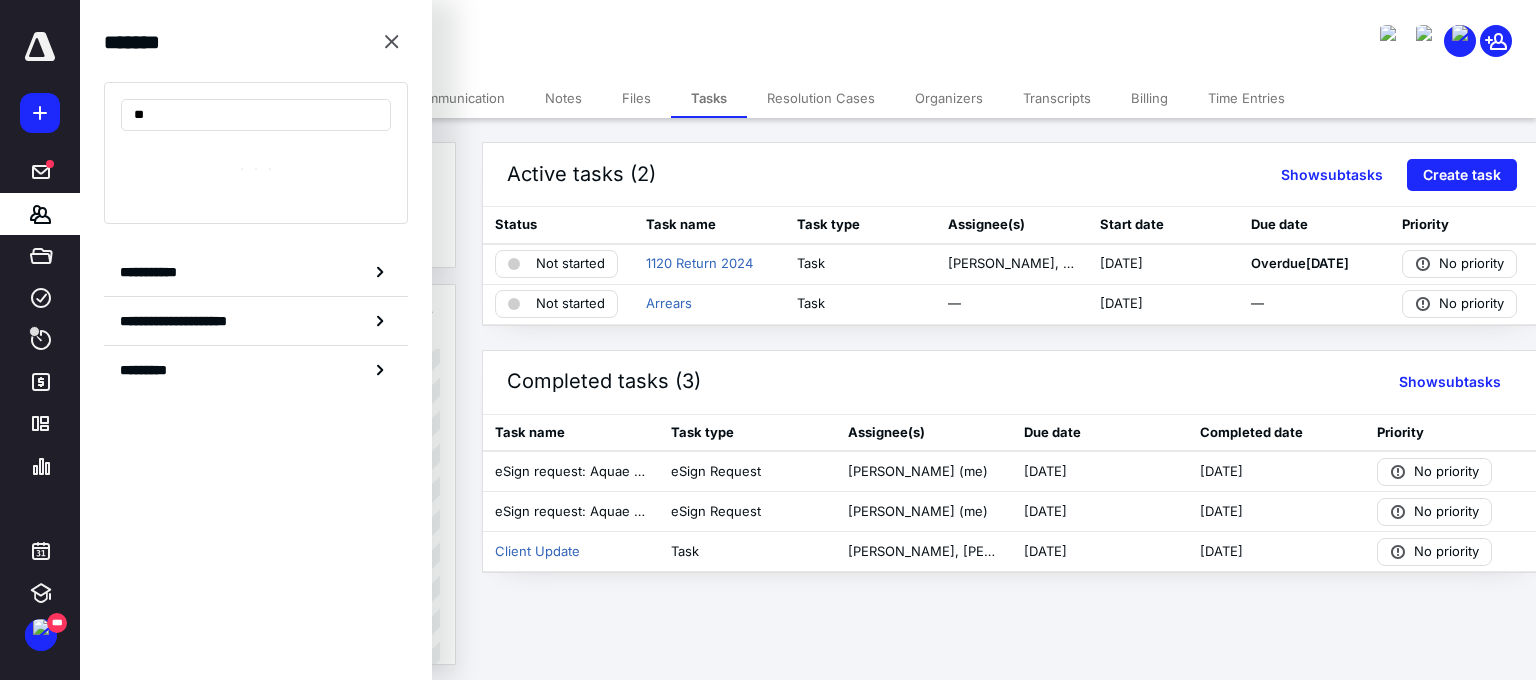 type on "*" 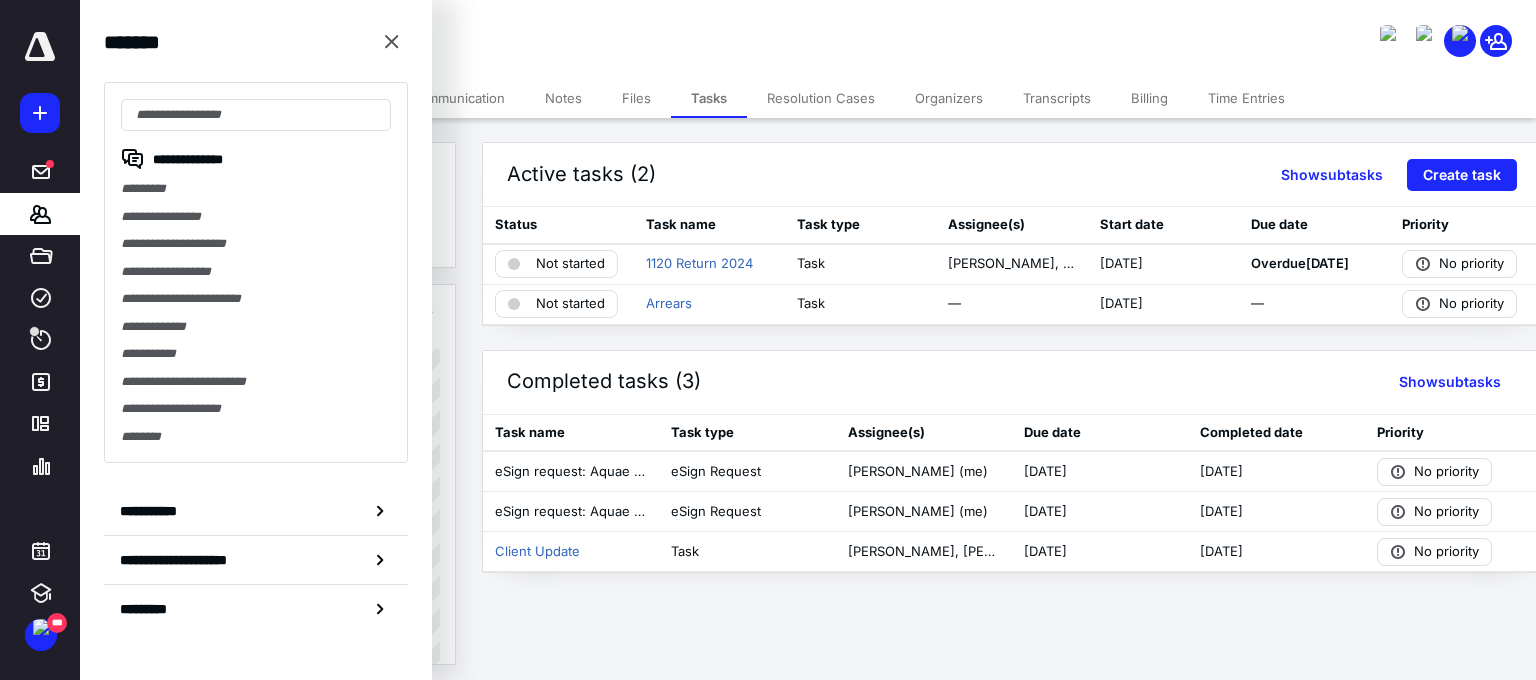 type on "*" 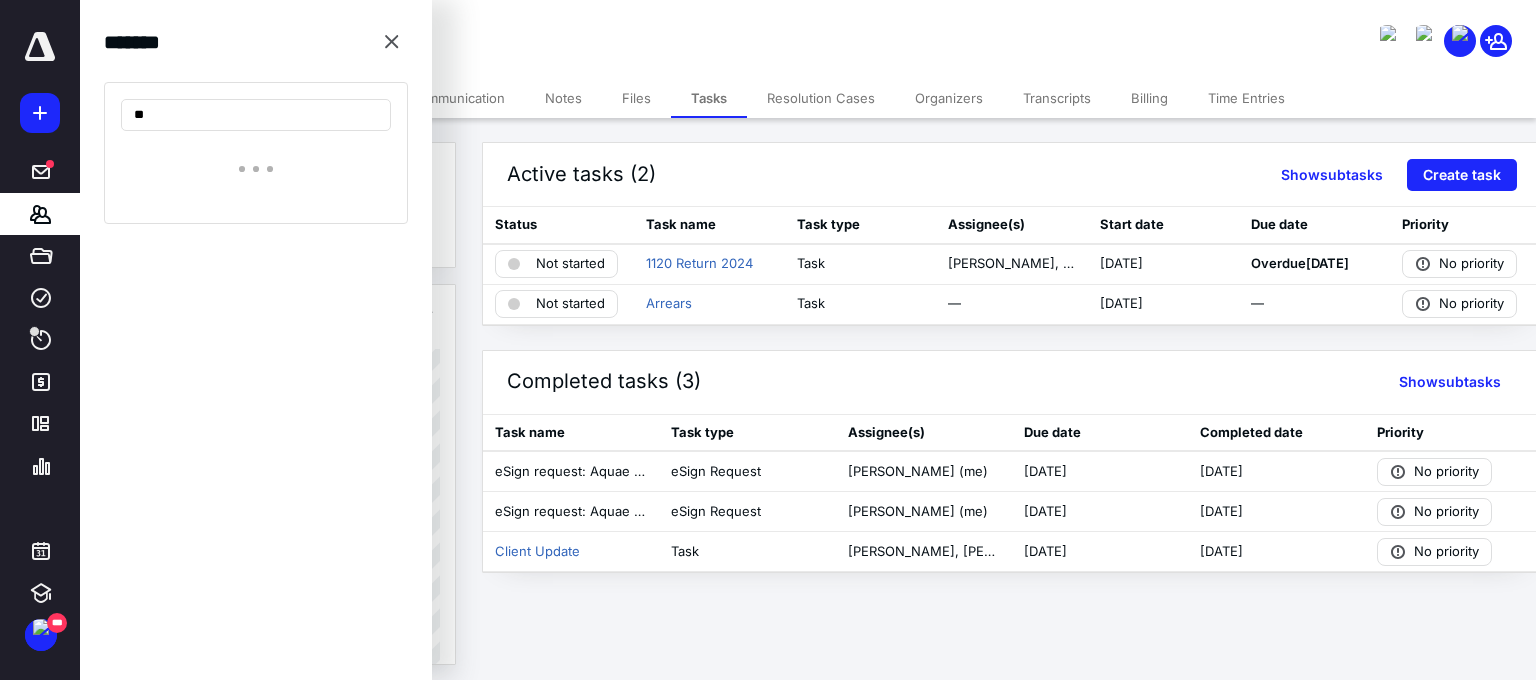 type on "*" 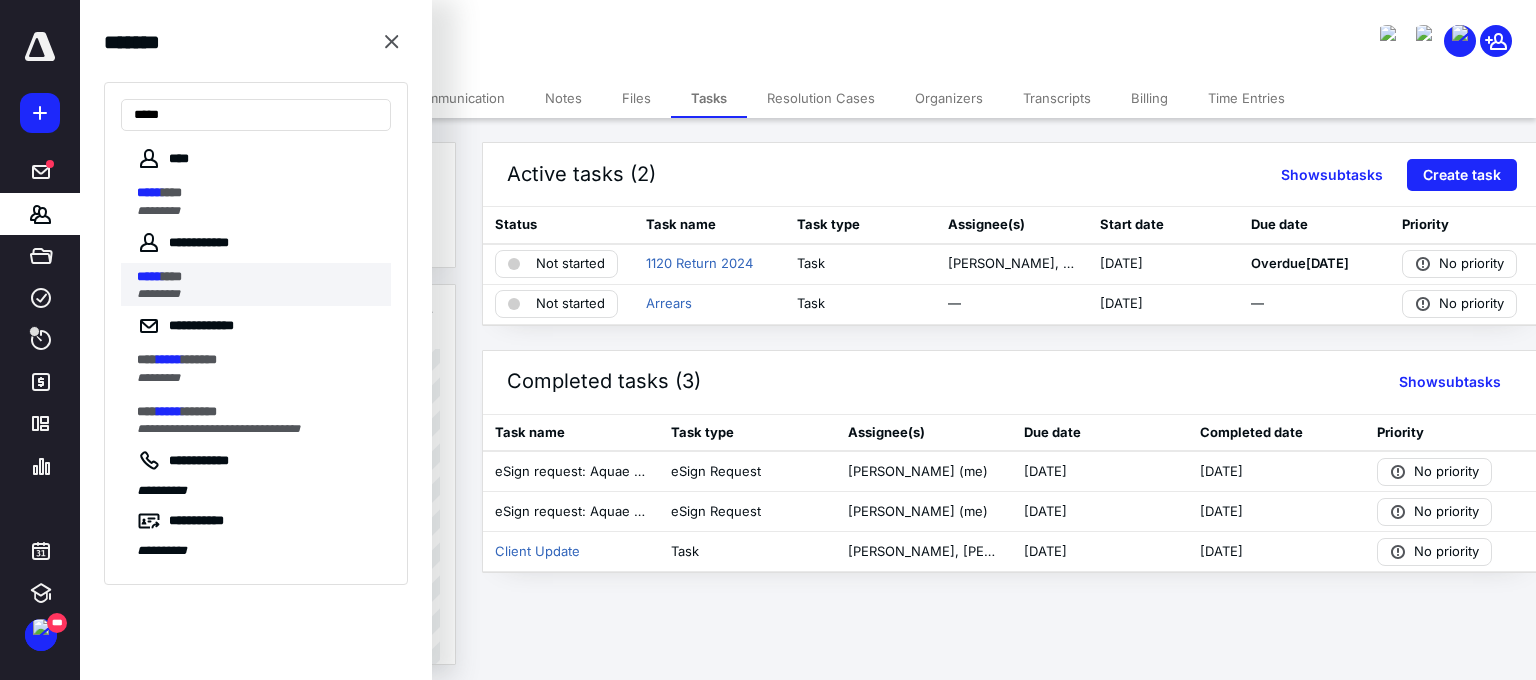 type on "*****" 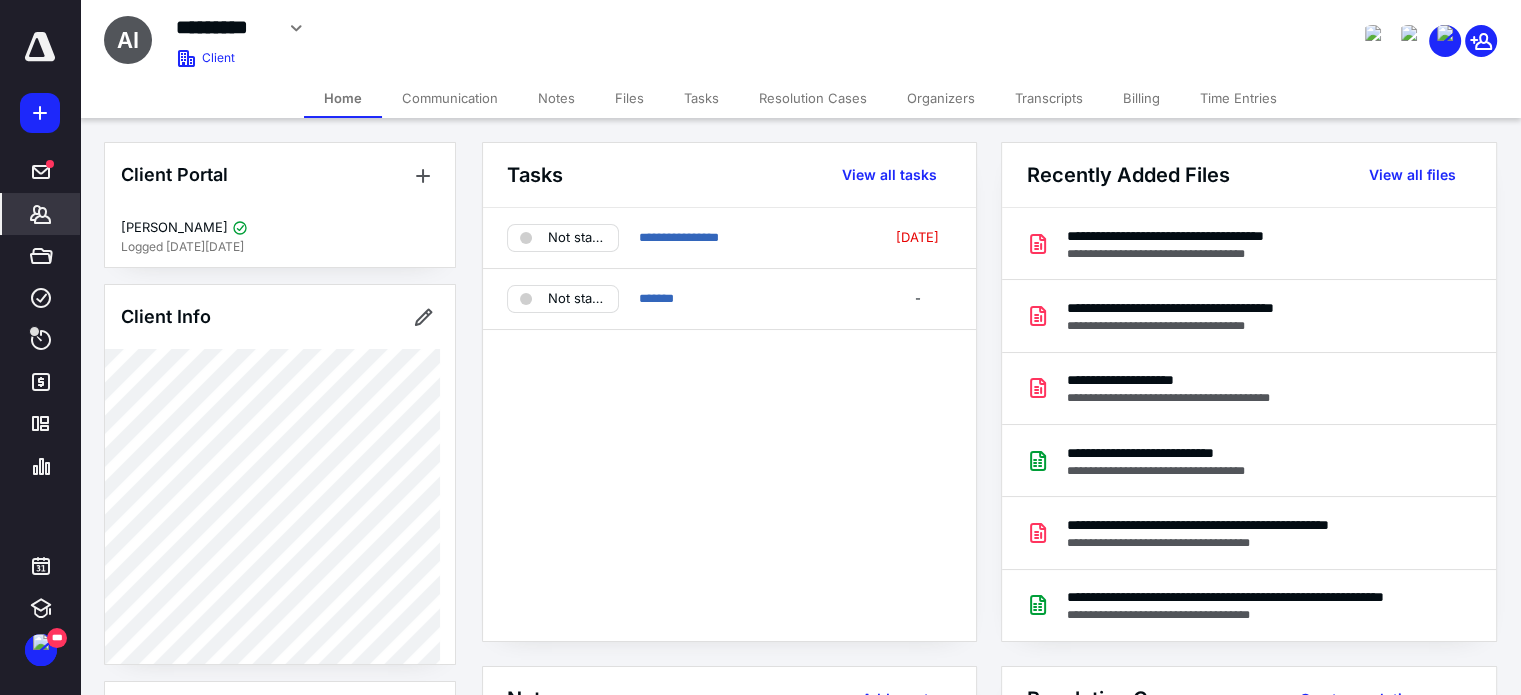click on "Tasks" at bounding box center [701, 98] 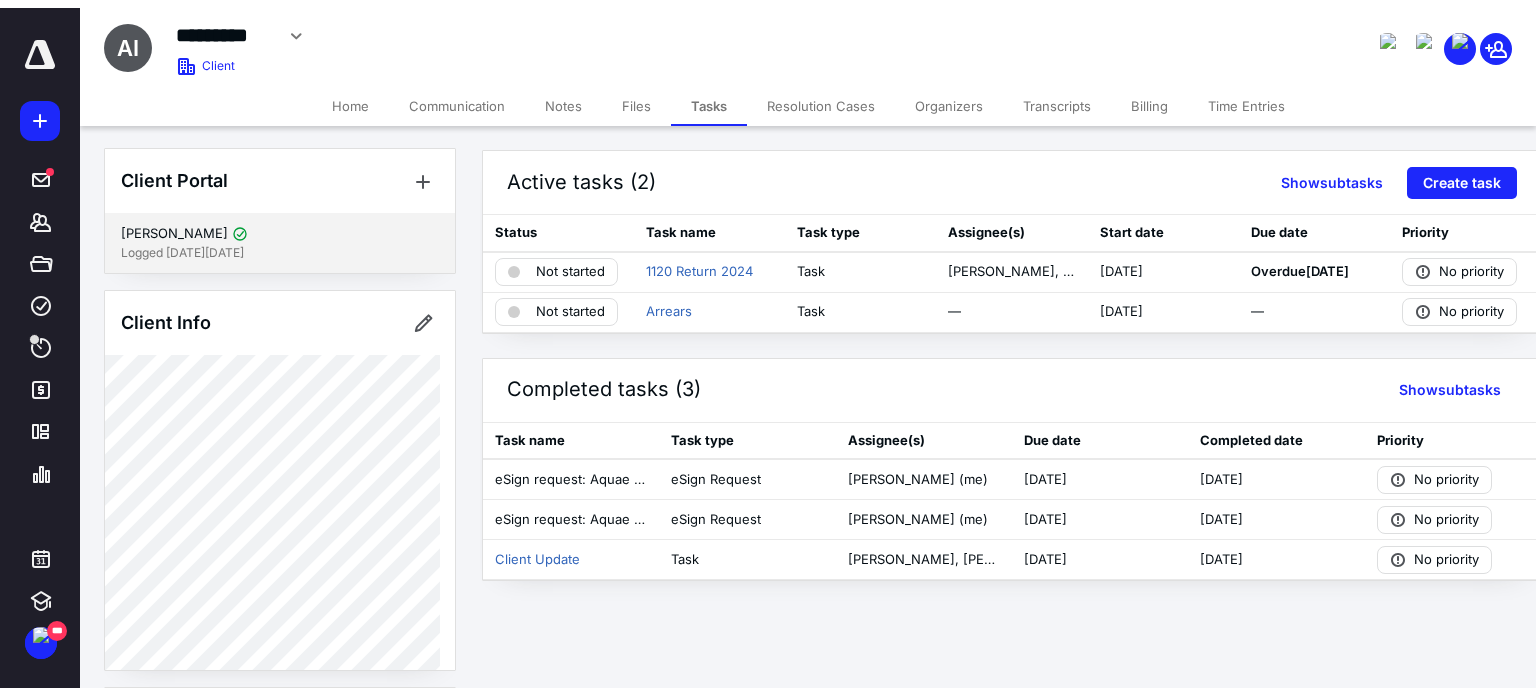 scroll, scrollTop: 0, scrollLeft: 0, axis: both 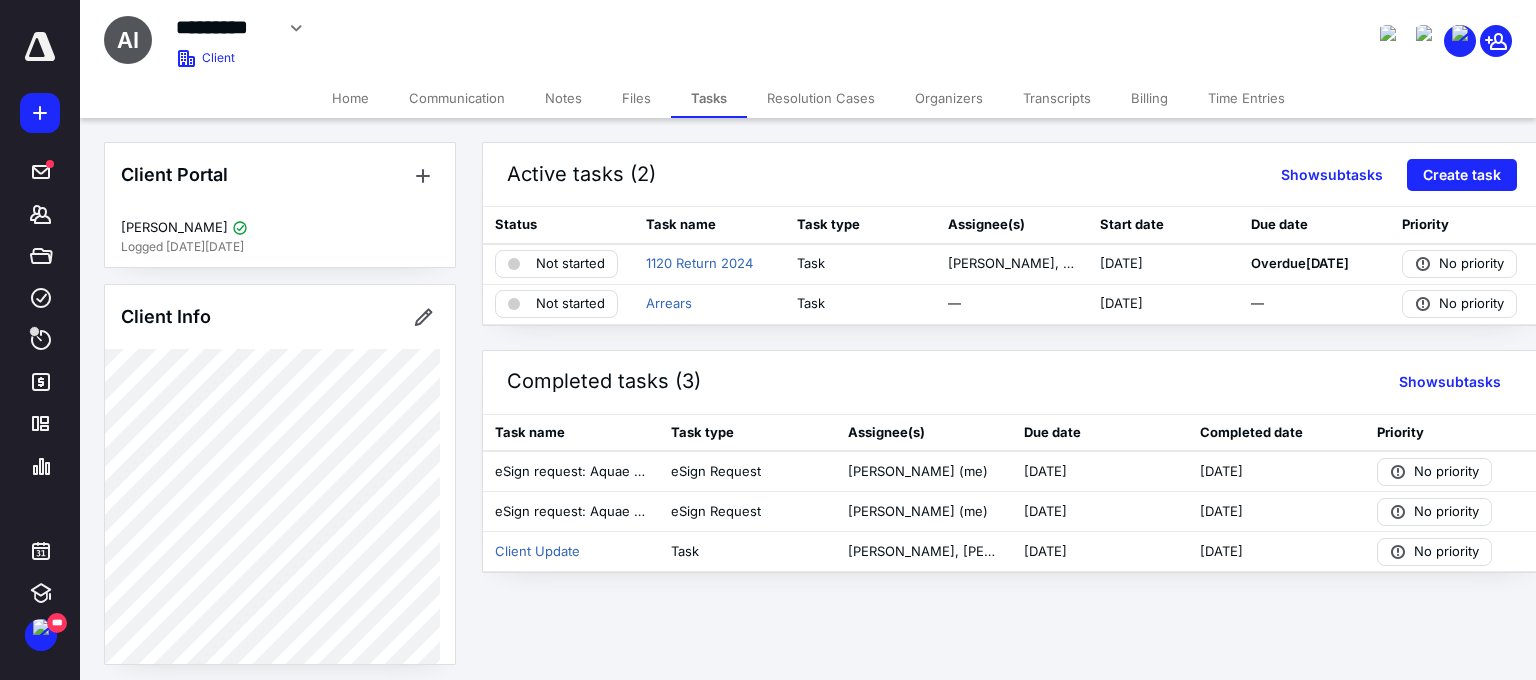 click on "Files" at bounding box center [636, 98] 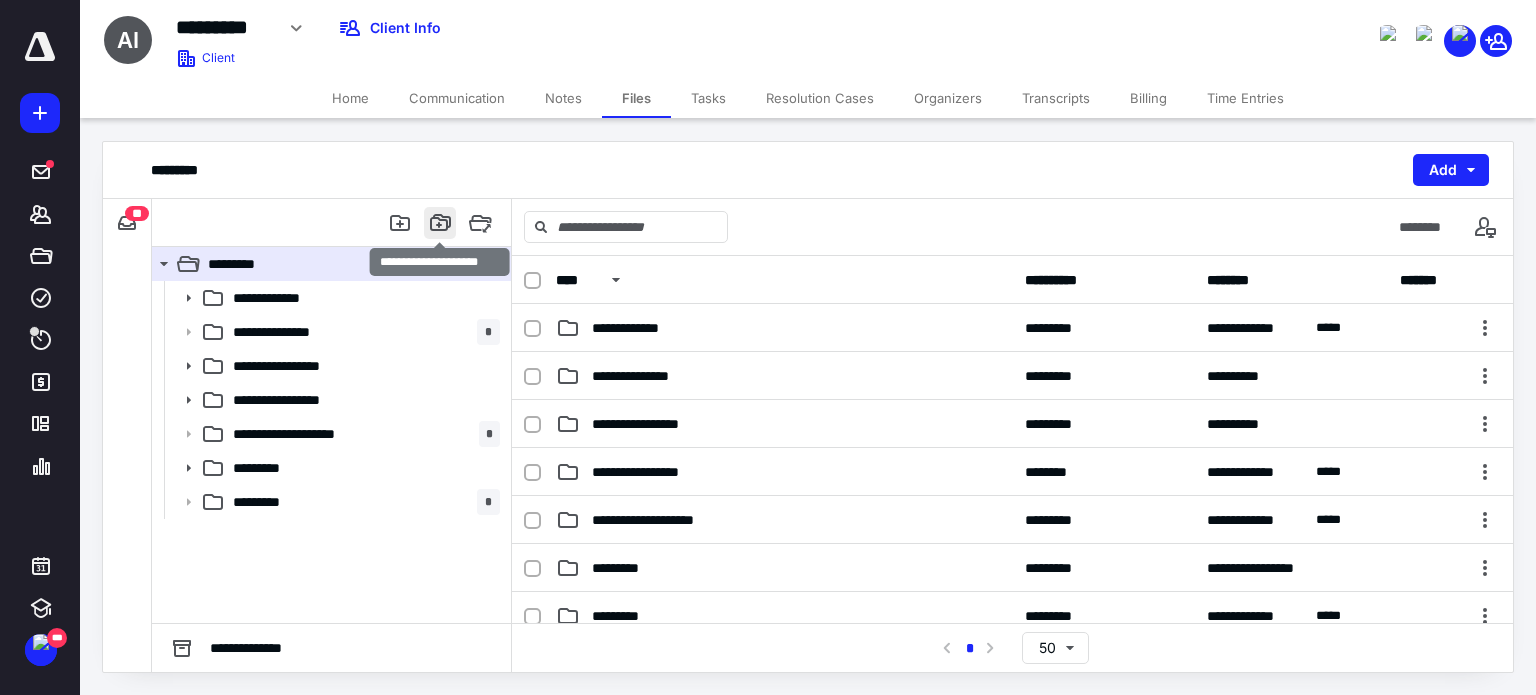 click at bounding box center [440, 223] 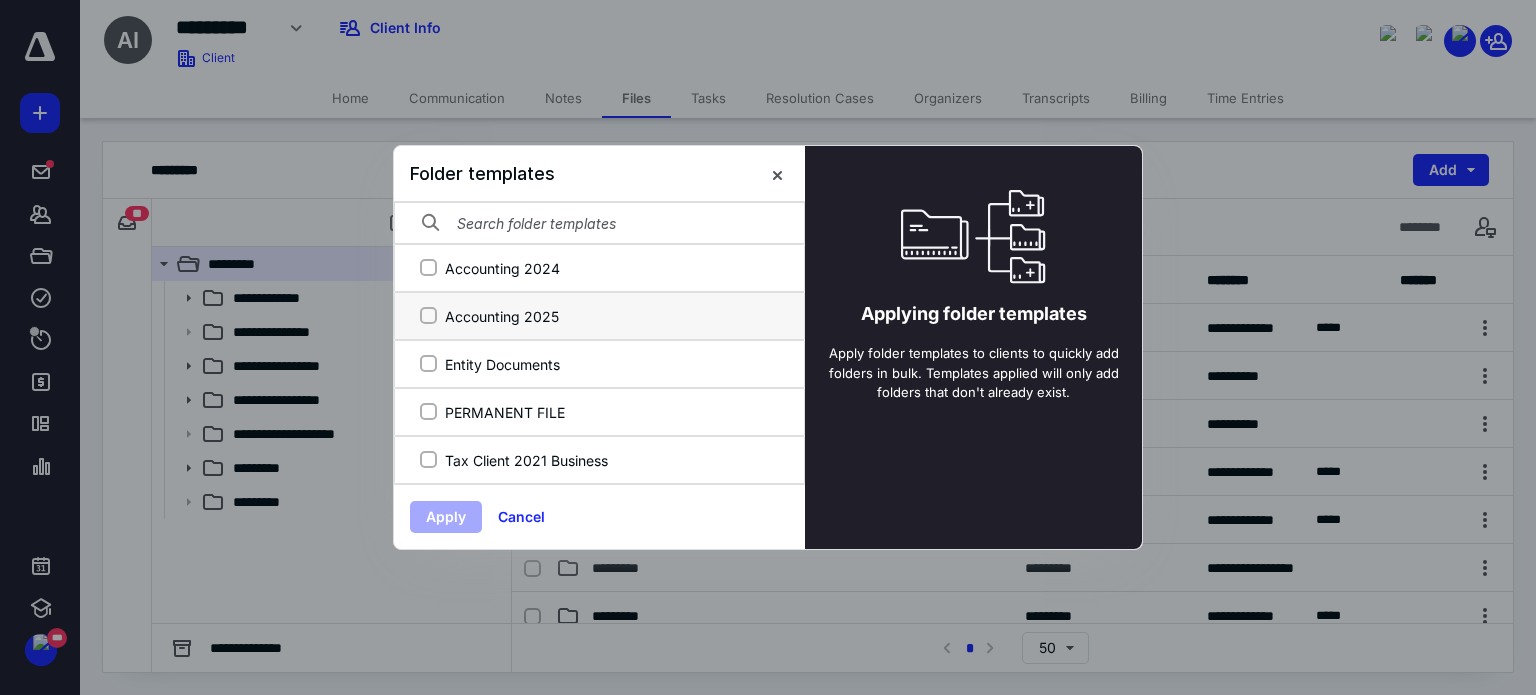 drag, startPoint x: 432, startPoint y: 313, endPoint x: 414, endPoint y: 338, distance: 30.805843 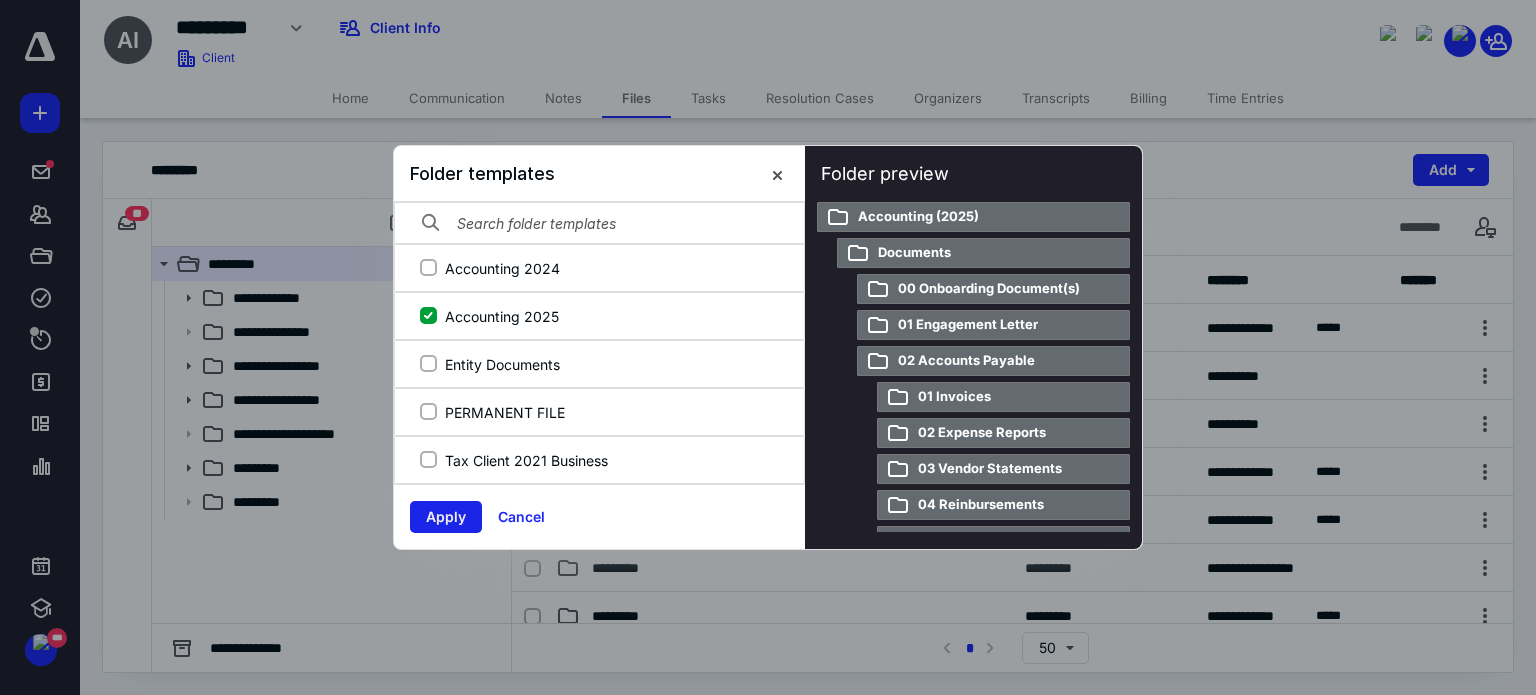 click on "Apply" at bounding box center (446, 517) 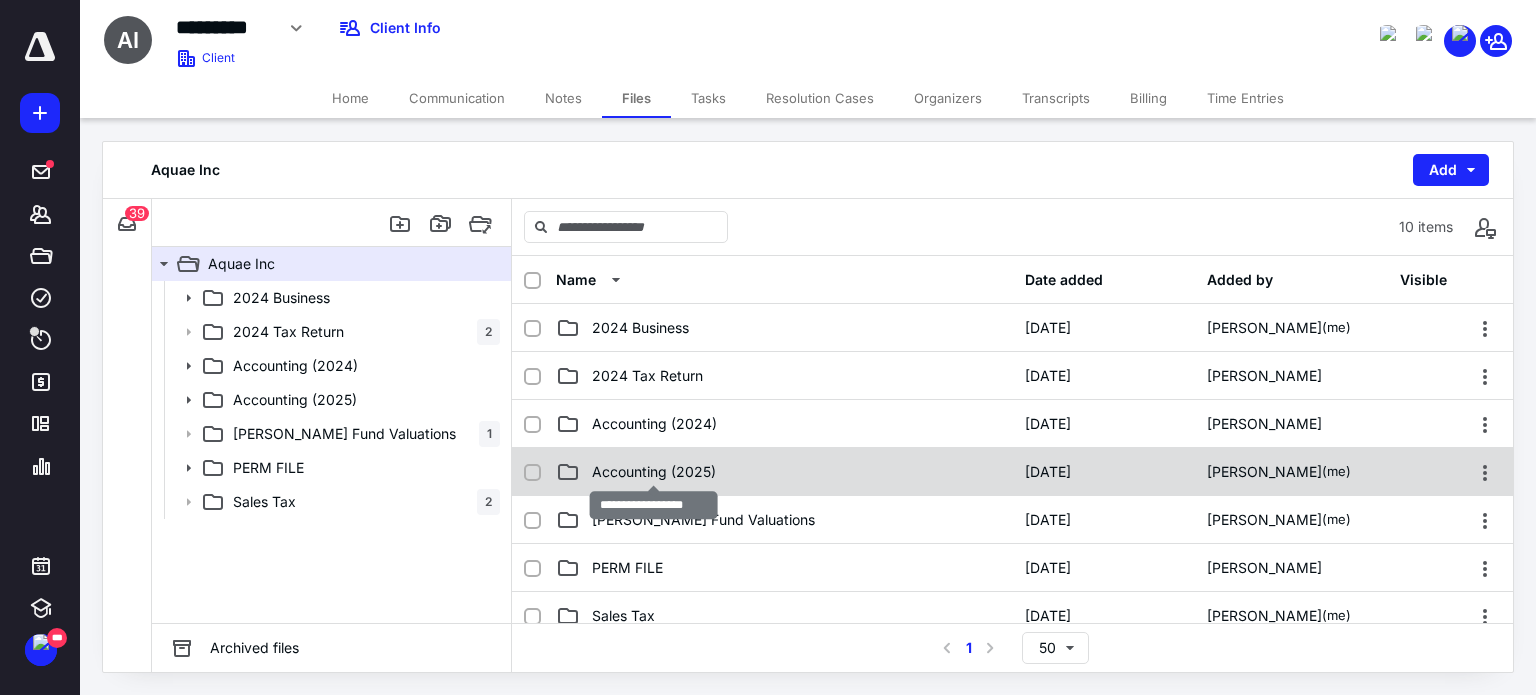 click on "Accounting (2025)" at bounding box center [654, 472] 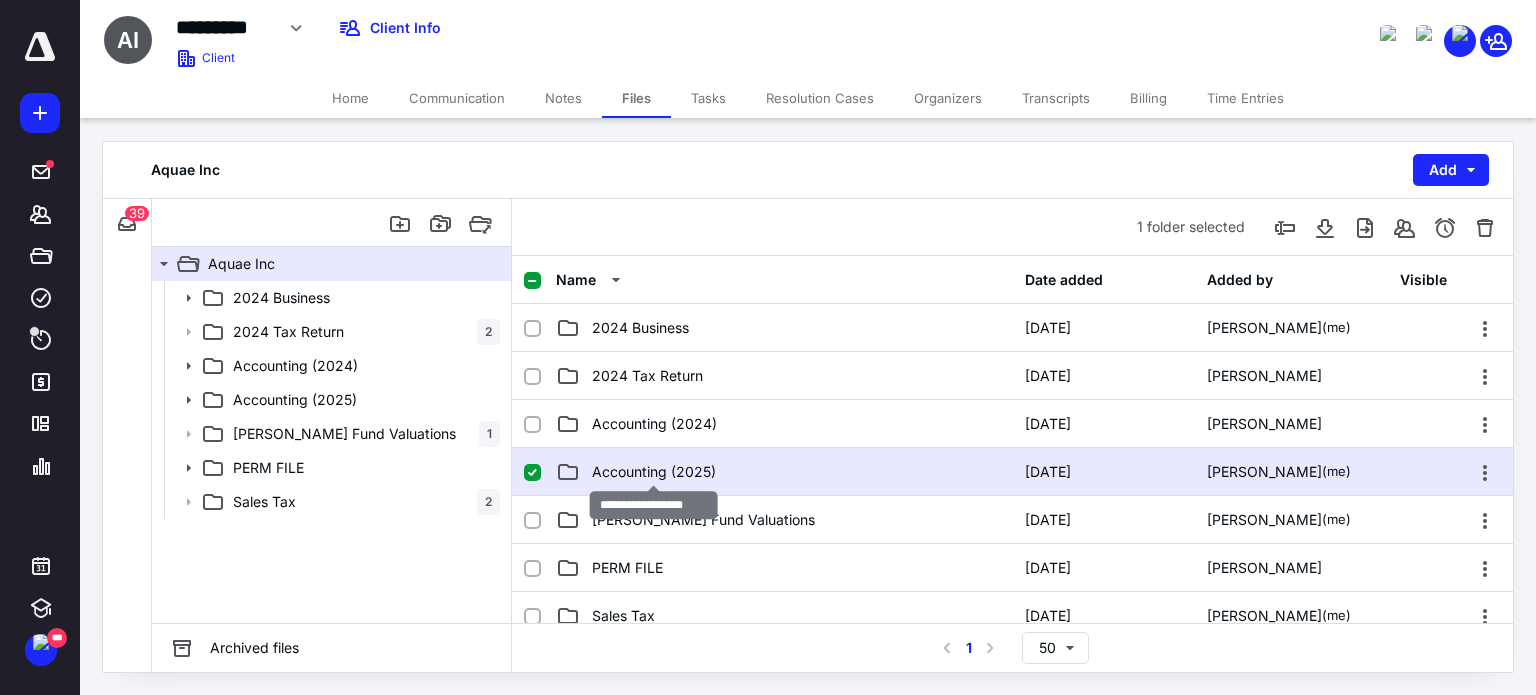 click on "Accounting (2025)" at bounding box center (654, 472) 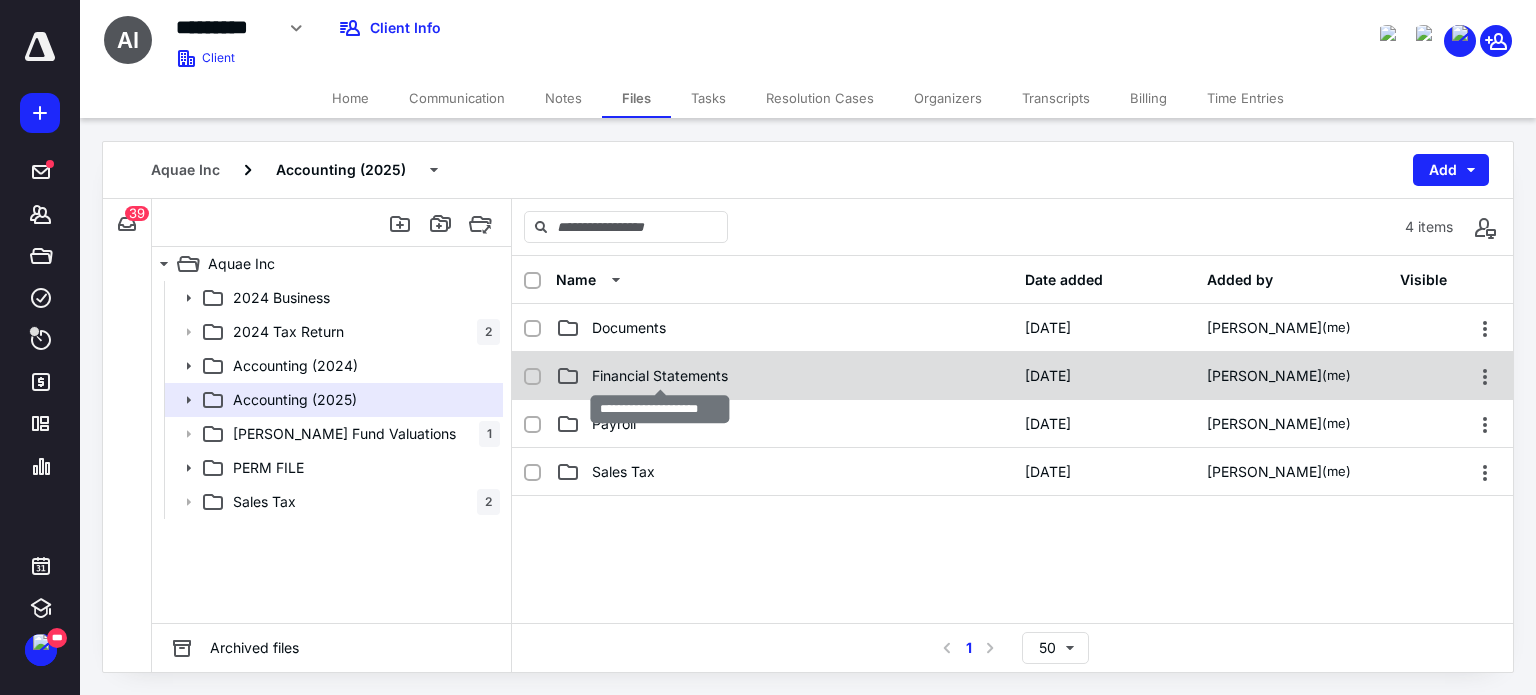 click on "Financial Statements" at bounding box center [660, 376] 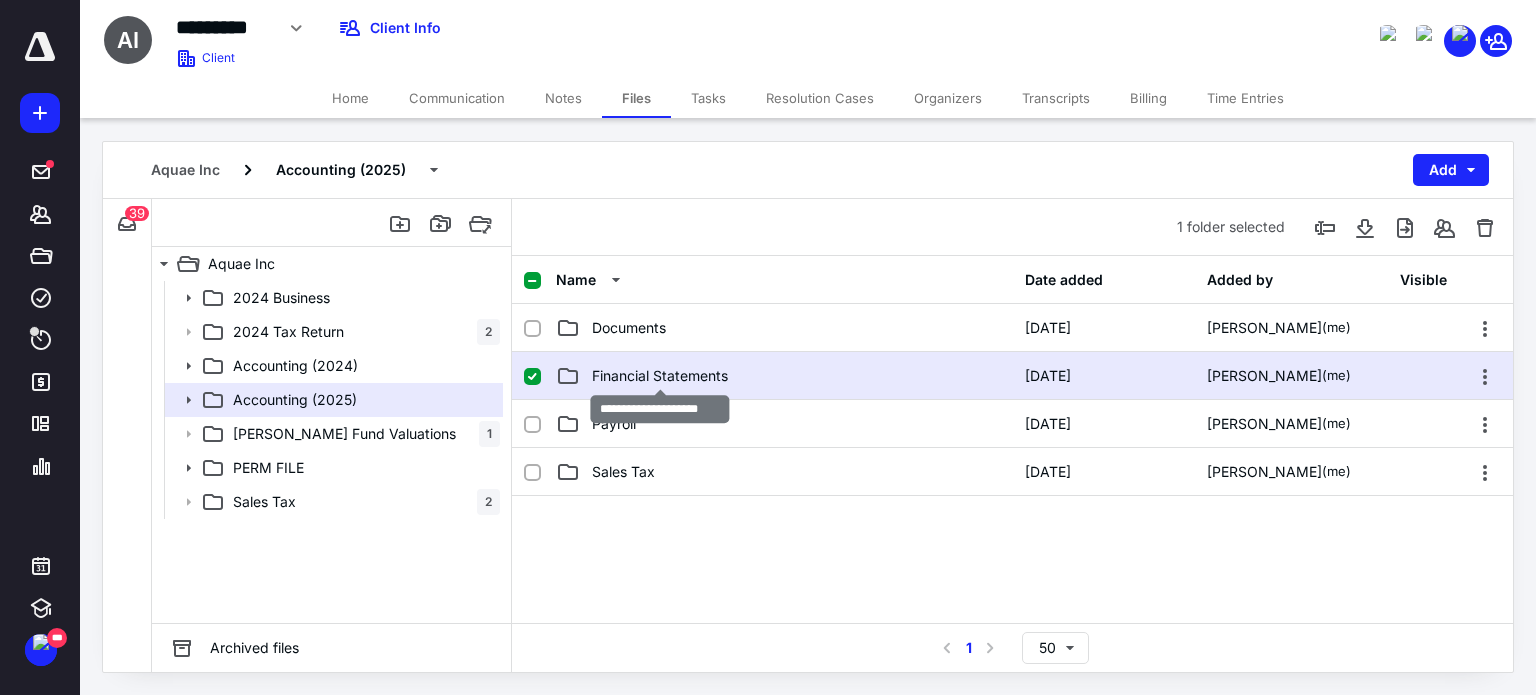 click on "Financial Statements" at bounding box center (660, 376) 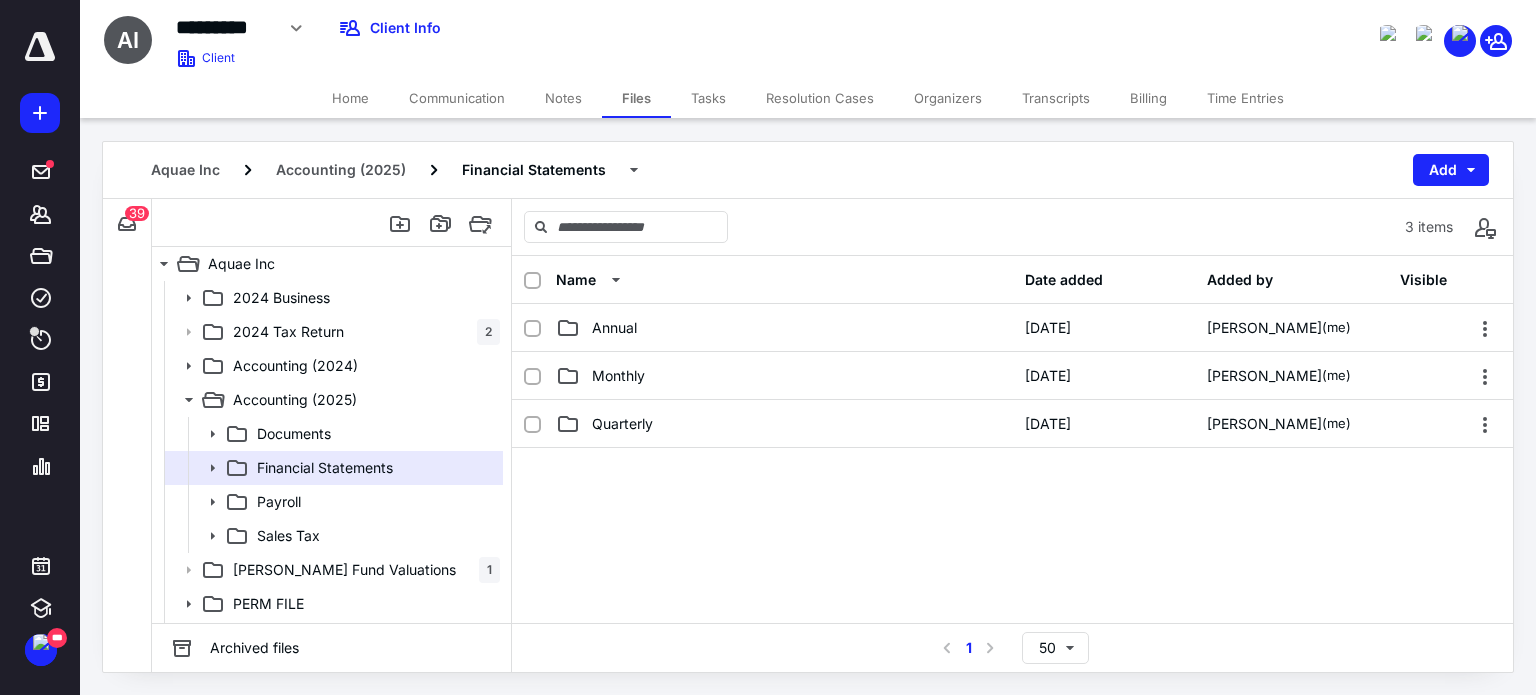 click on "Monthly" at bounding box center (618, 376) 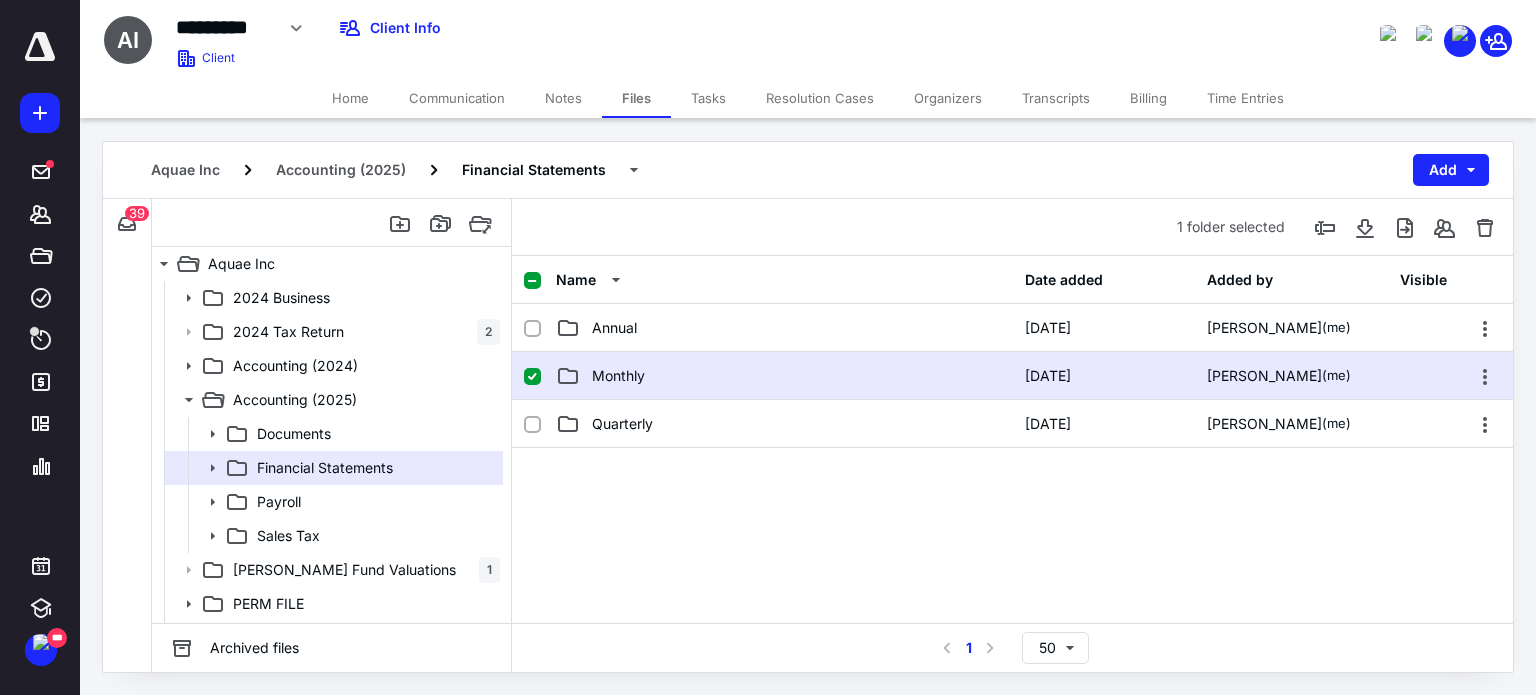 click on "Monthly" at bounding box center [618, 376] 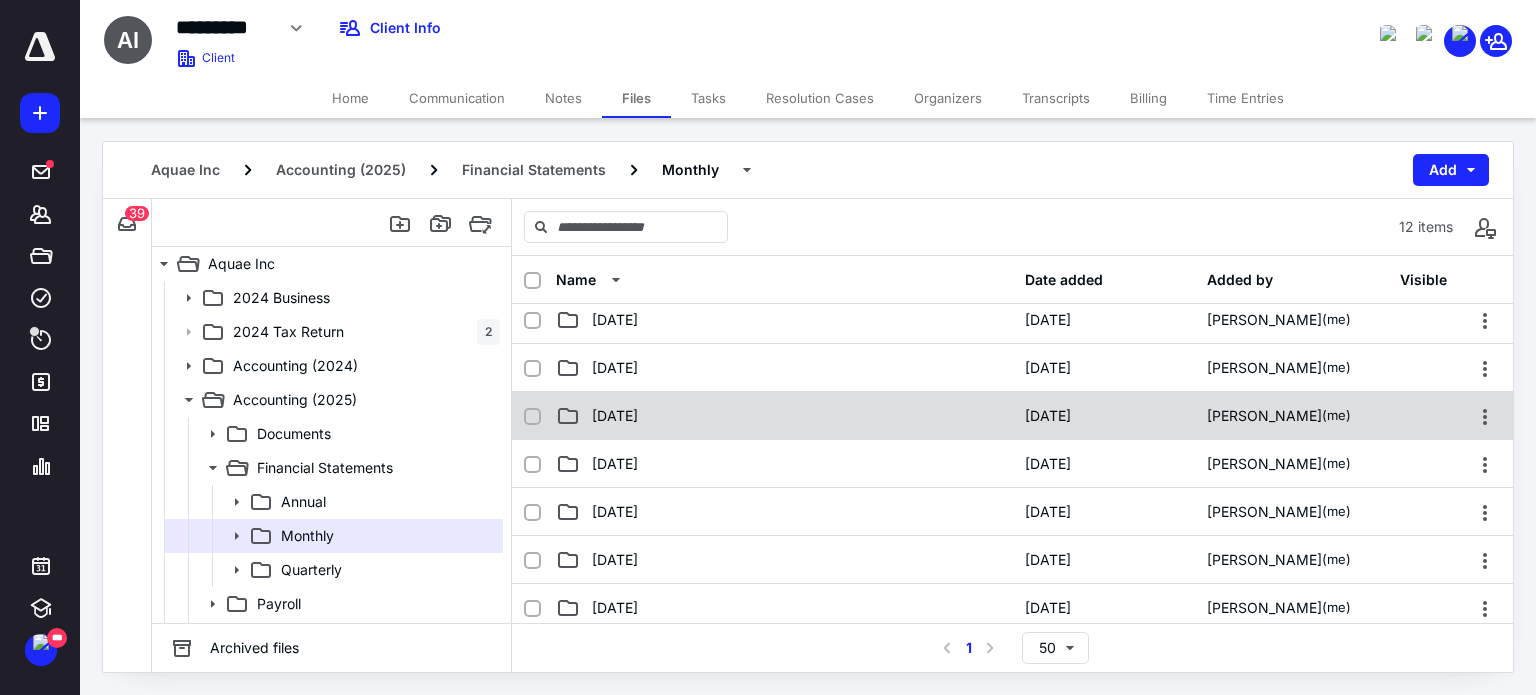 scroll, scrollTop: 100, scrollLeft: 0, axis: vertical 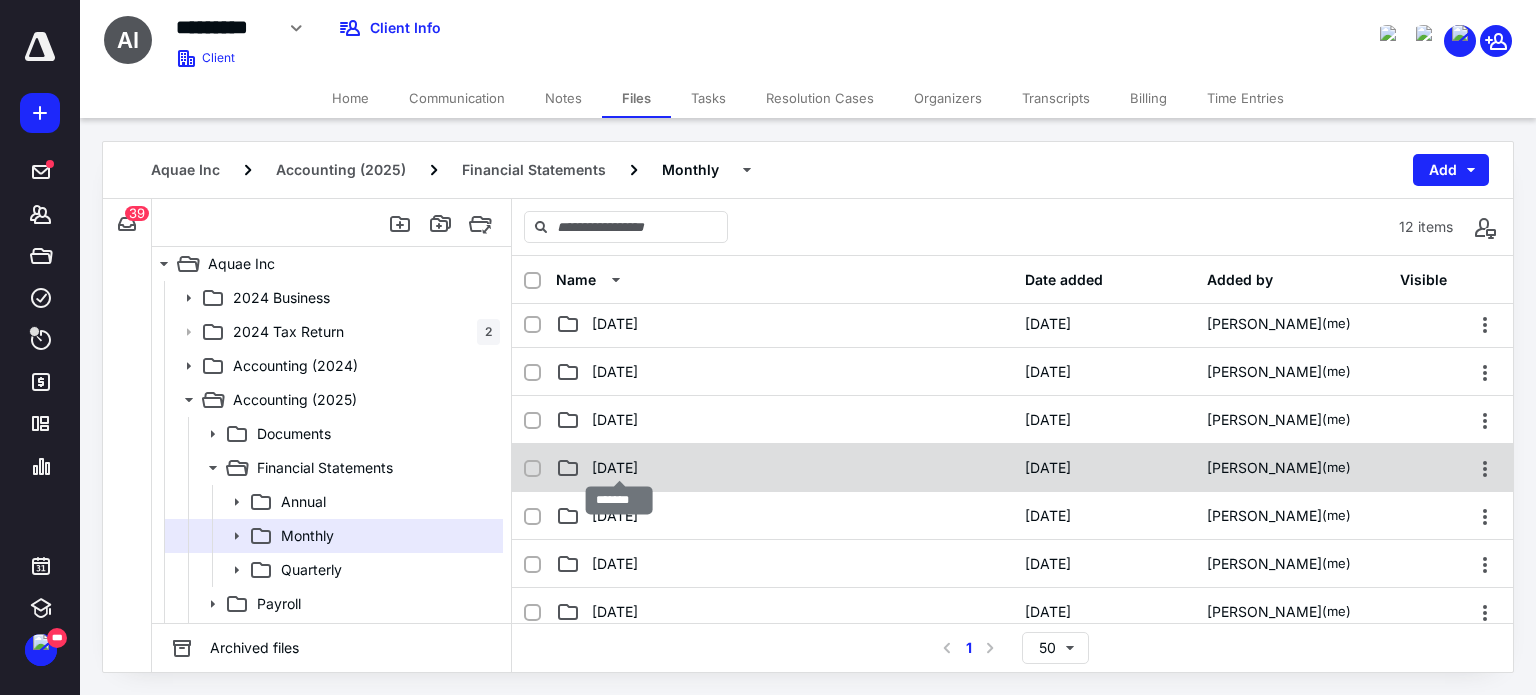 click on "06 June" at bounding box center (615, 468) 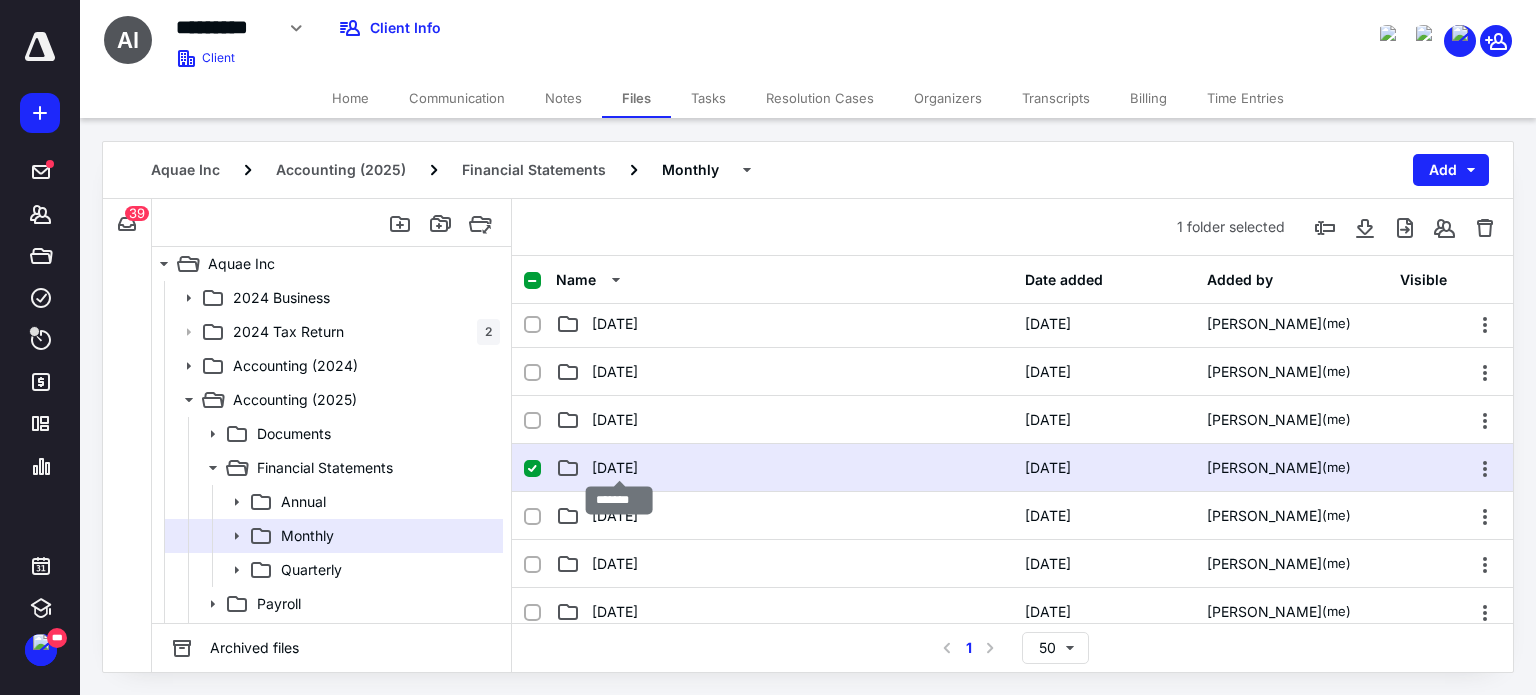 click on "06 June" at bounding box center [615, 468] 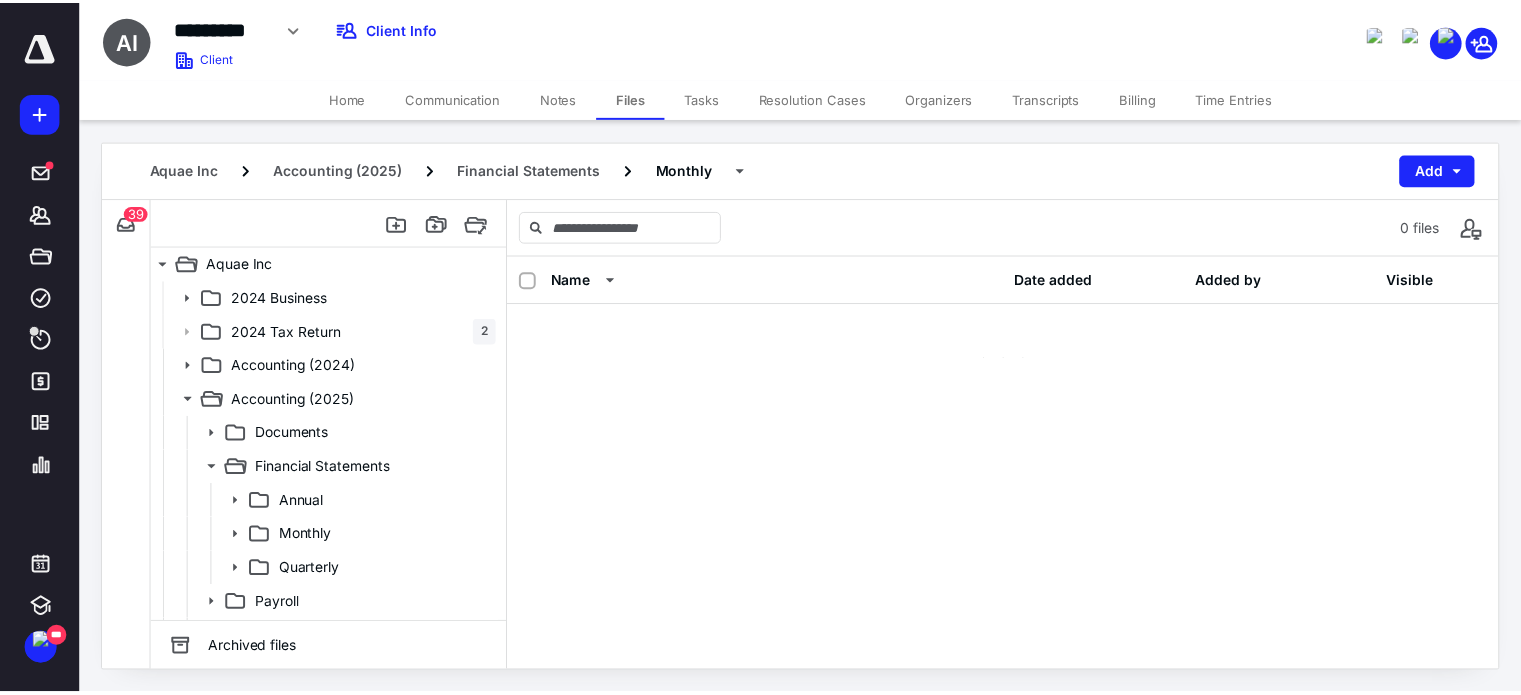 scroll, scrollTop: 0, scrollLeft: 0, axis: both 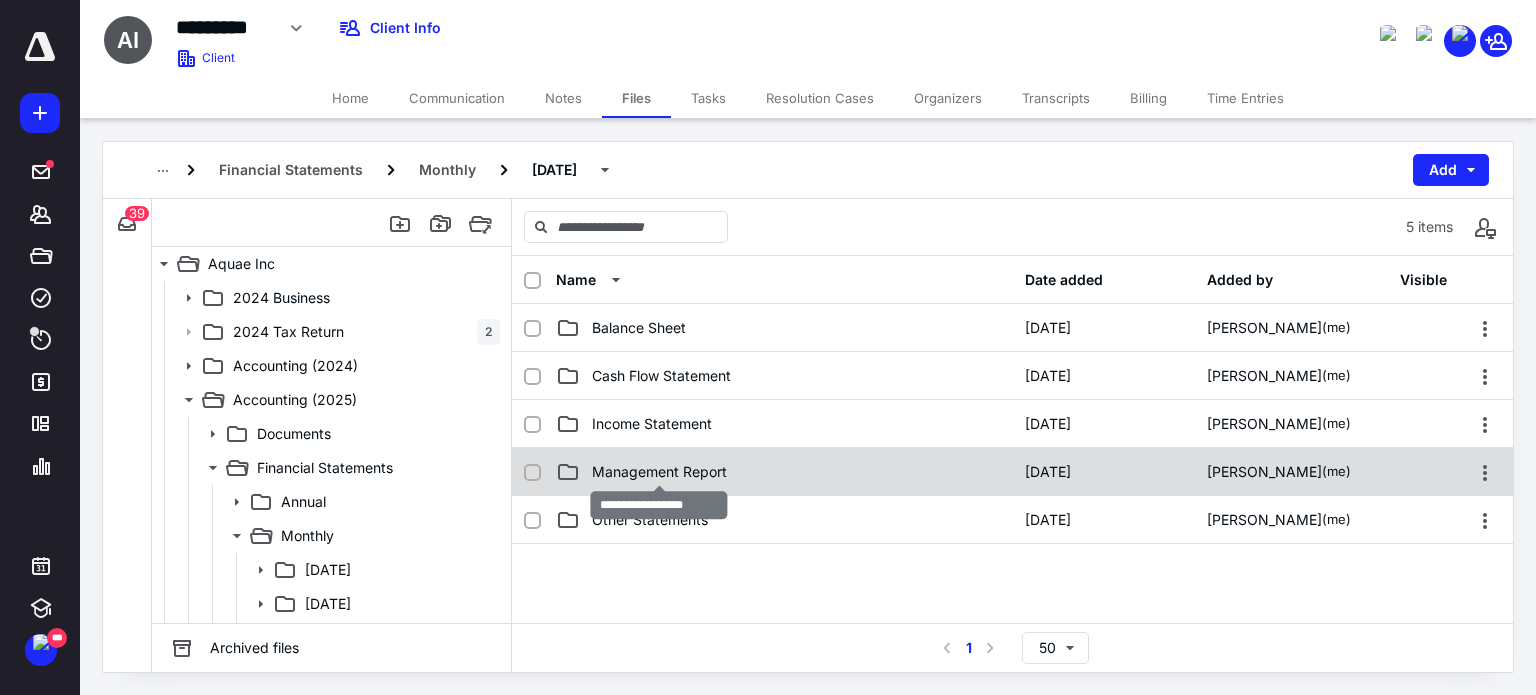 click on "Management Report" at bounding box center (659, 472) 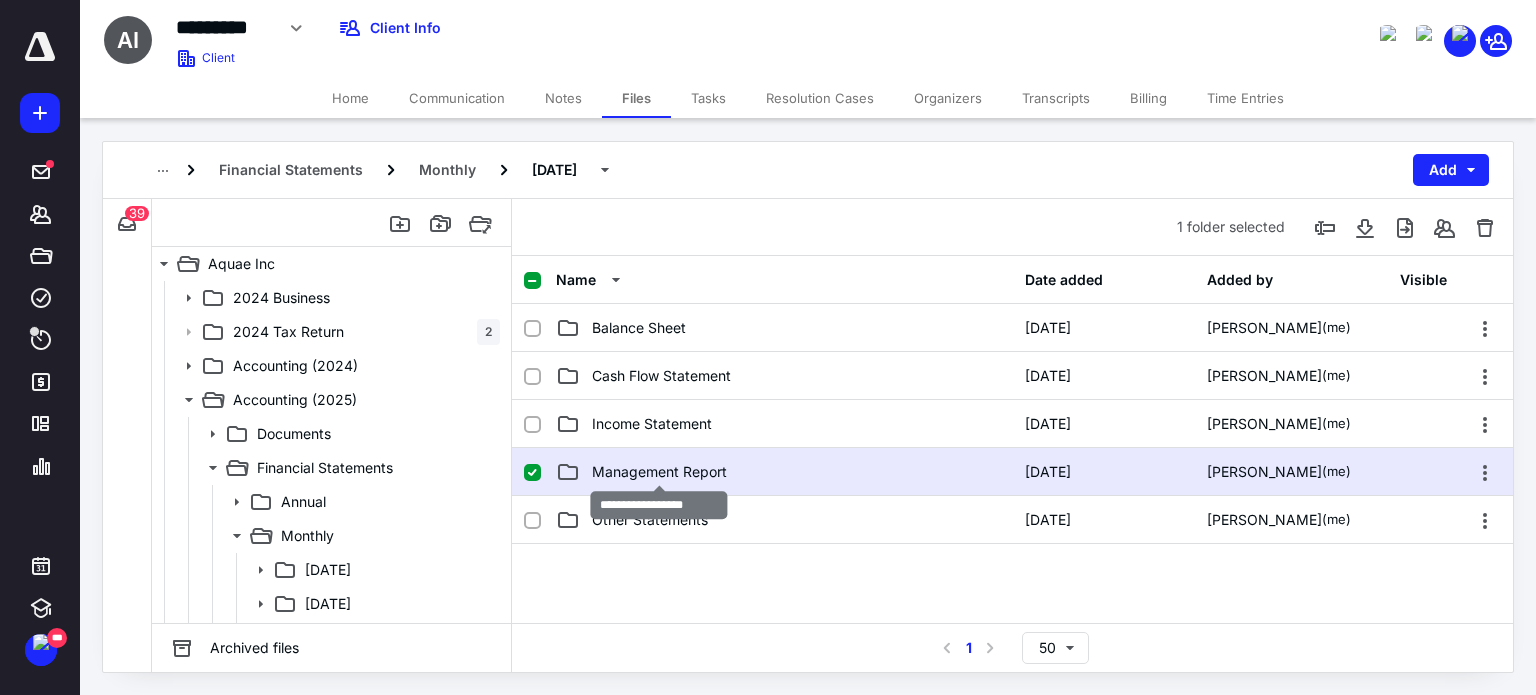 click on "Management Report" at bounding box center (659, 472) 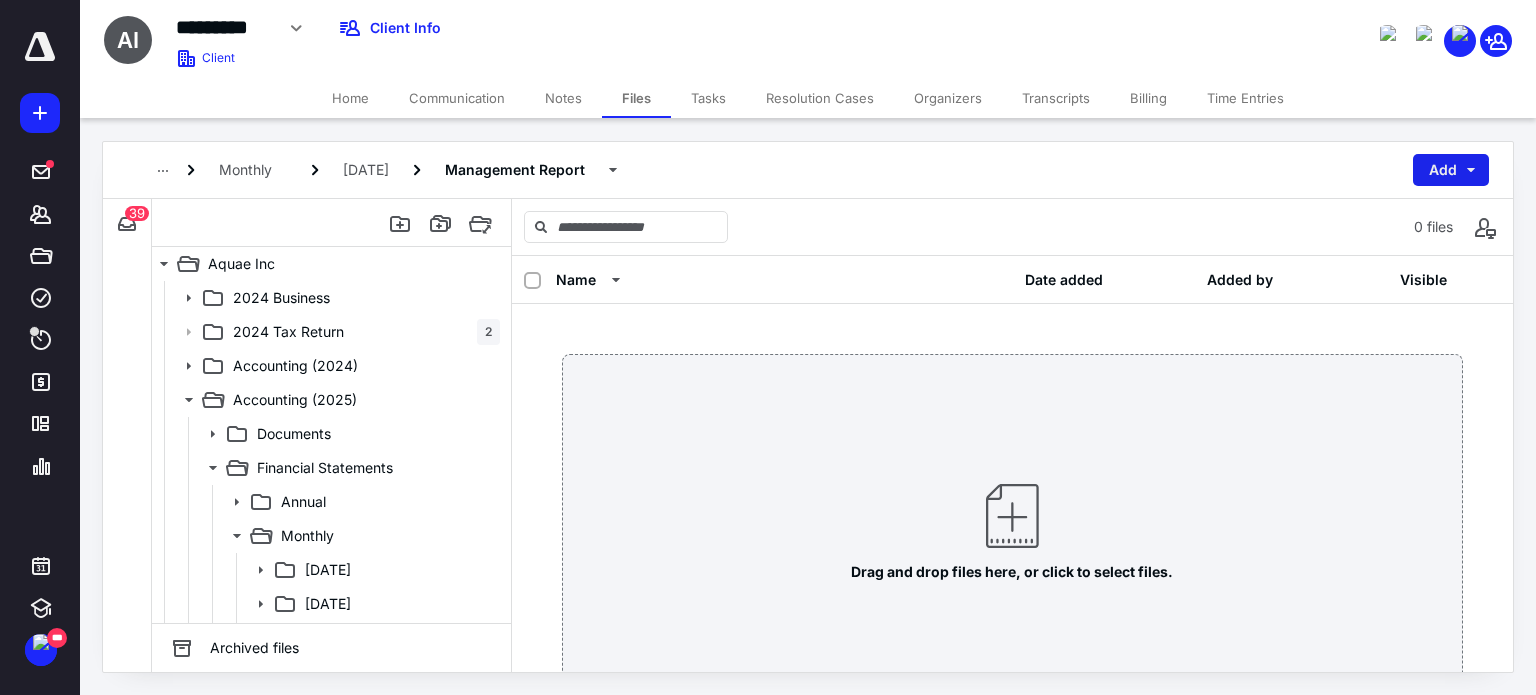 click on "Add" at bounding box center (1451, 170) 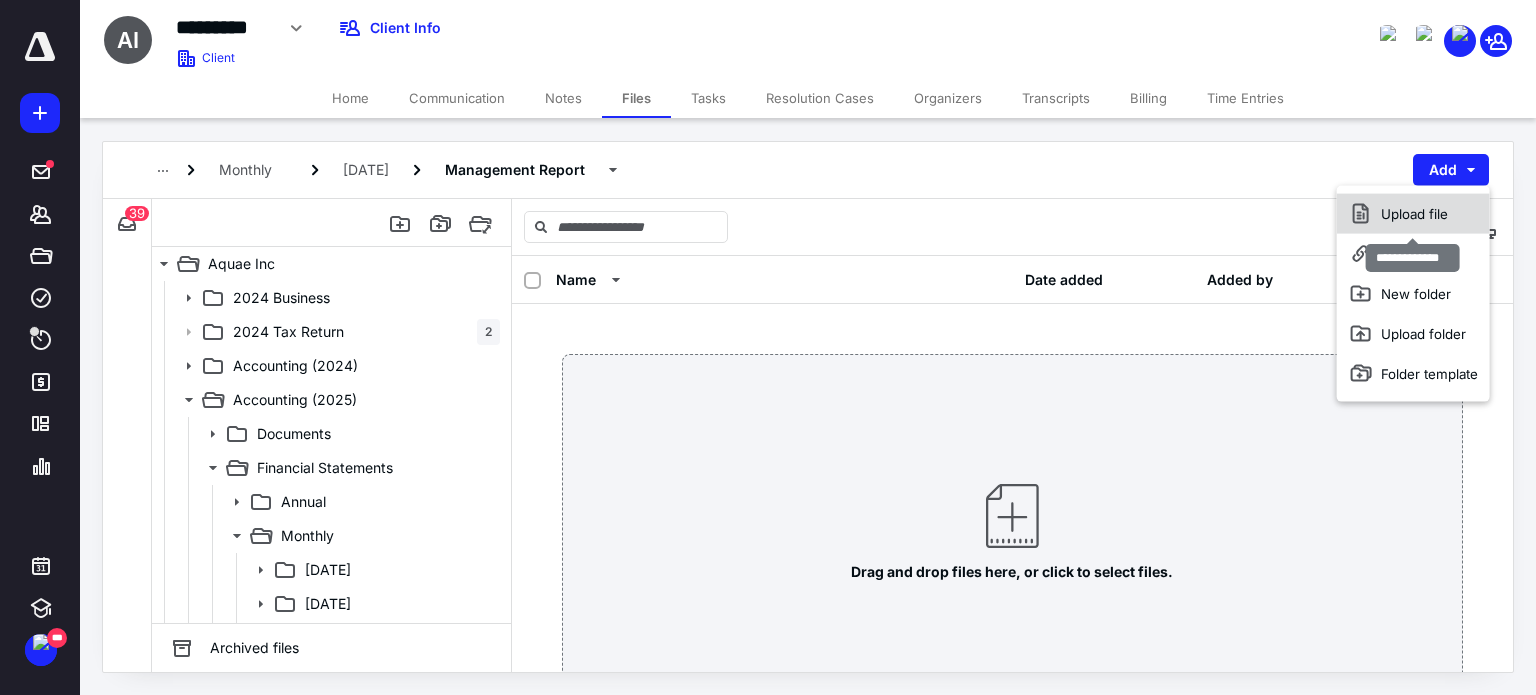 click on "Upload file" at bounding box center (1413, 214) 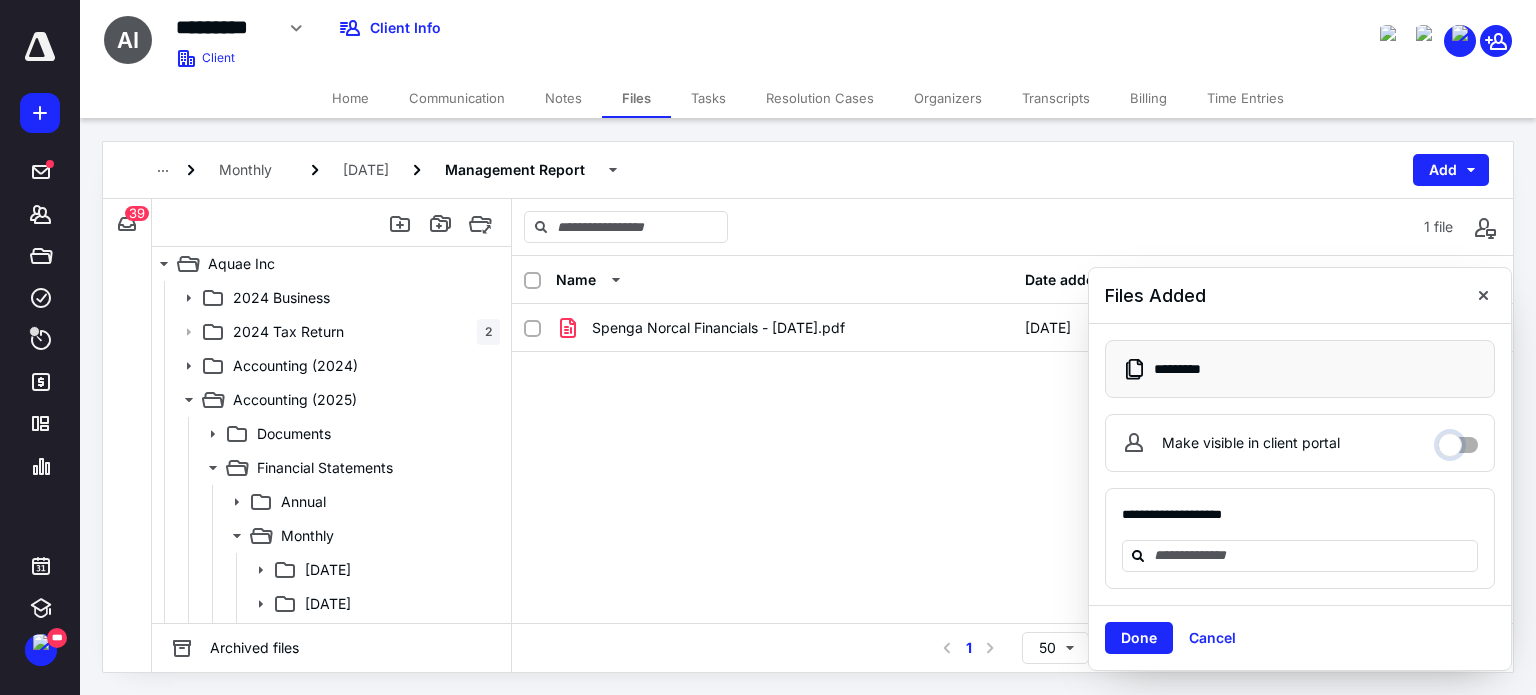 click on "Make visible in client portal" at bounding box center (1458, 440) 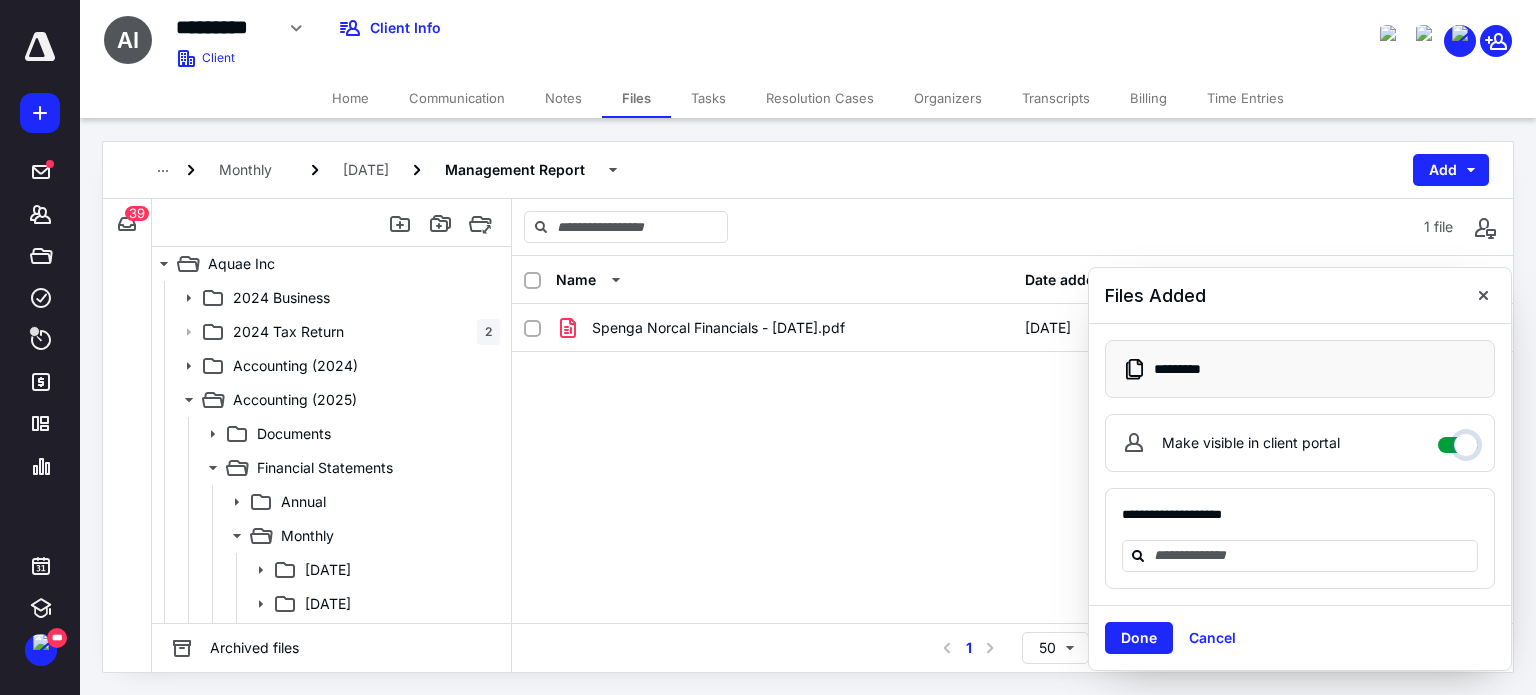 checkbox on "****" 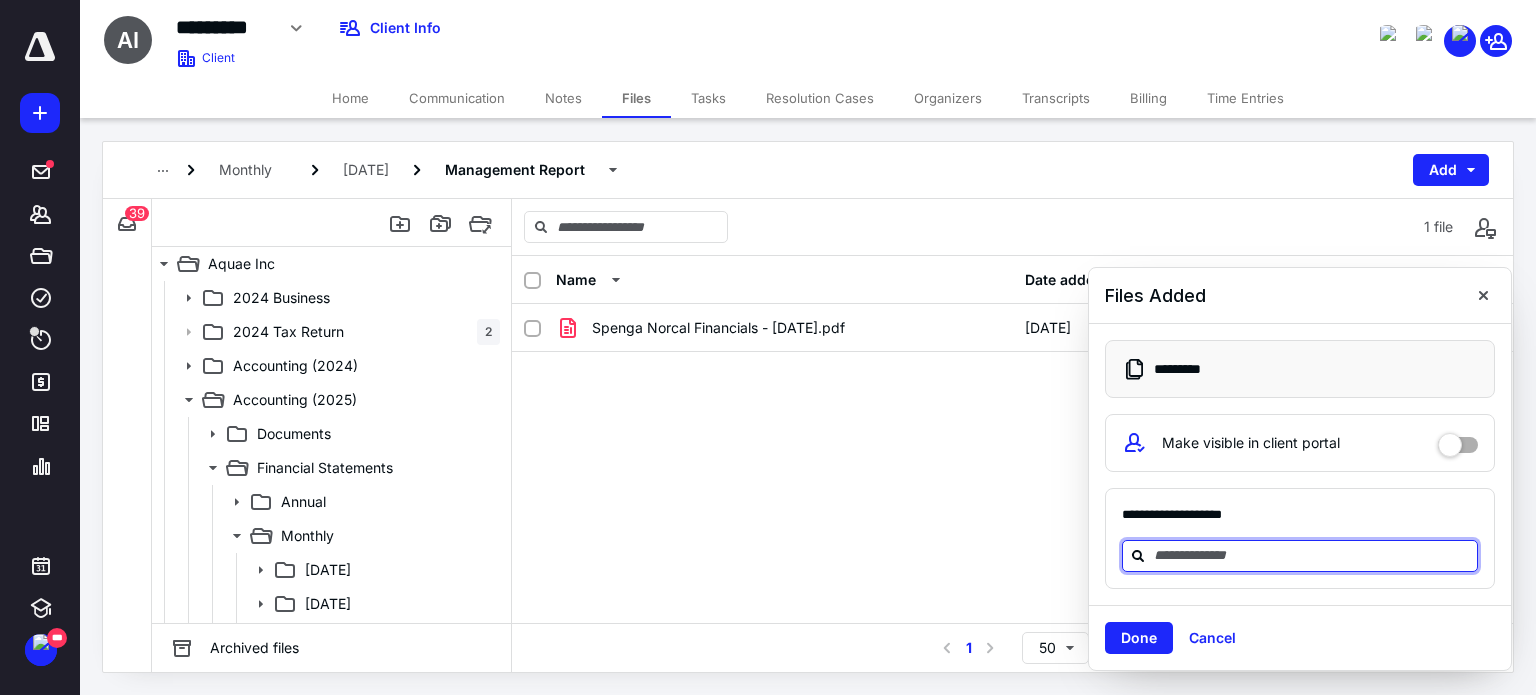 click at bounding box center (1312, 555) 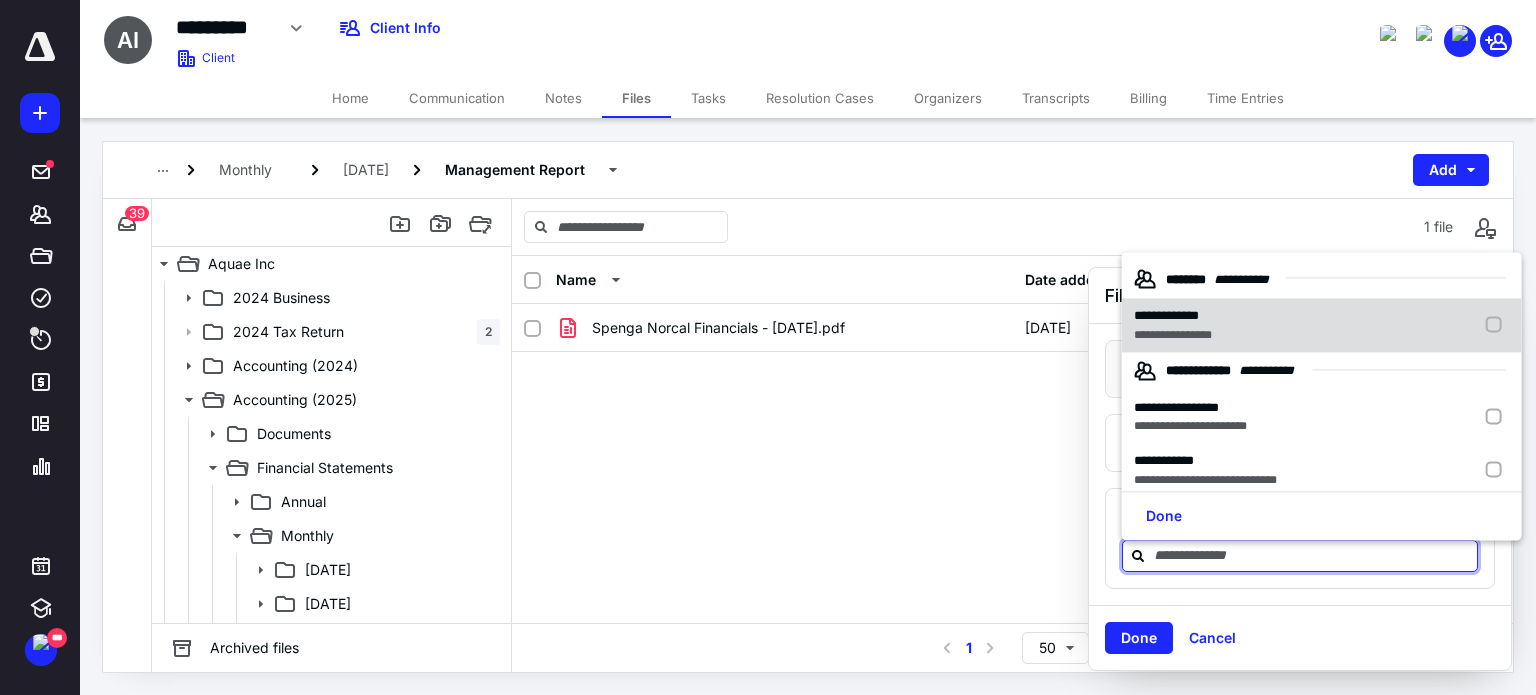 click at bounding box center (1498, 326) 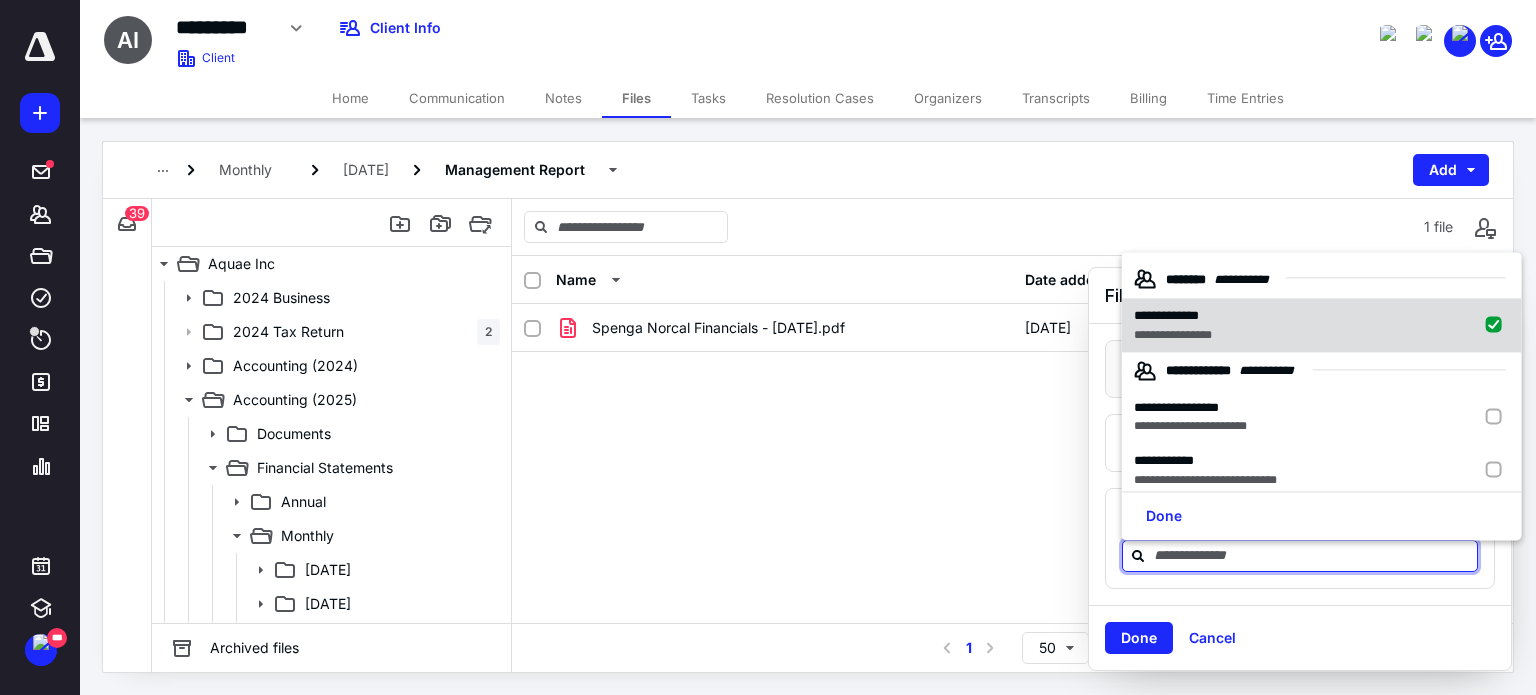 checkbox on "true" 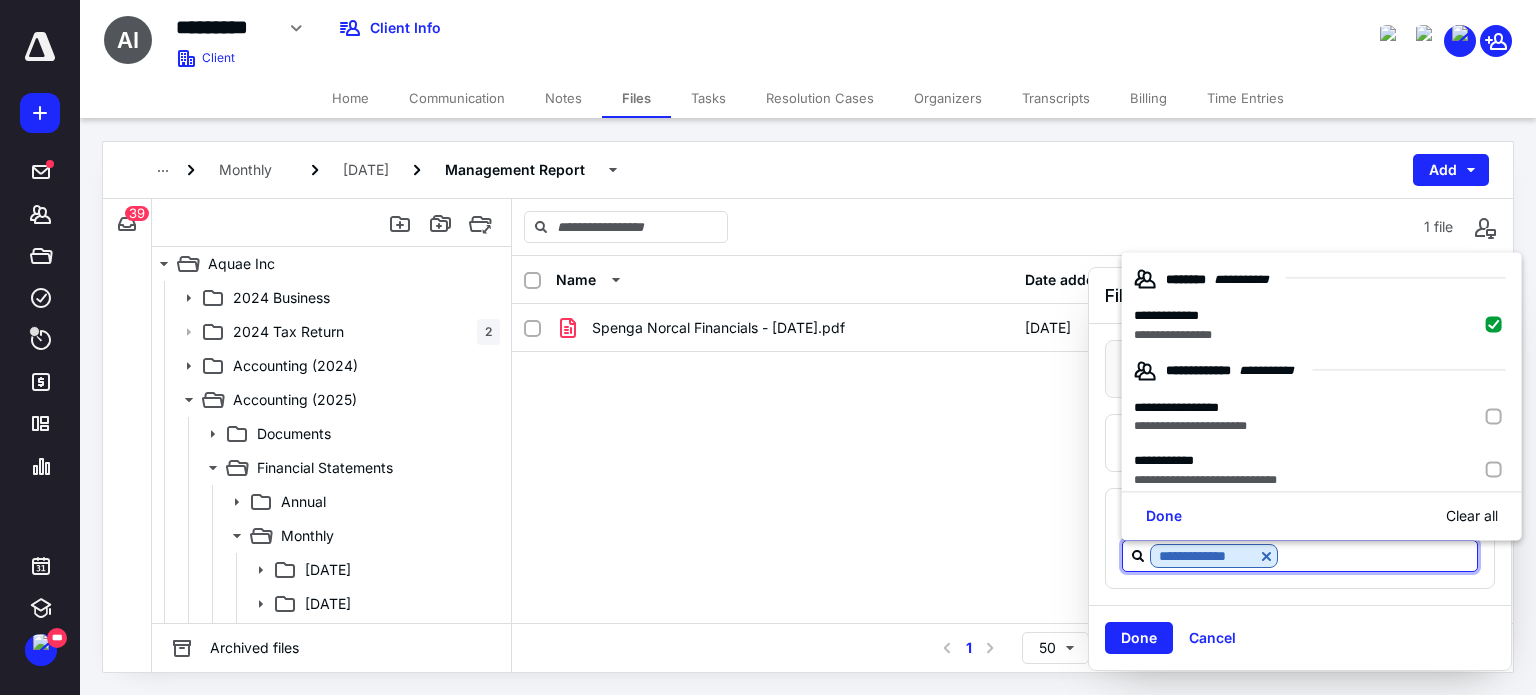 drag, startPoint x: 1133, startPoint y: 626, endPoint x: 1048, endPoint y: 604, distance: 87.80091 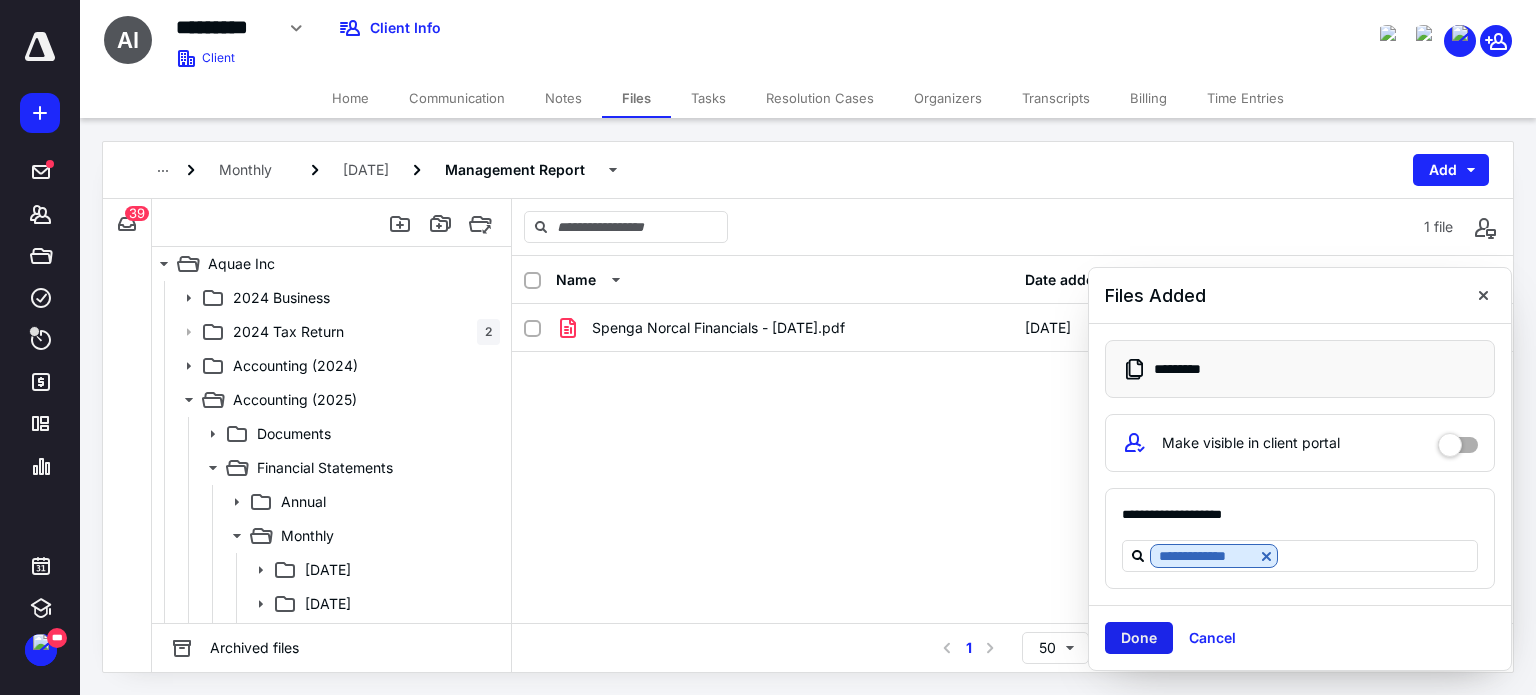 drag, startPoint x: 1134, startPoint y: 639, endPoint x: 1126, endPoint y: 624, distance: 17 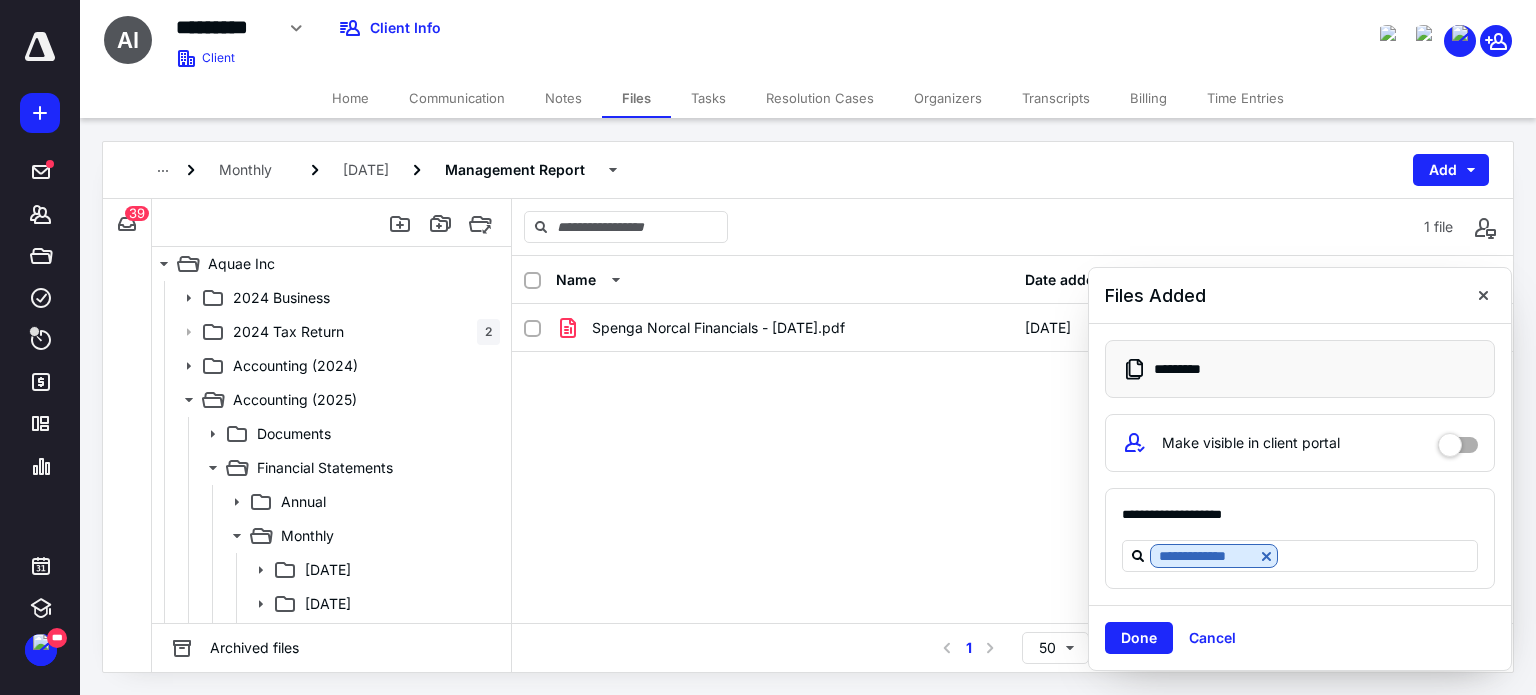 click on "Done" at bounding box center [1139, 638] 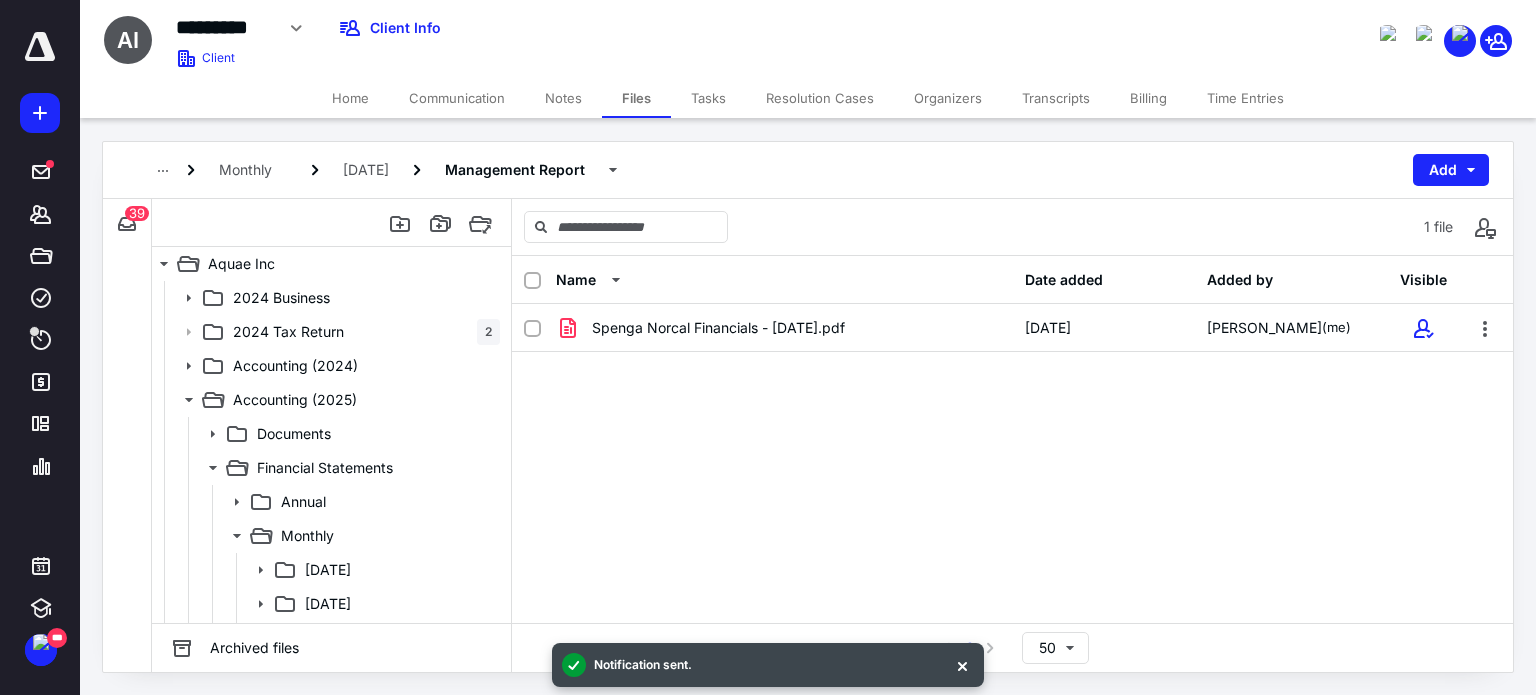 click at bounding box center (40, 47) 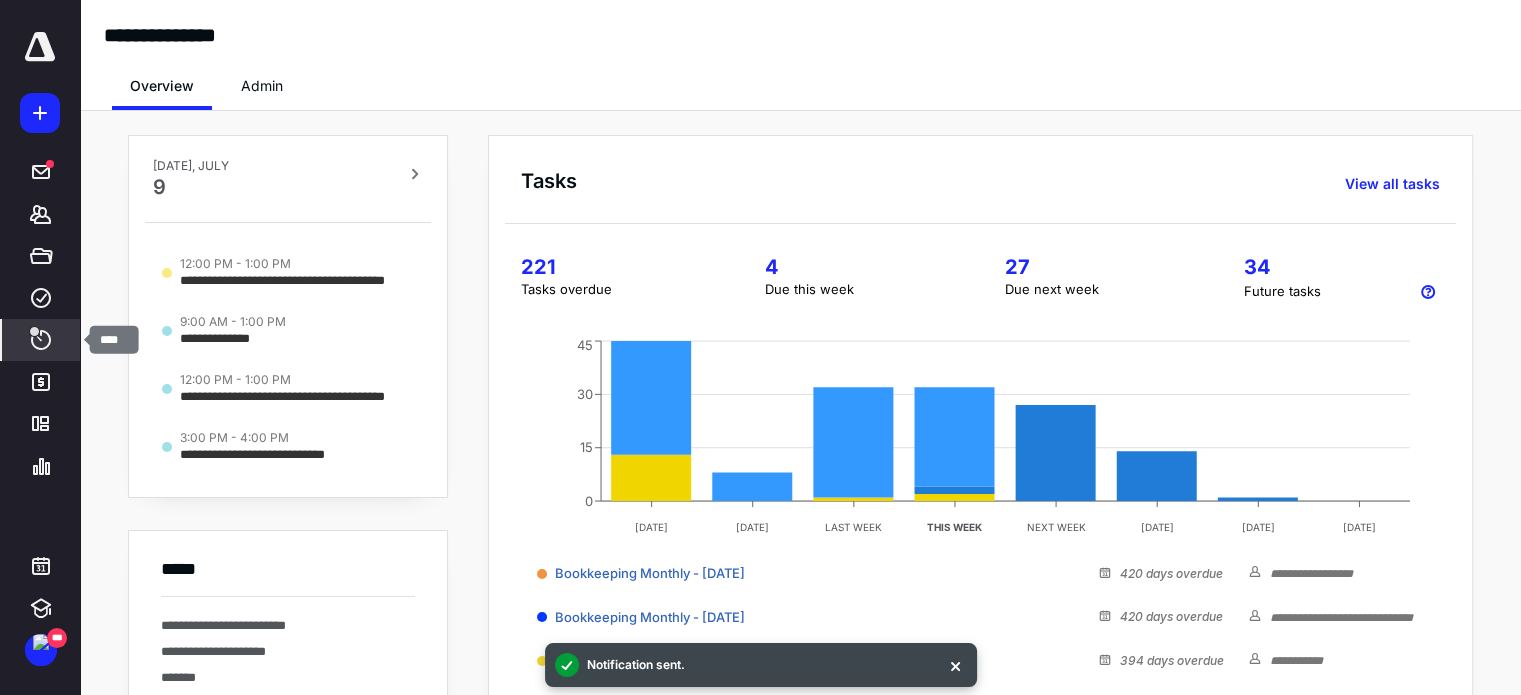 click at bounding box center [34, 331] 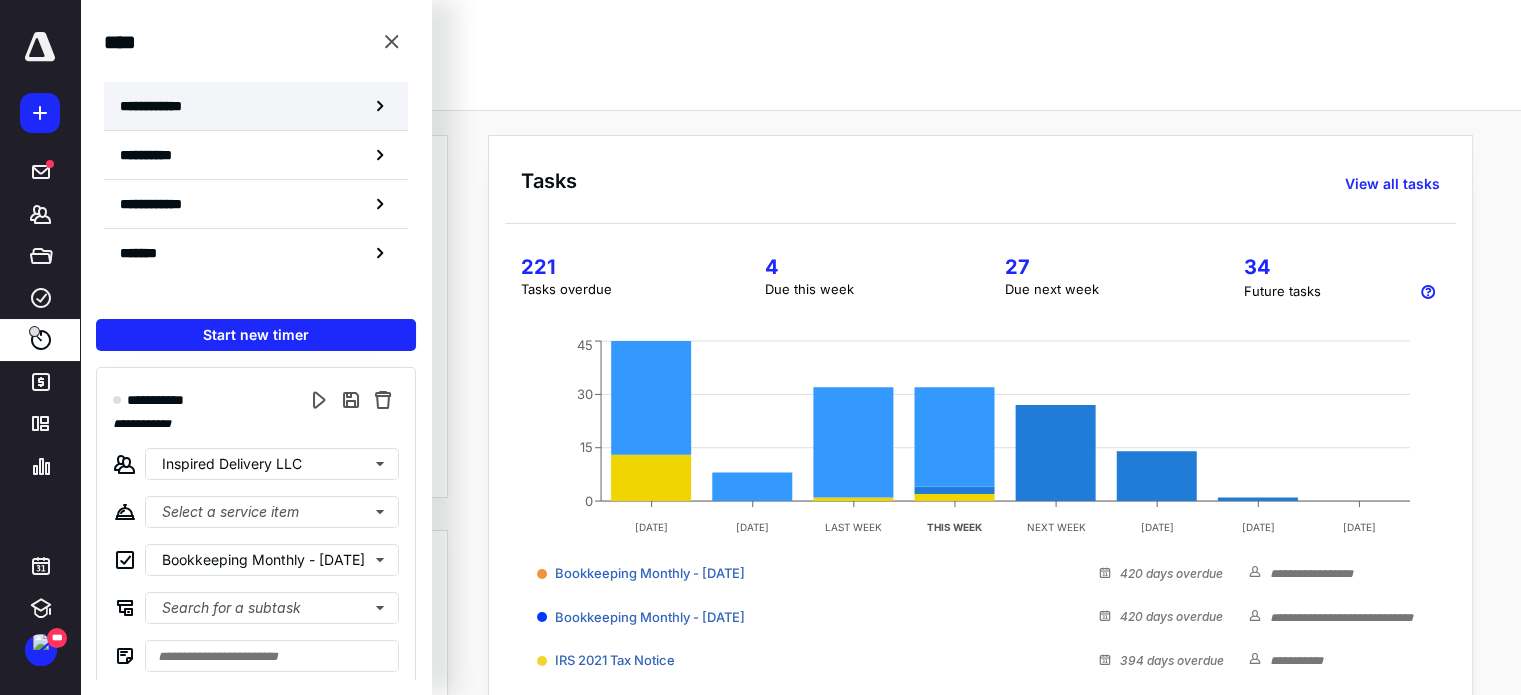 click on "**********" at bounding box center [256, 106] 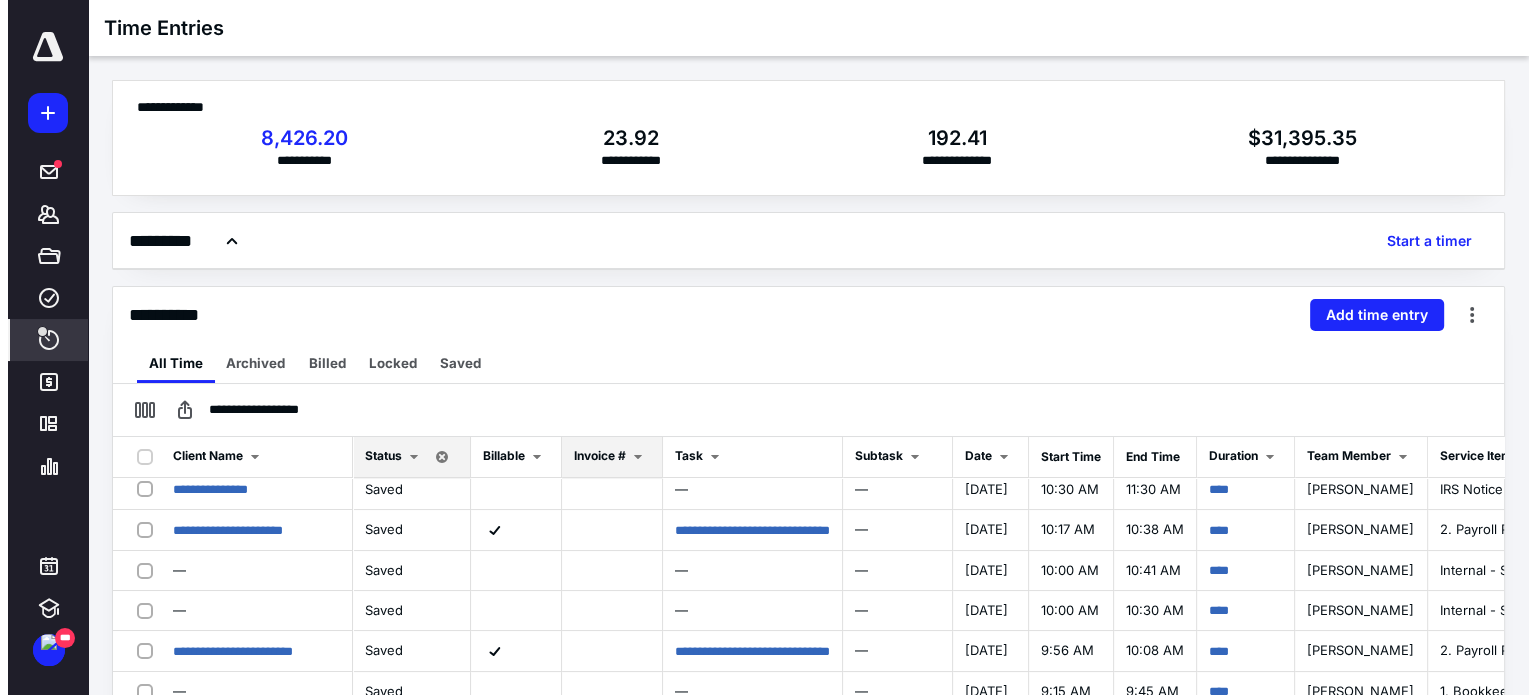scroll, scrollTop: 0, scrollLeft: 0, axis: both 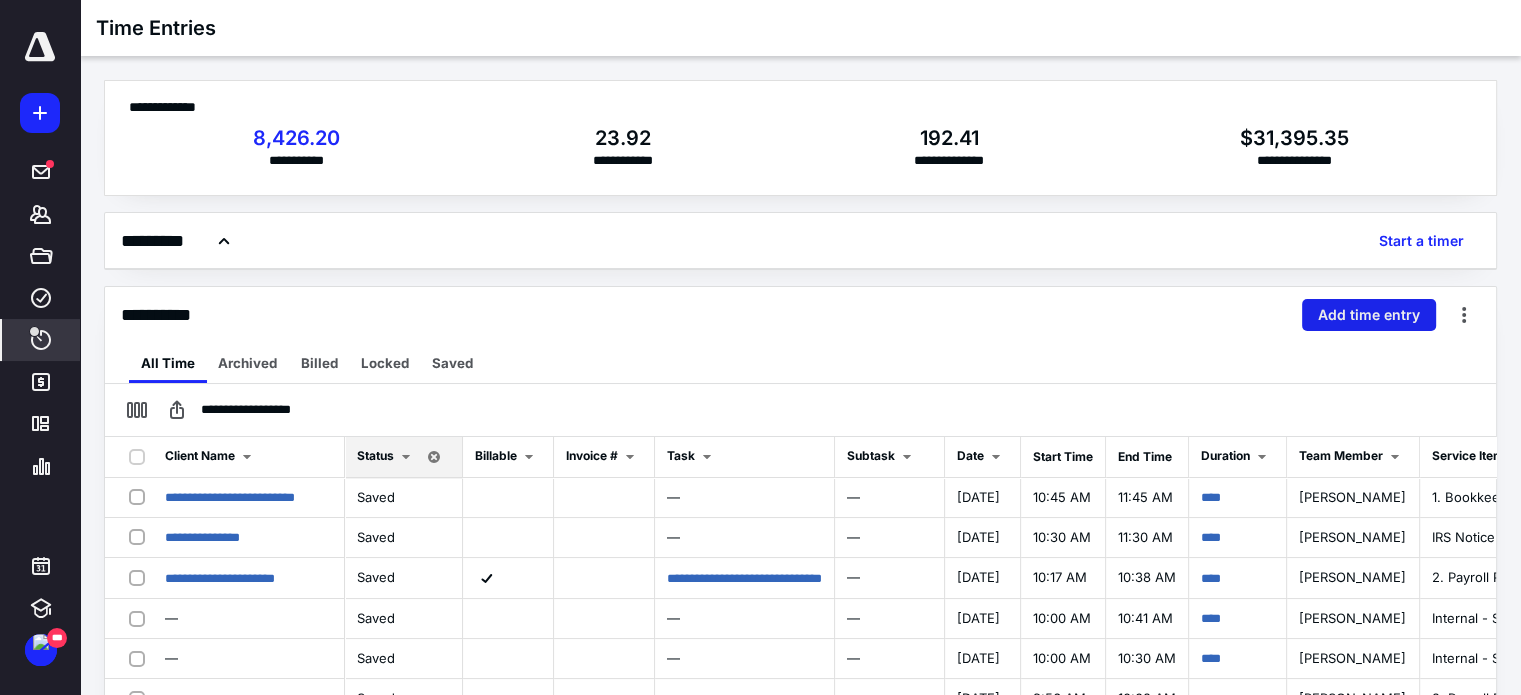 click on "Add time entry" at bounding box center (1369, 315) 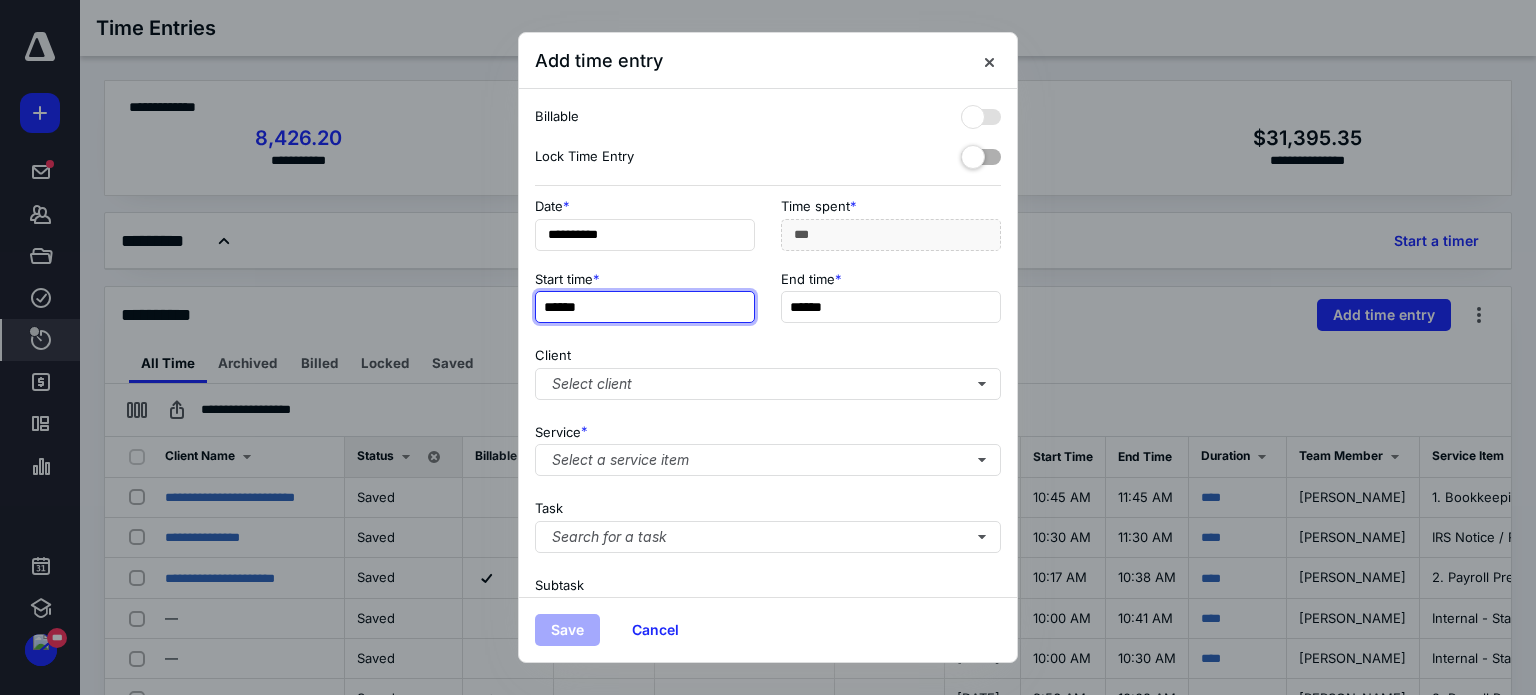 click on "******" at bounding box center [645, 307] 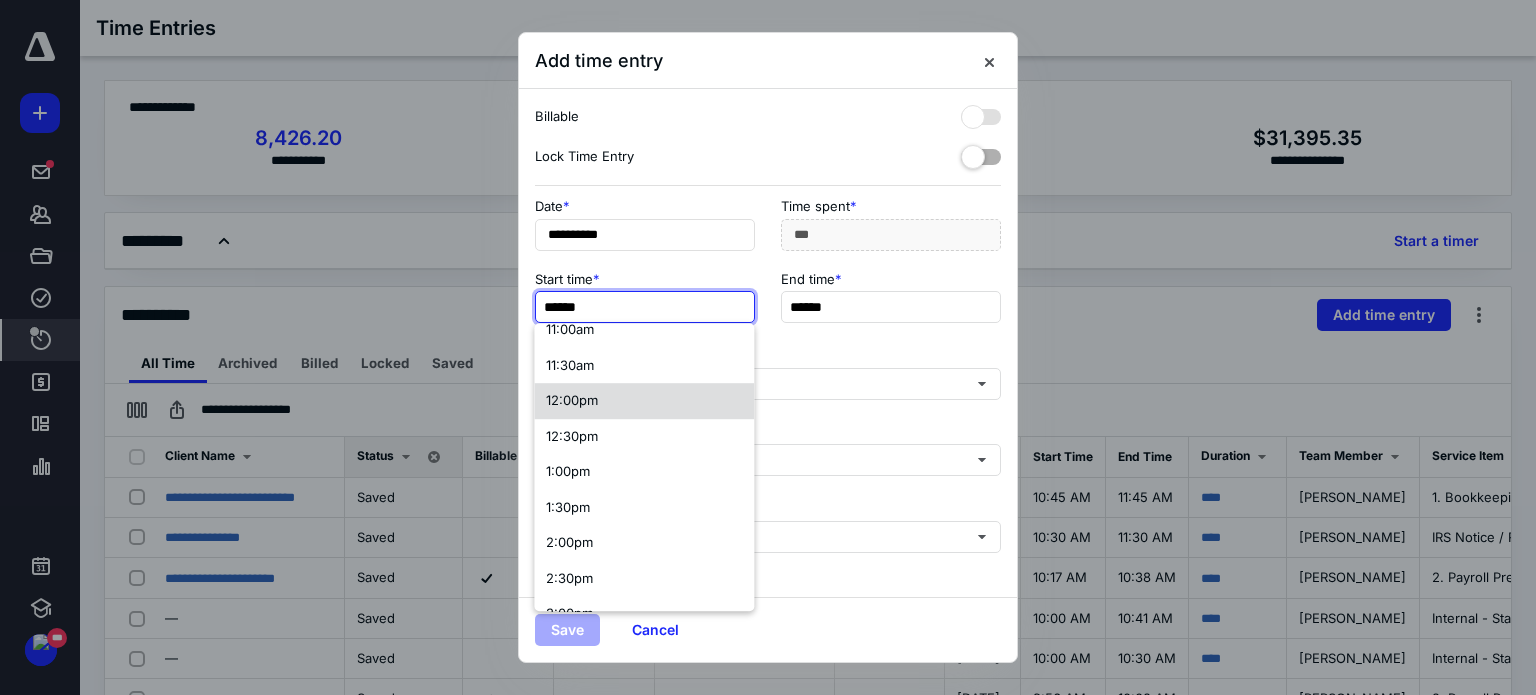 scroll, scrollTop: 900, scrollLeft: 0, axis: vertical 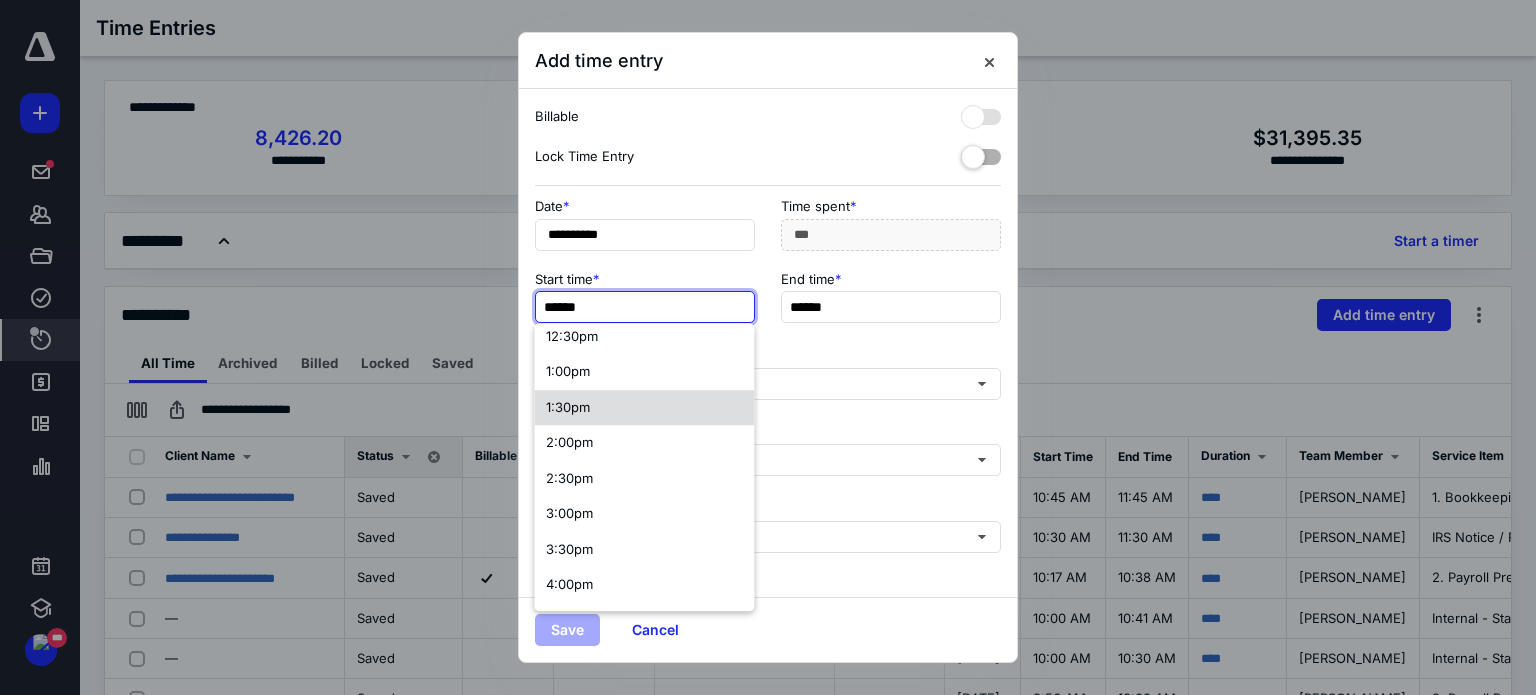 click on "1:30pm" at bounding box center [568, 407] 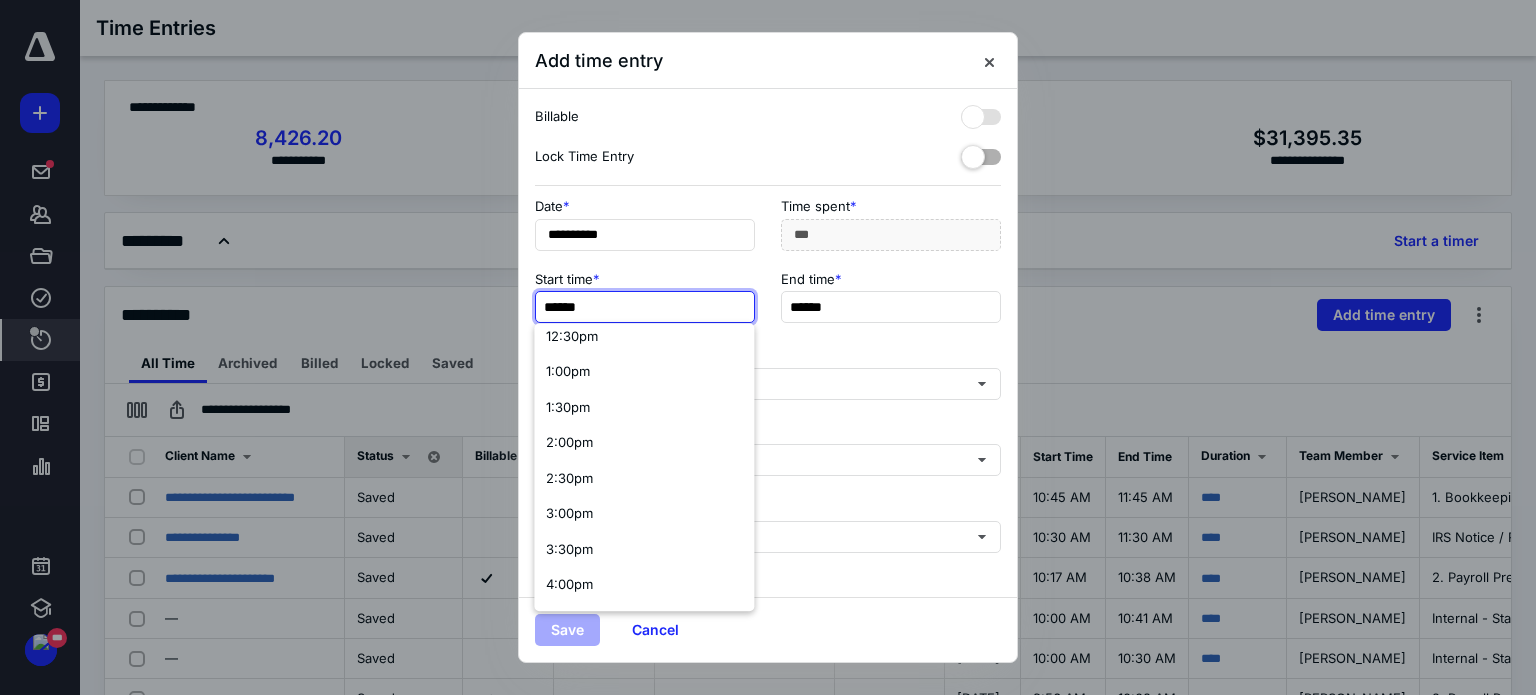 scroll, scrollTop: 0, scrollLeft: 0, axis: both 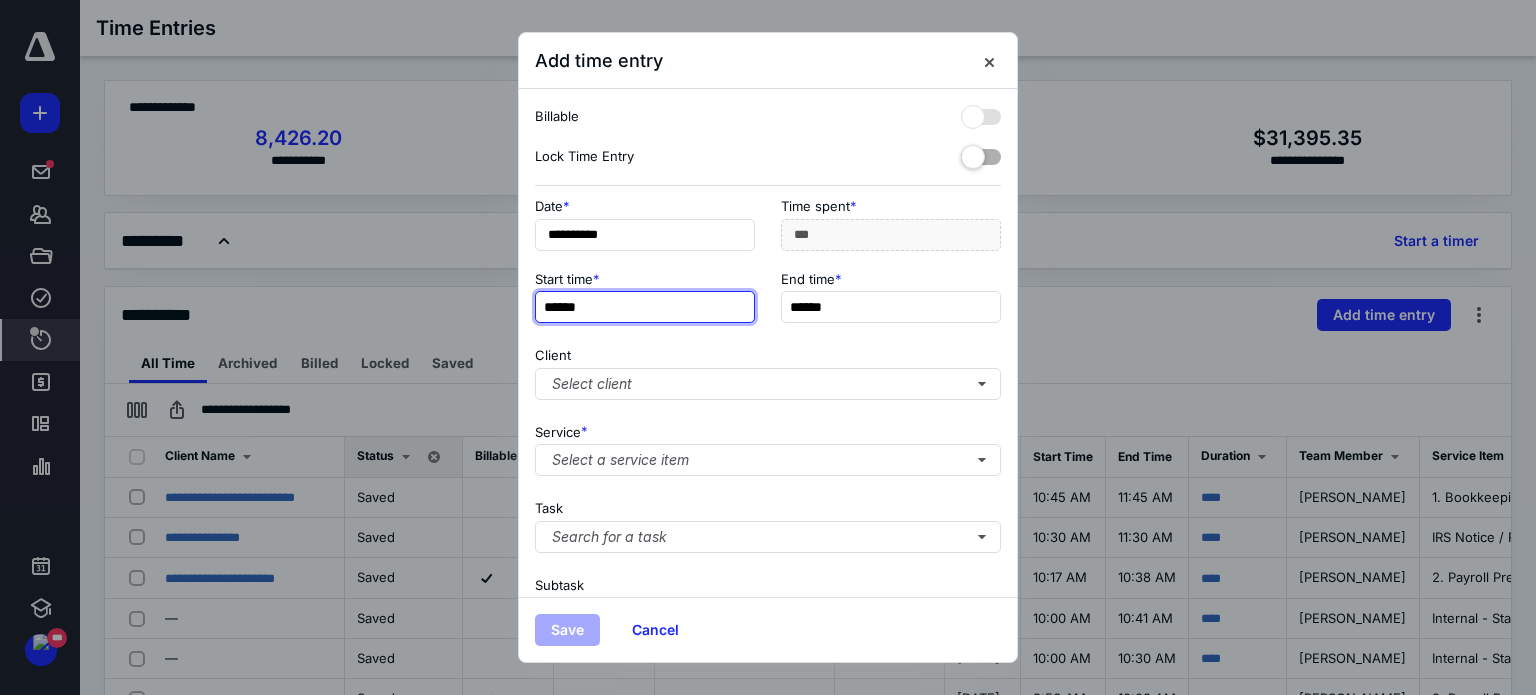 click on "******" at bounding box center (645, 307) 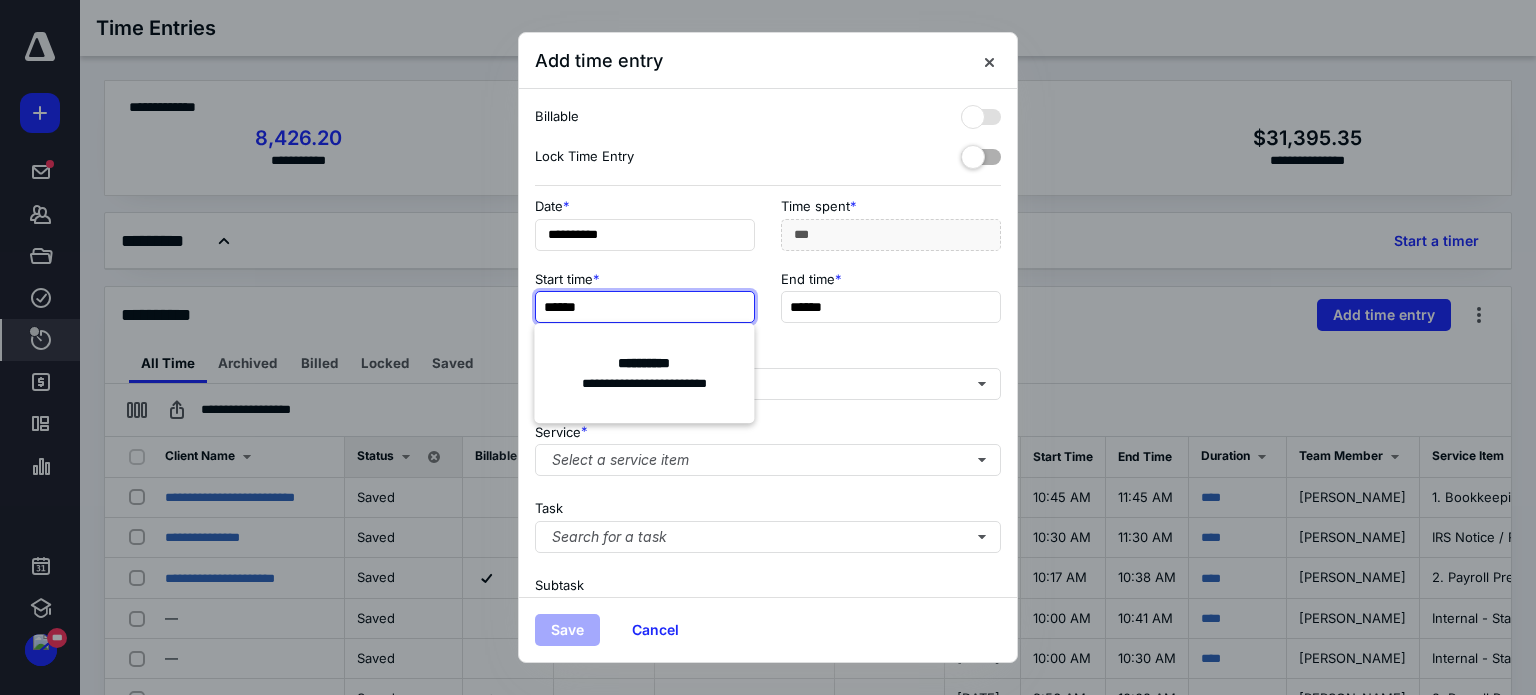 type on "******" 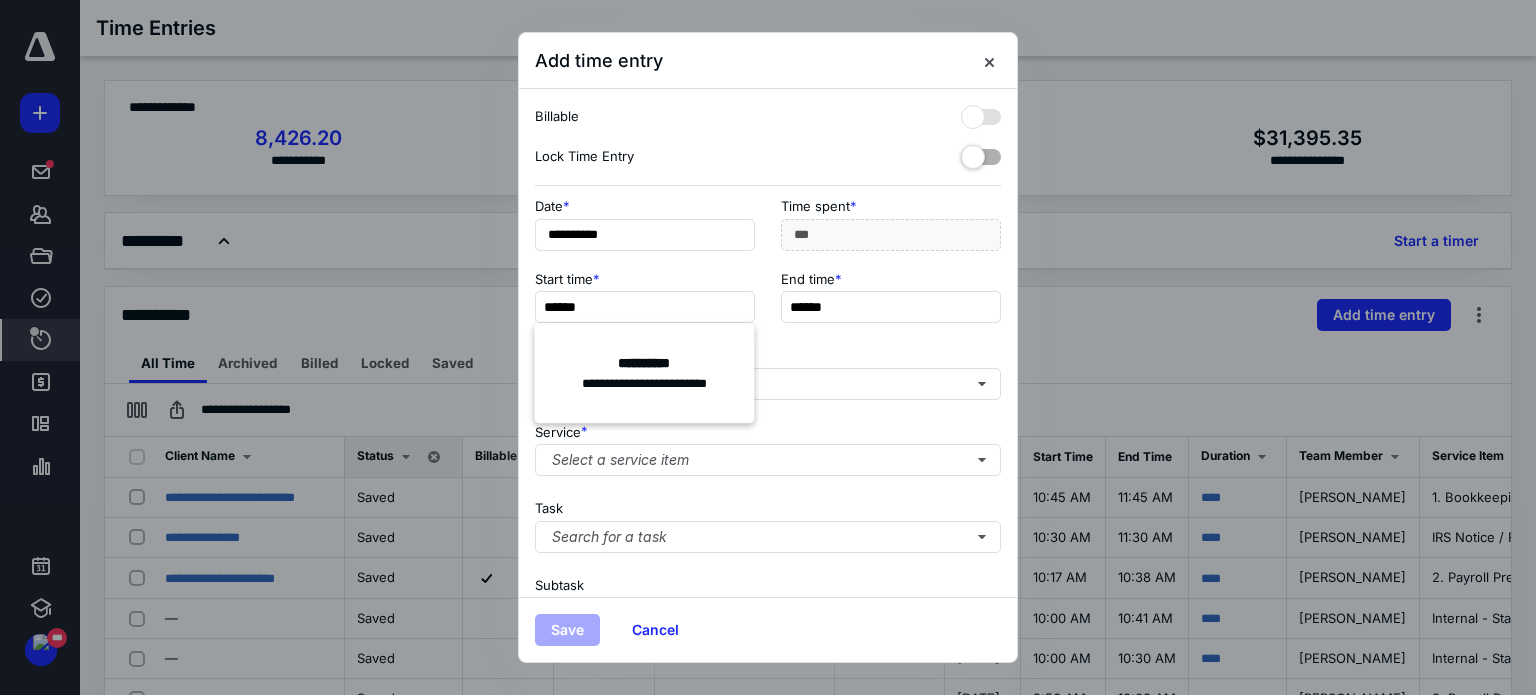 type on "*****" 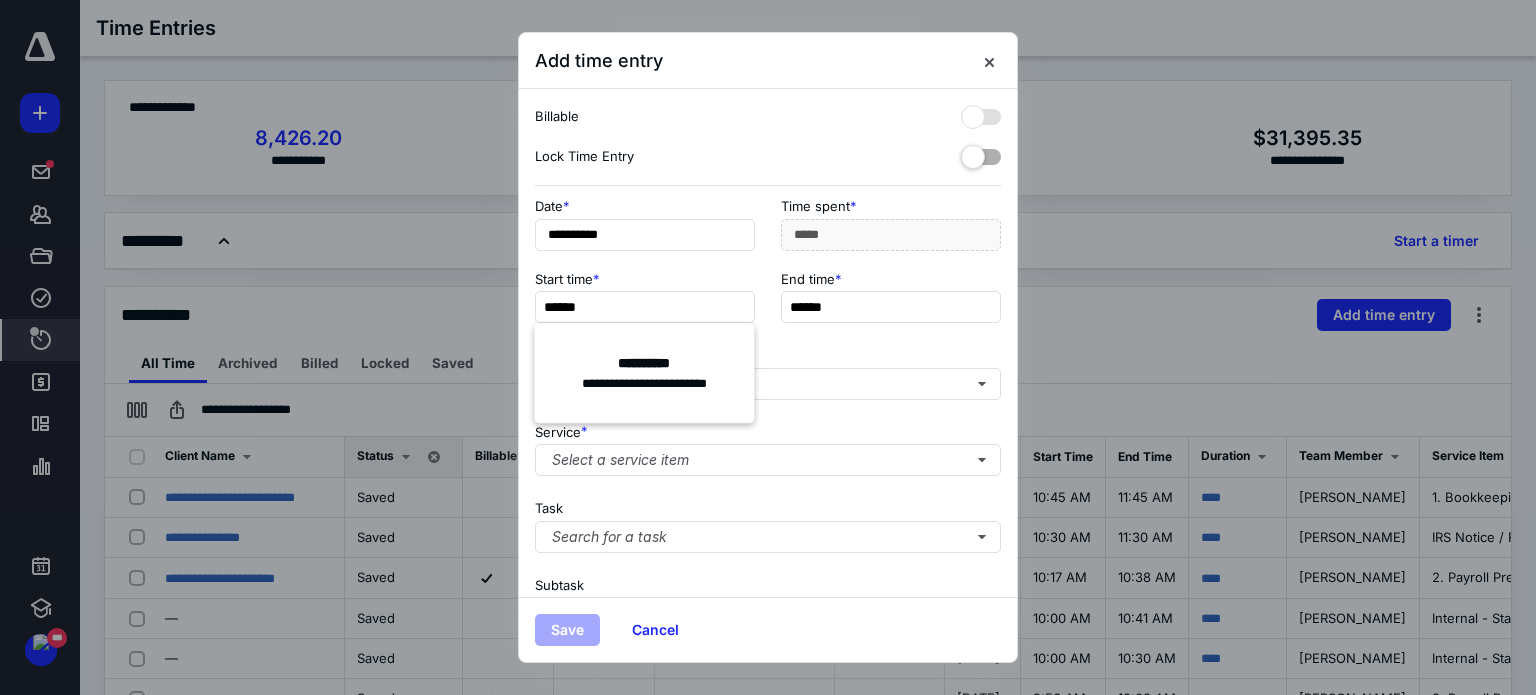 click on "**********" at bounding box center [644, 363] 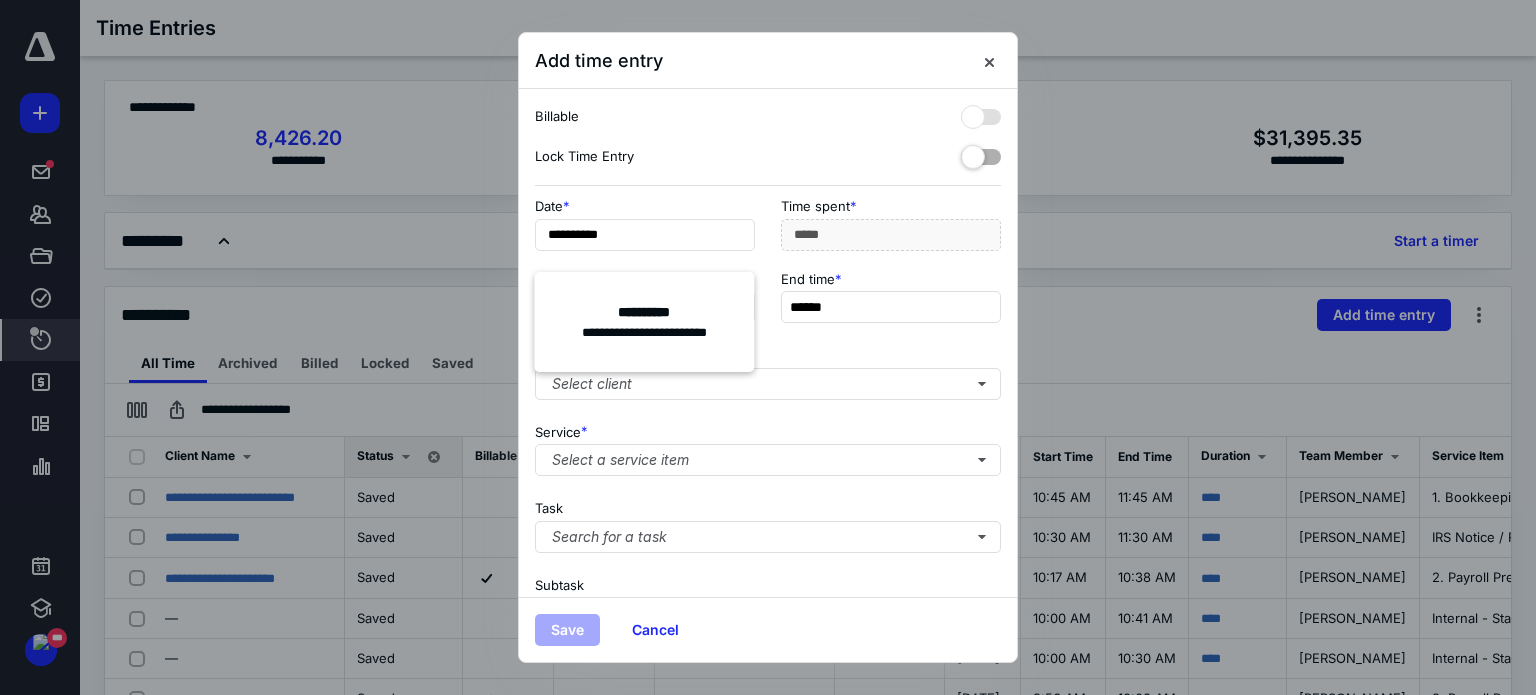 scroll, scrollTop: 100, scrollLeft: 0, axis: vertical 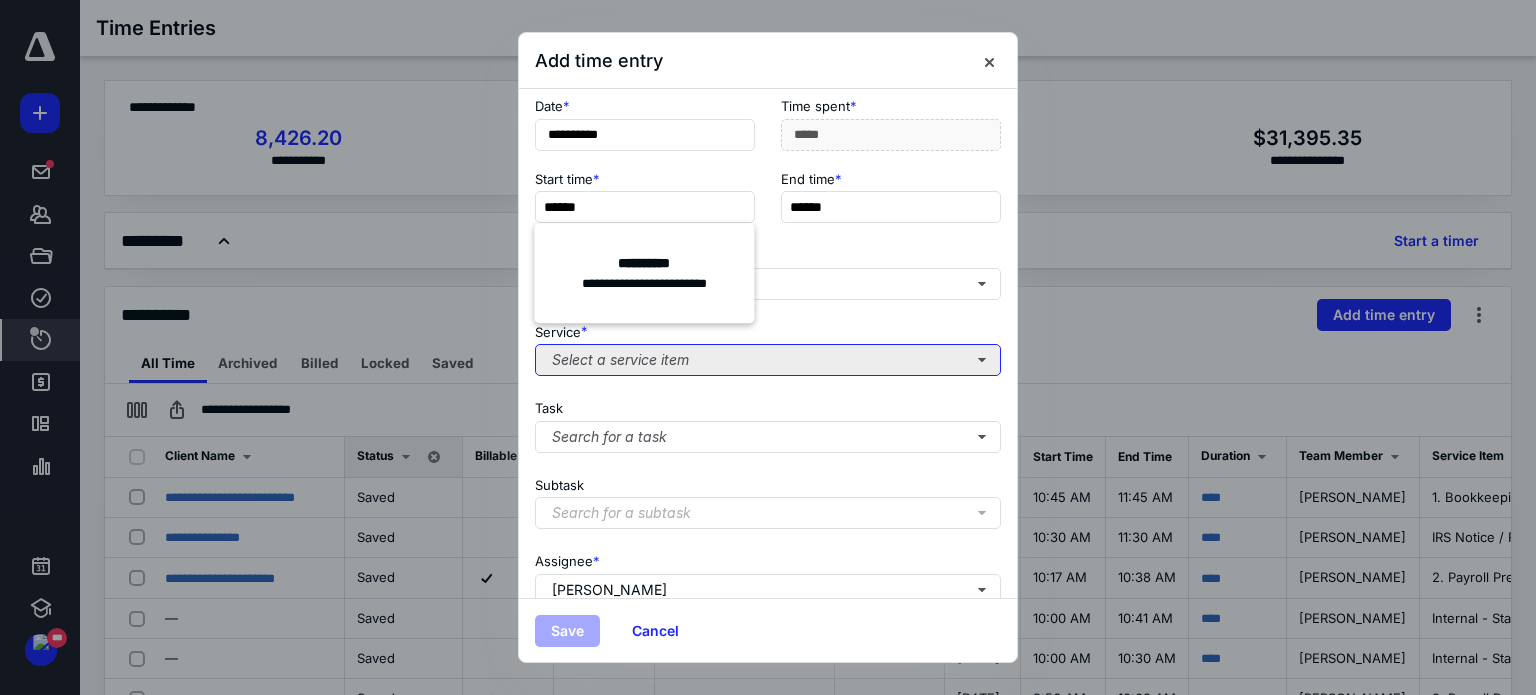 click on "Select a service item" at bounding box center [768, 360] 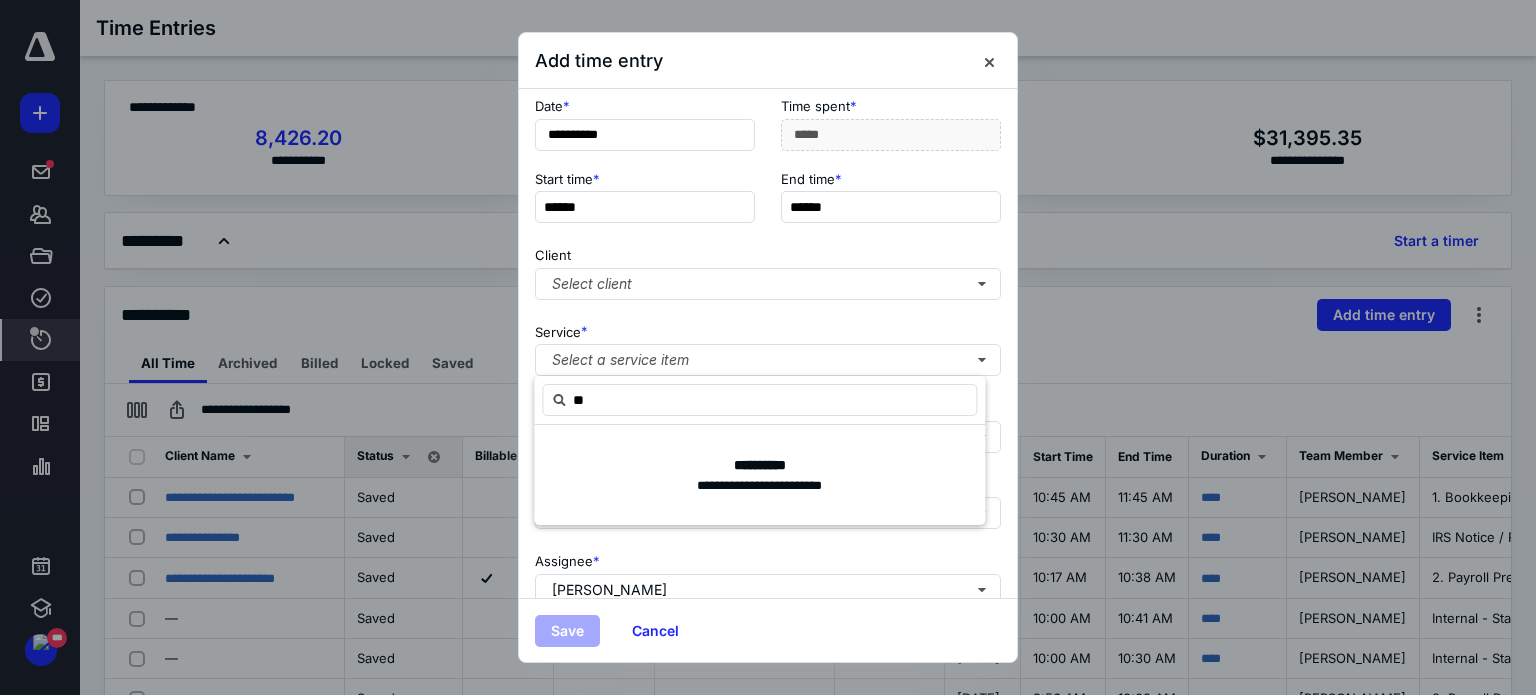 type on "*" 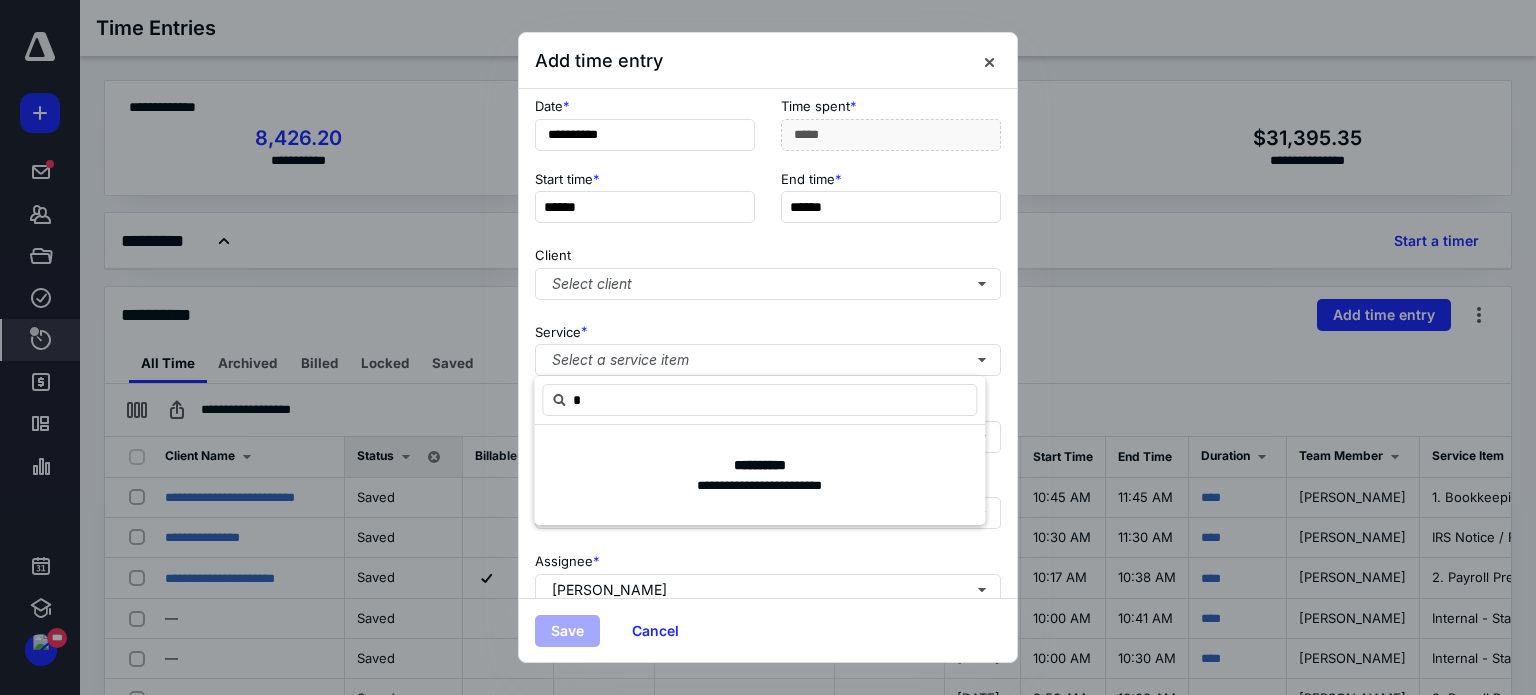 type 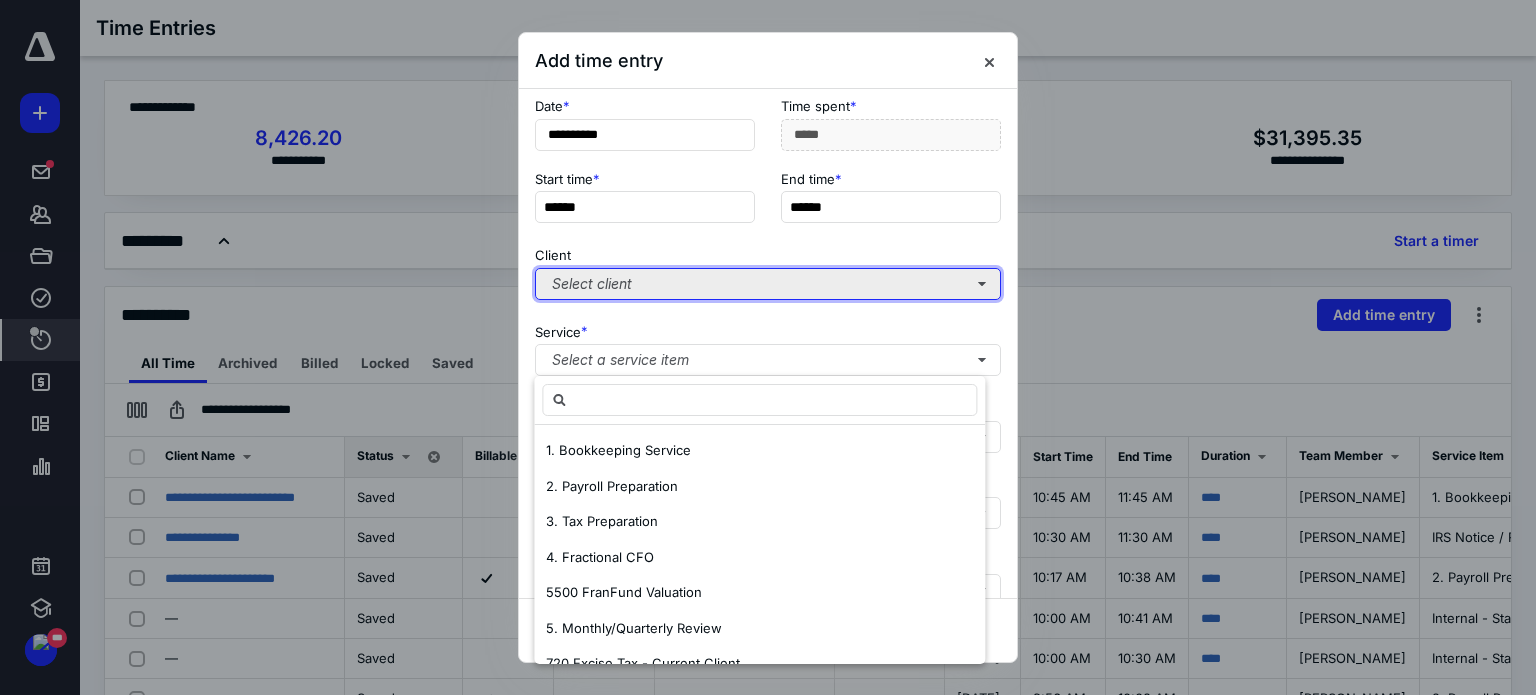 click on "Select client" at bounding box center (768, 284) 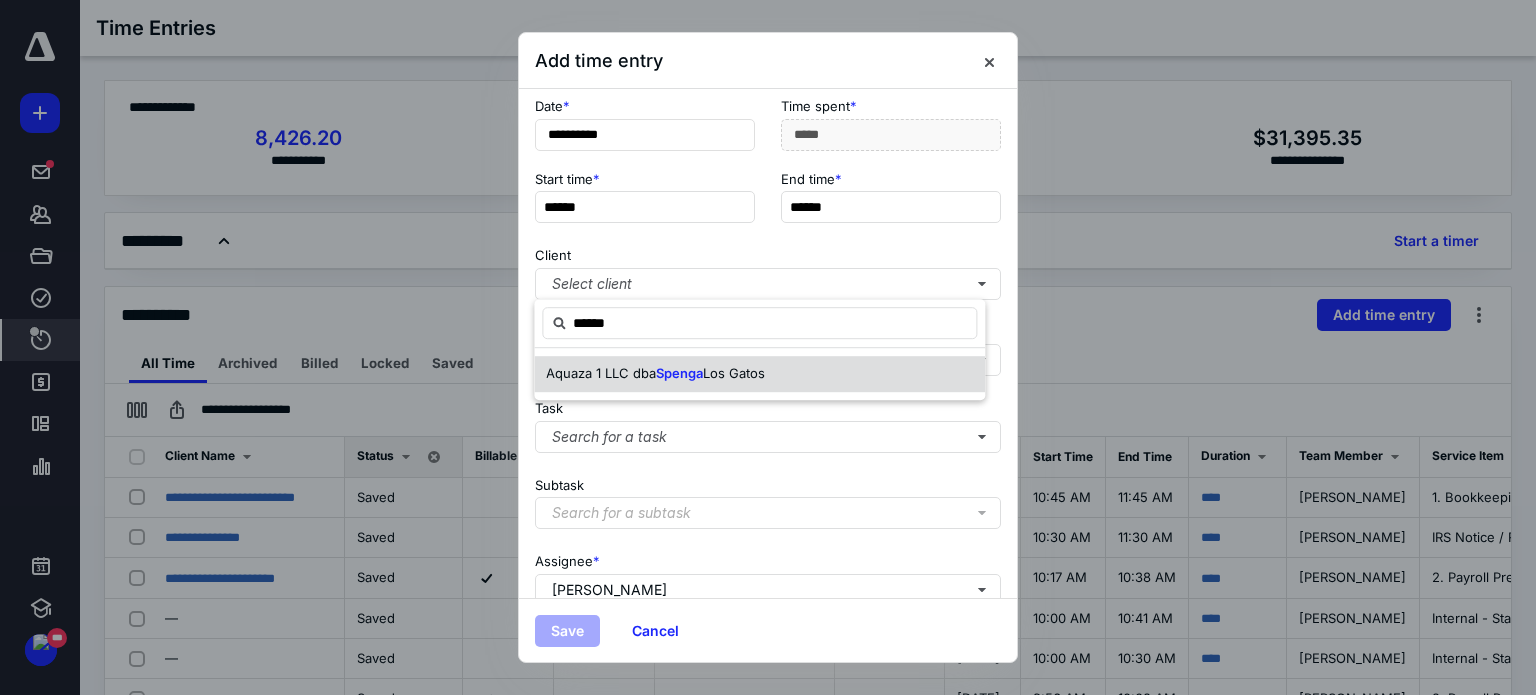 click on "Spenga" at bounding box center [679, 373] 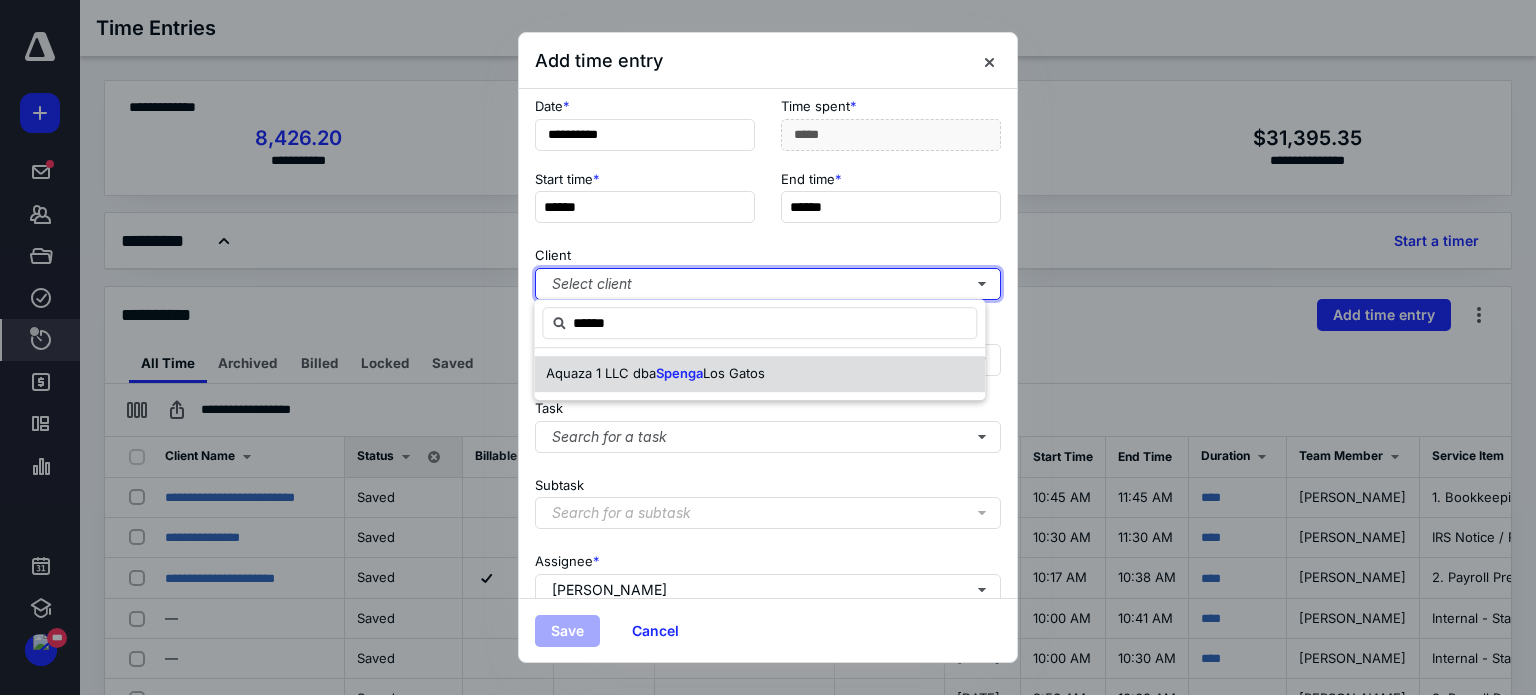 checkbox on "true" 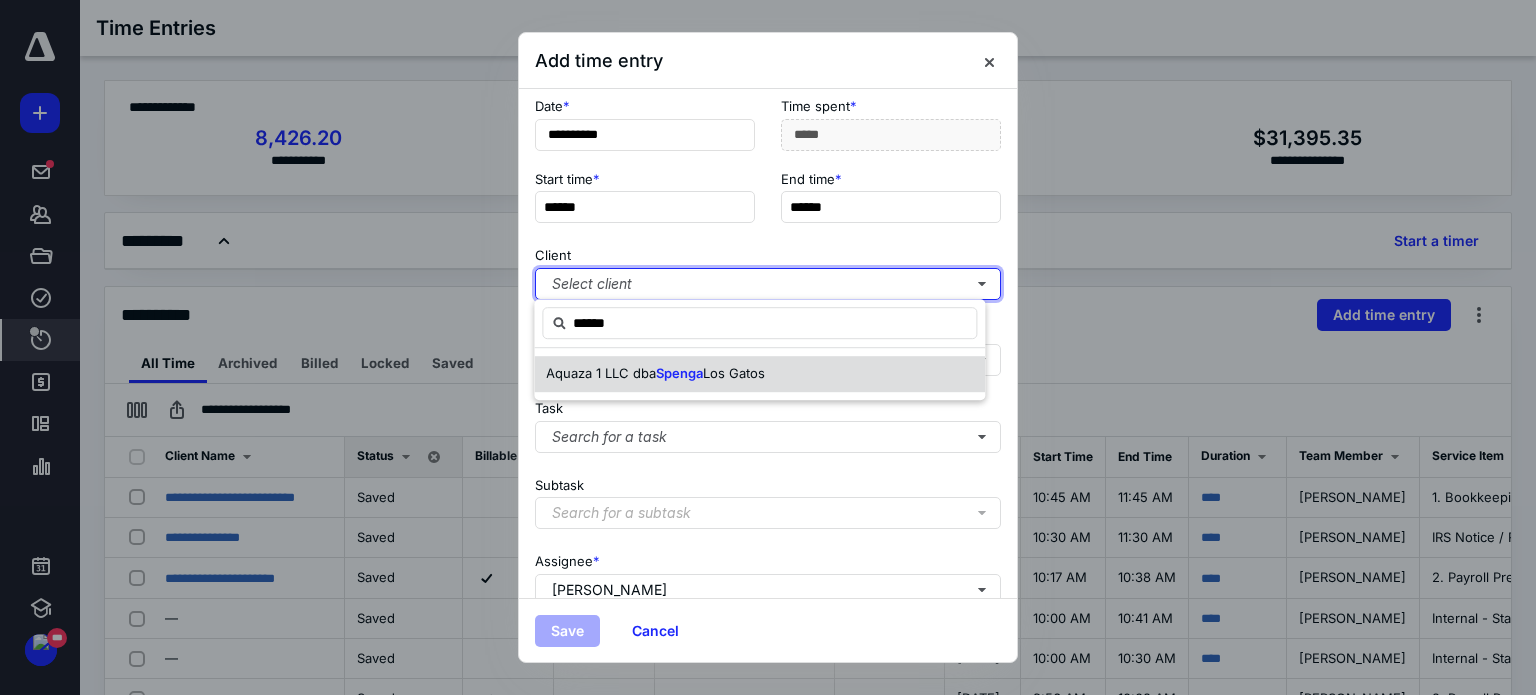 type 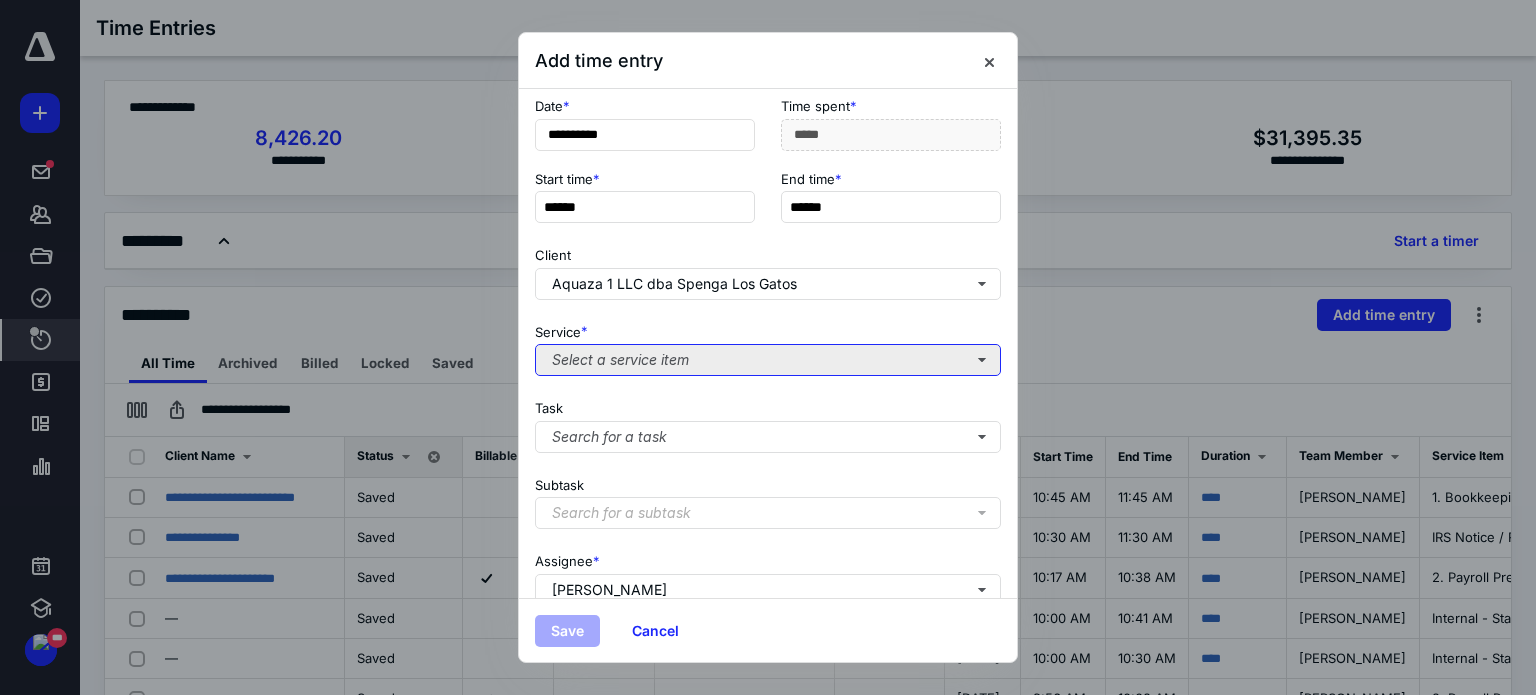 click on "Select a service item" at bounding box center (768, 360) 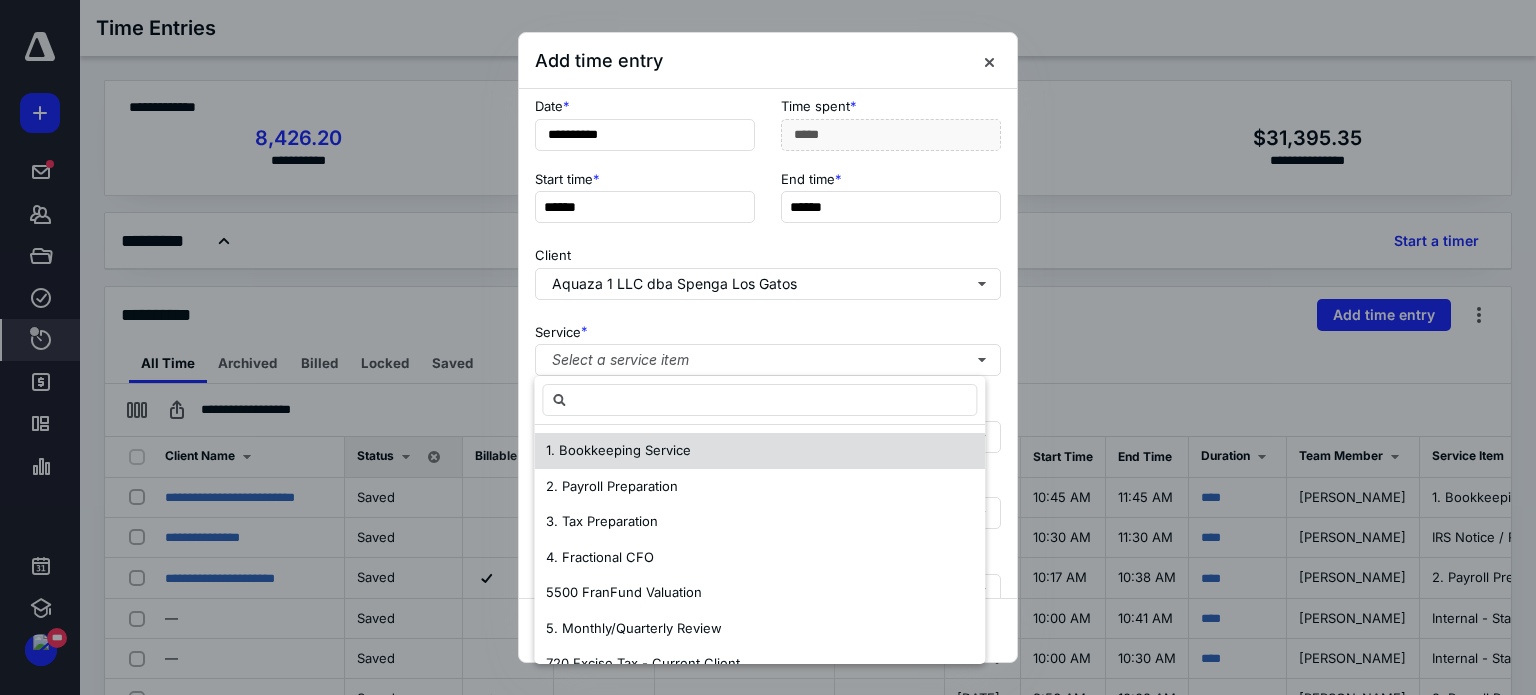 click on "1. Bookkeeping Service" at bounding box center (618, 450) 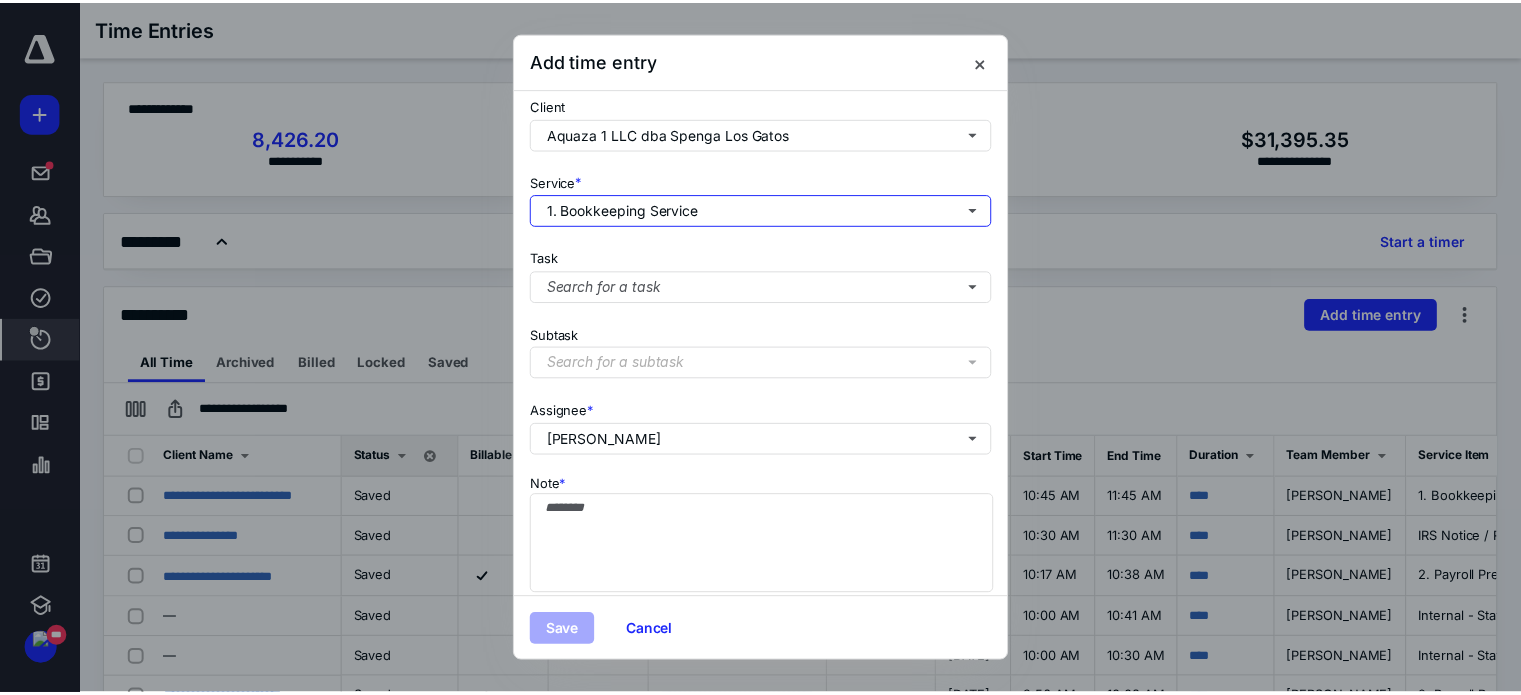 scroll, scrollTop: 278, scrollLeft: 0, axis: vertical 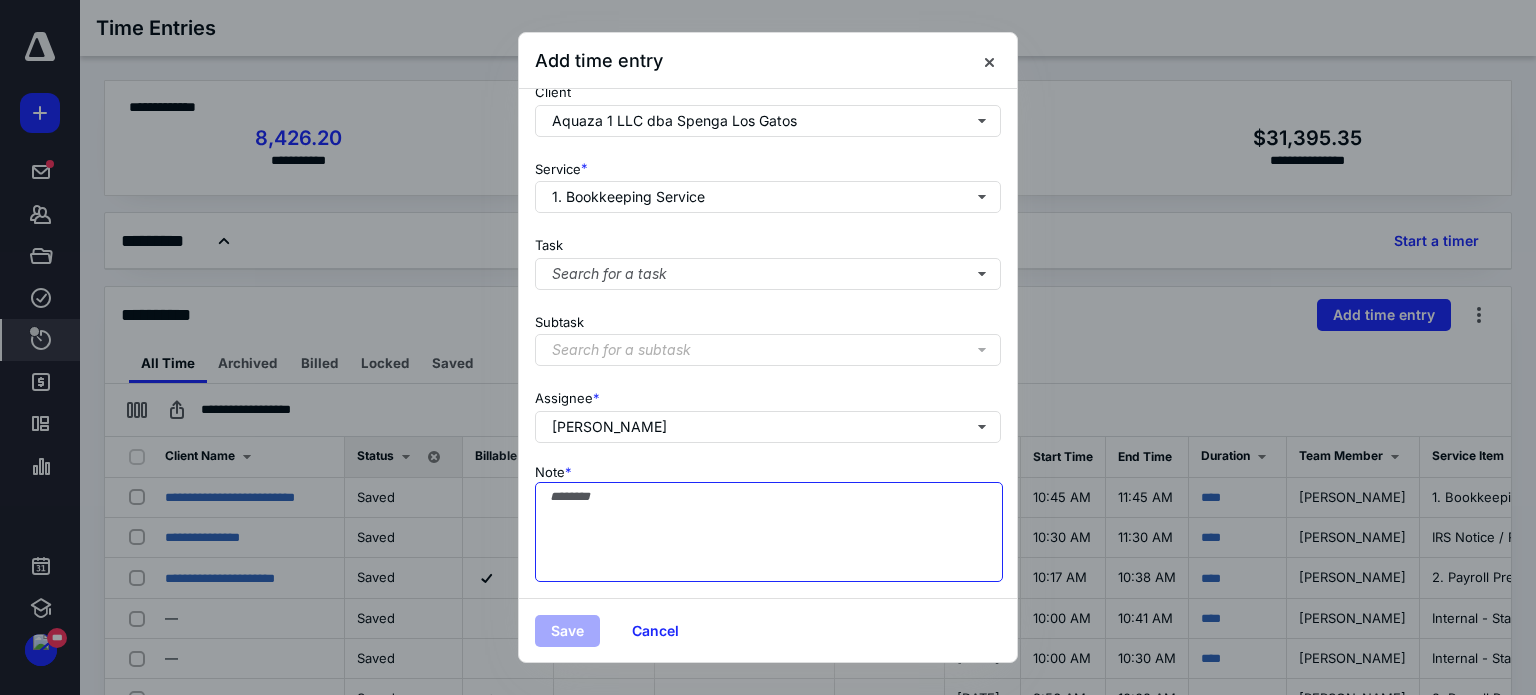 click on "Note *" at bounding box center (769, 532) 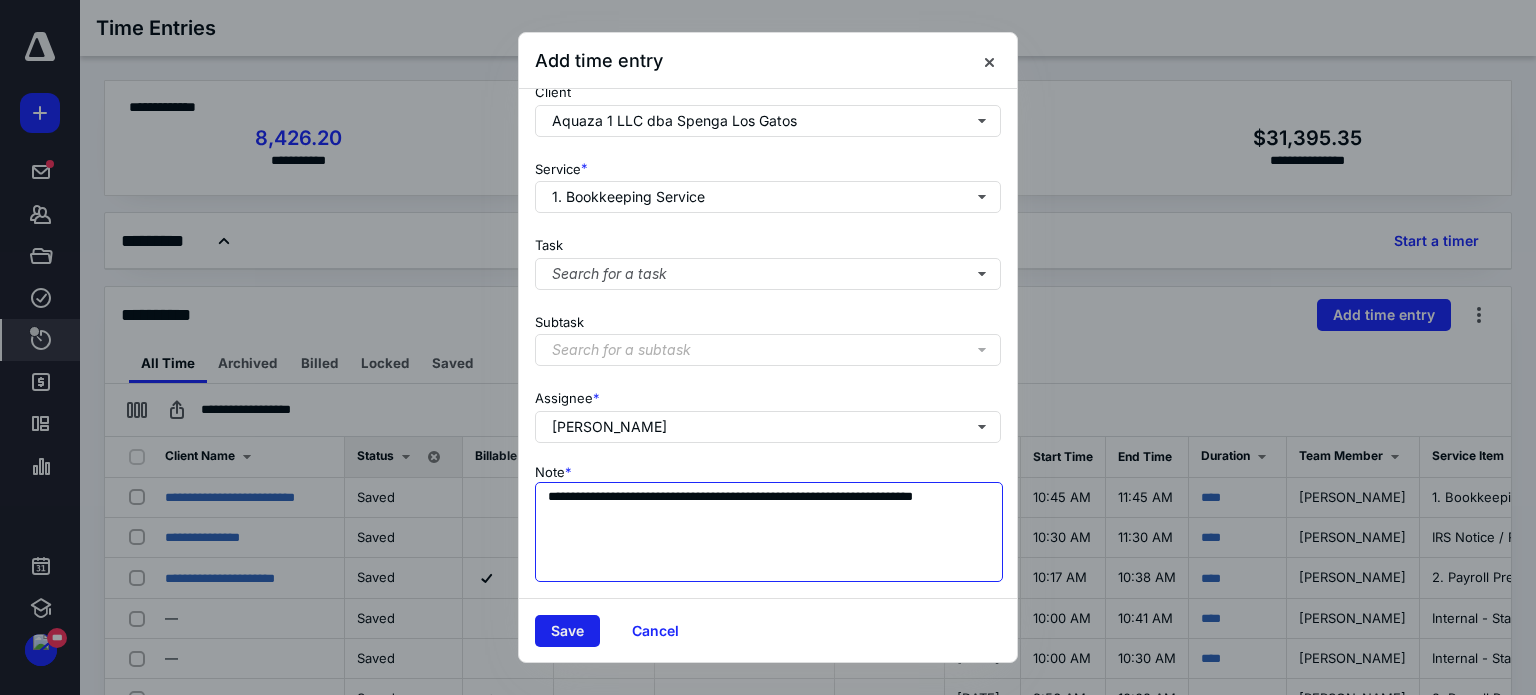 type on "**********" 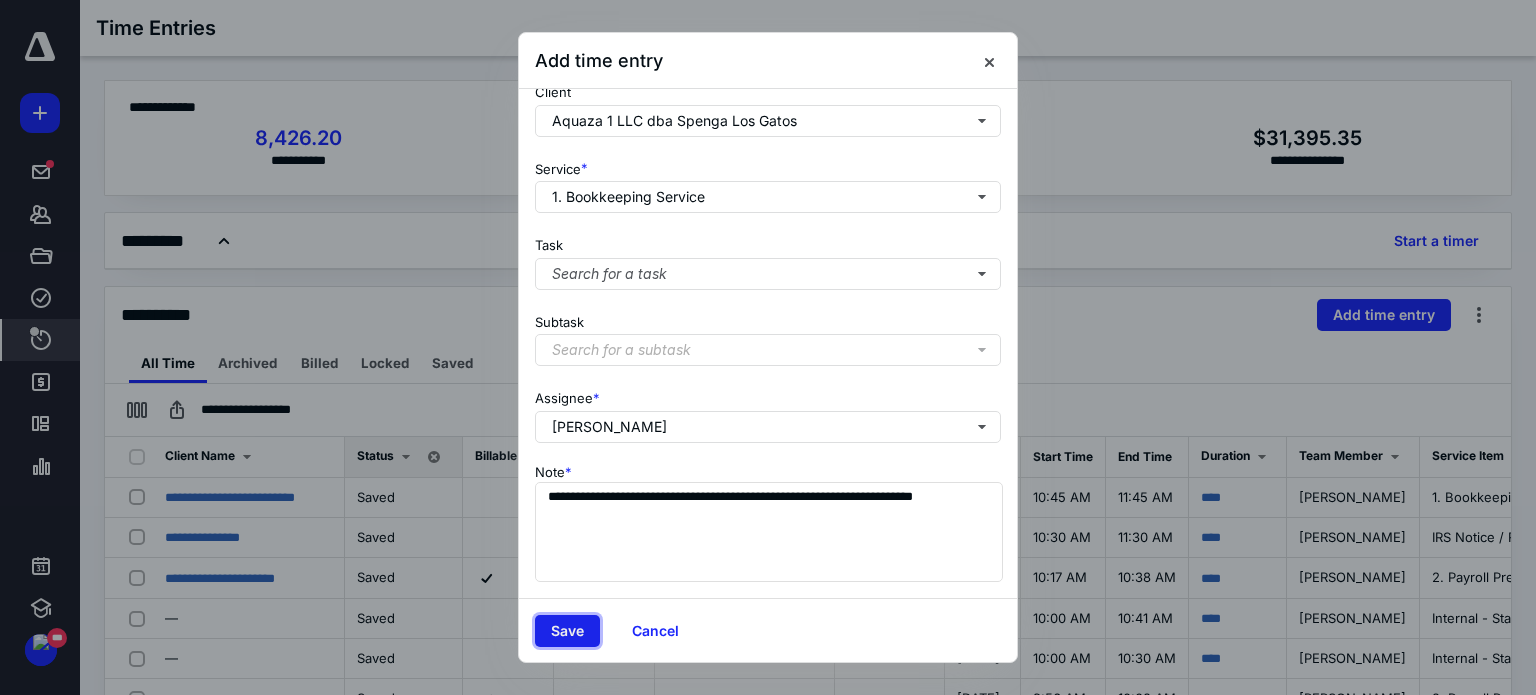 click on "Save" at bounding box center (567, 631) 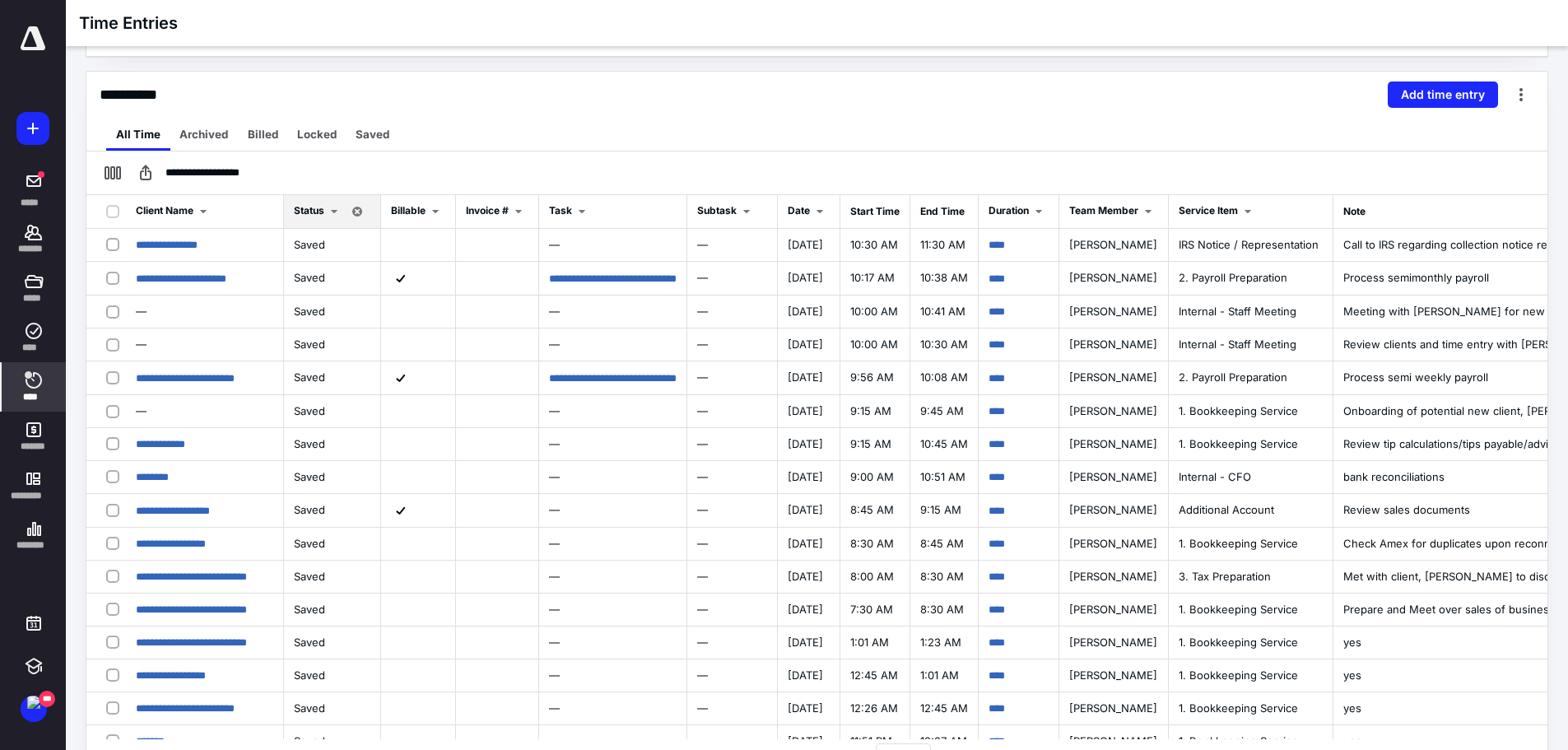 scroll, scrollTop: 0, scrollLeft: 0, axis: both 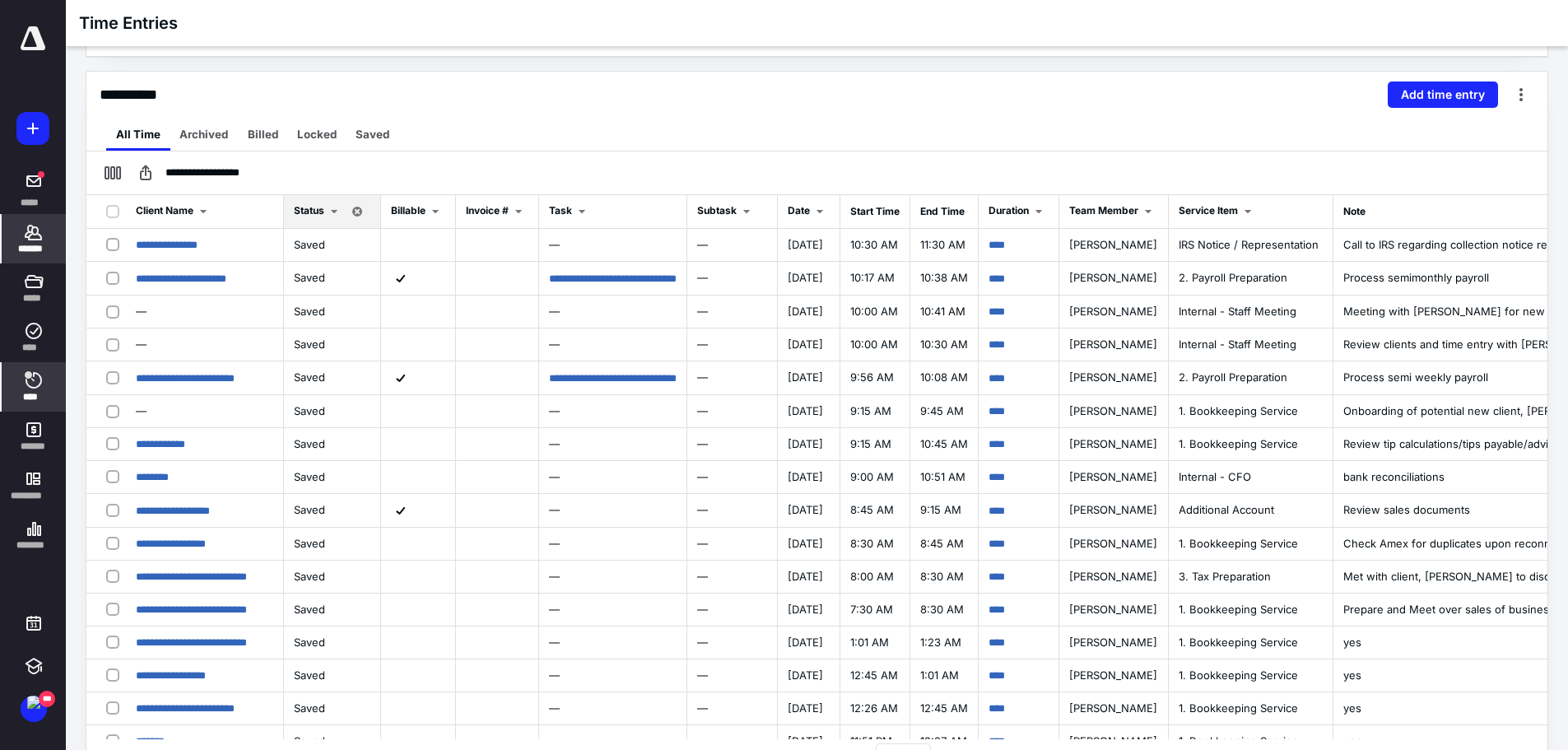 click 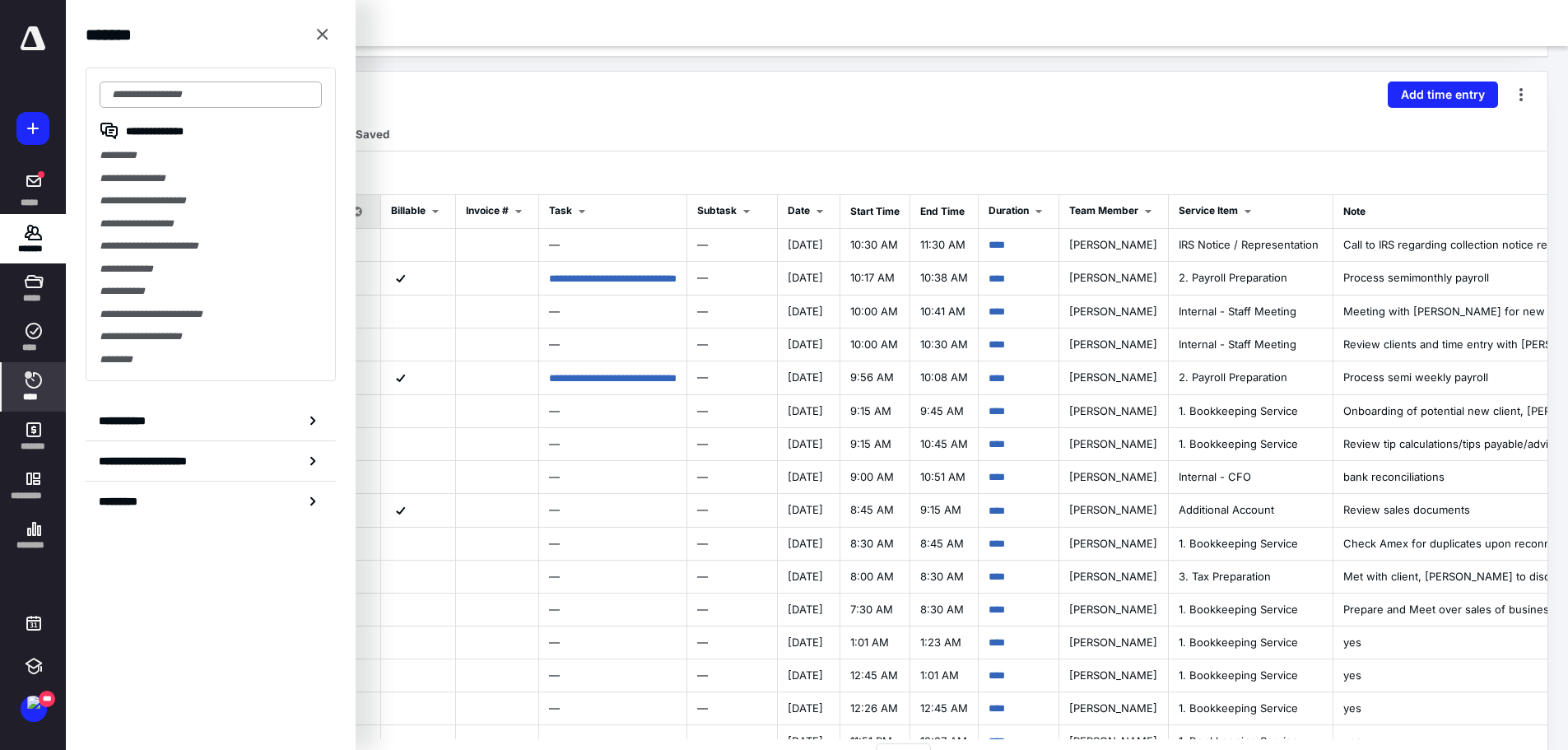 click at bounding box center [211, 95] 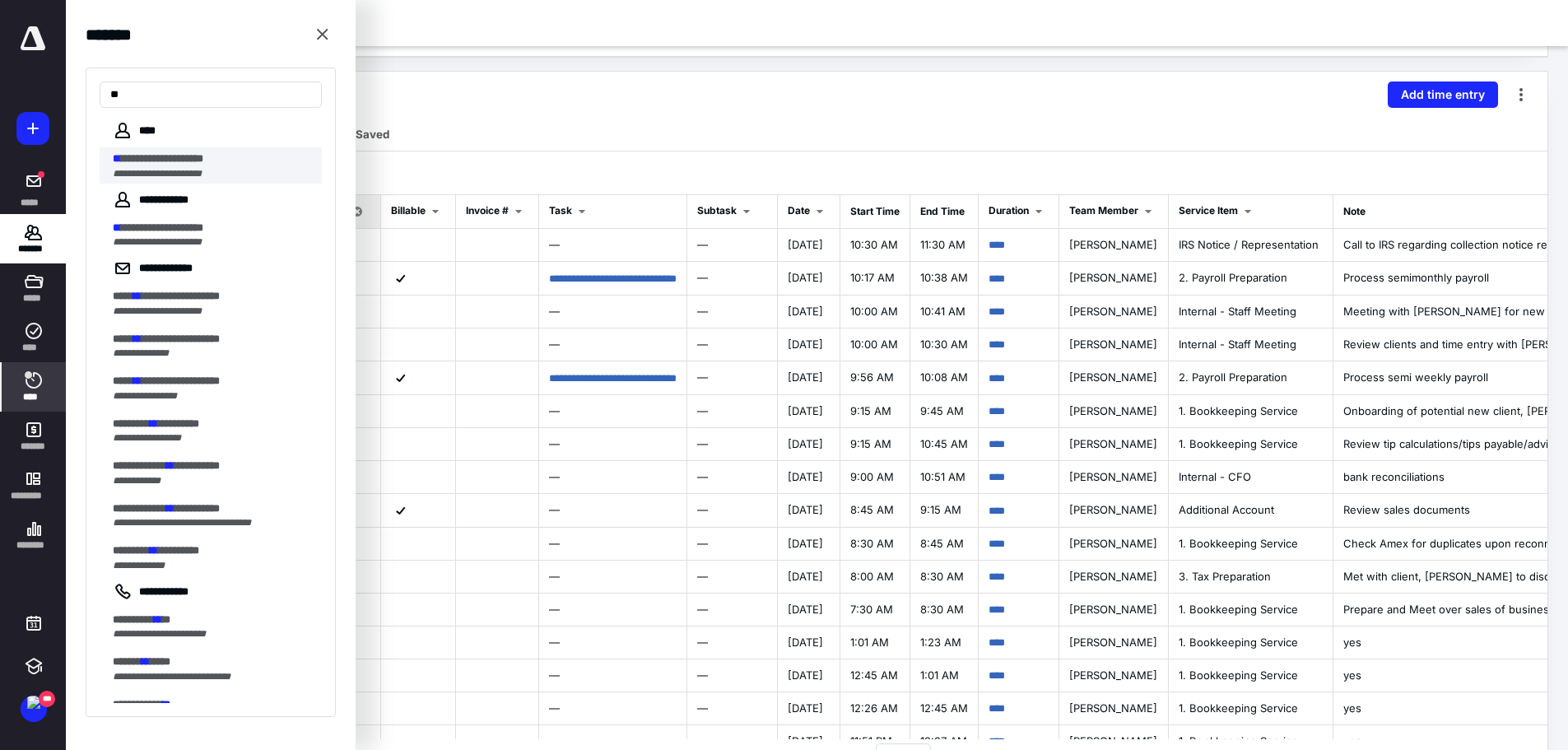 type on "**" 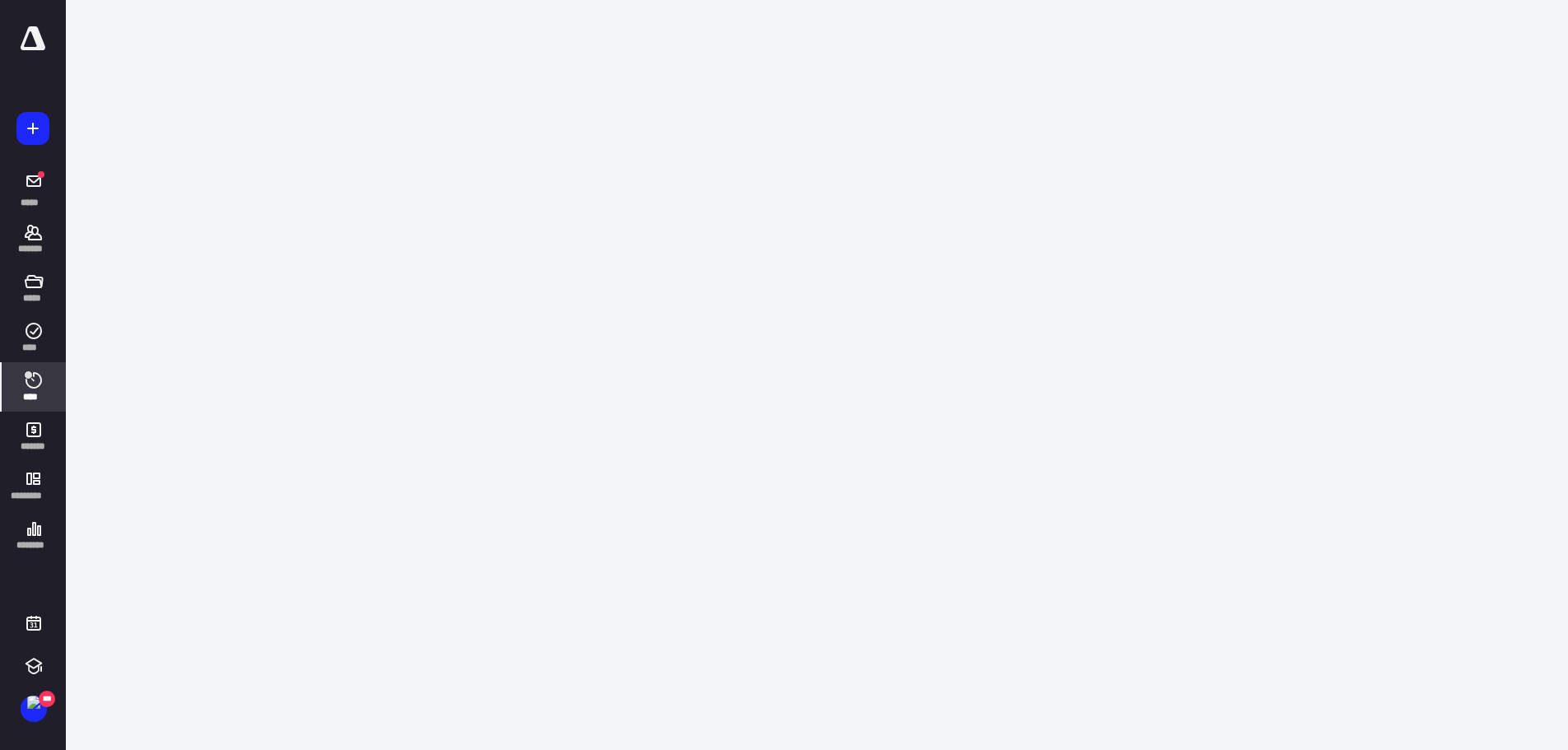 scroll, scrollTop: 0, scrollLeft: 0, axis: both 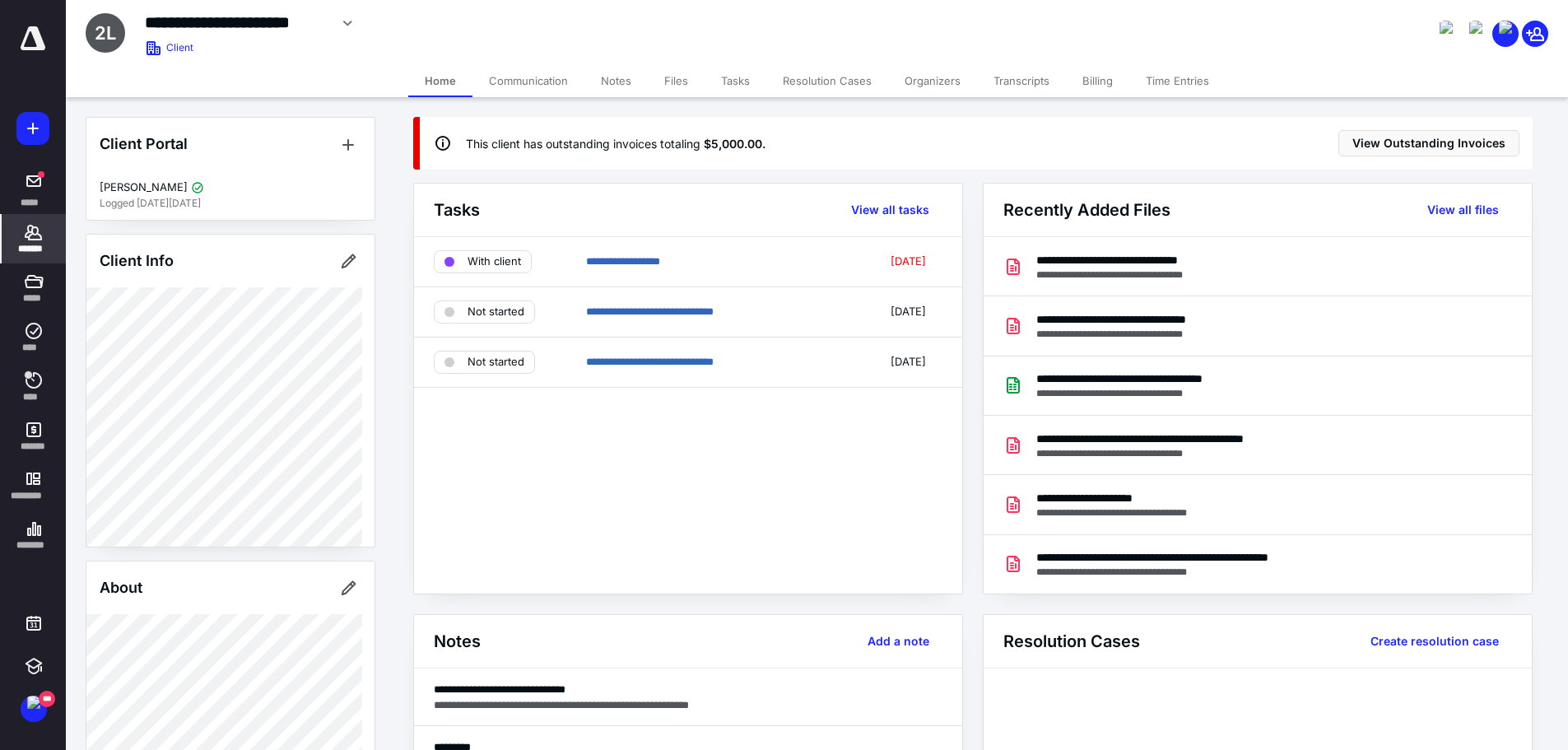 click on "Tasks" at bounding box center [735, 81] 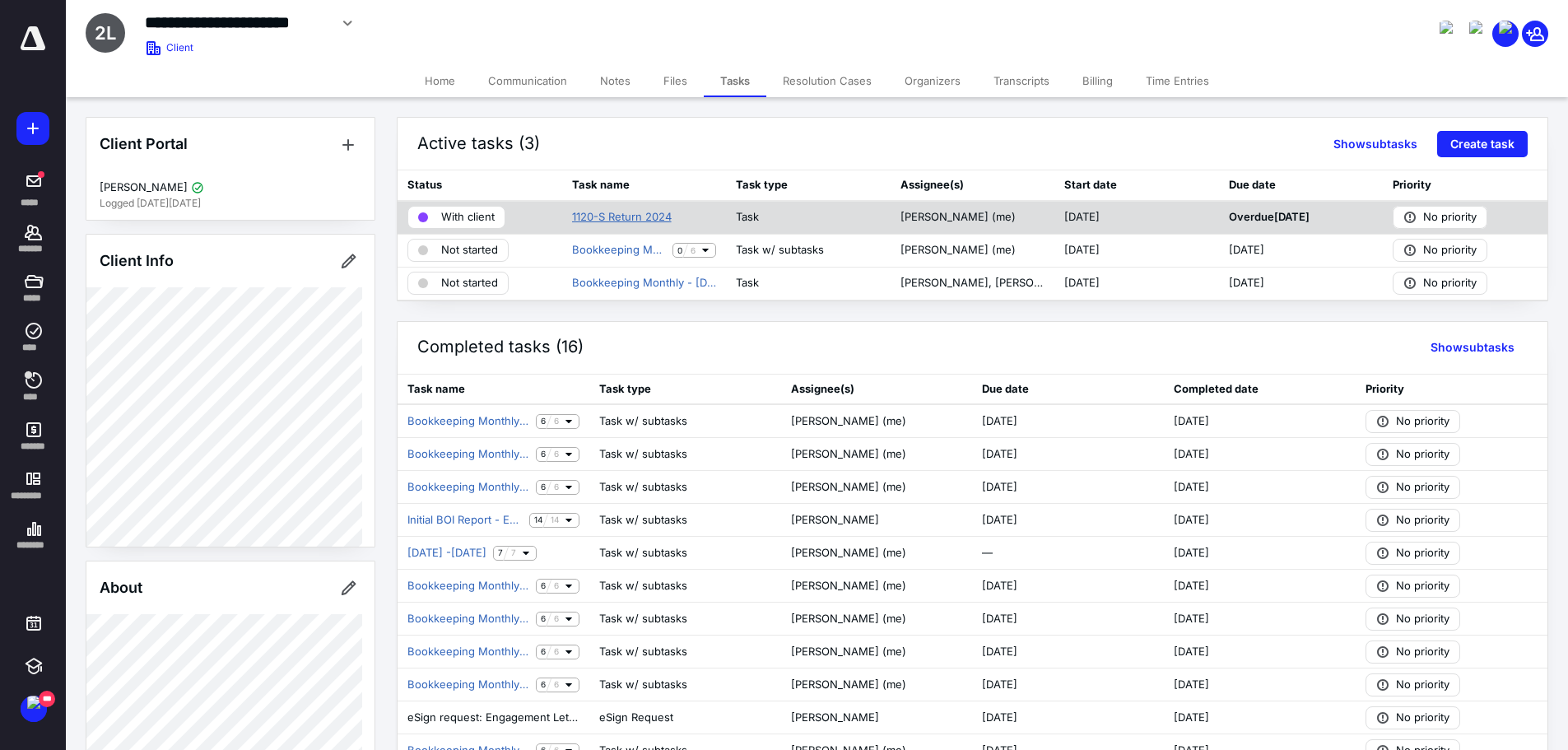 click on "1120-S Return 2024" at bounding box center [621, 217] 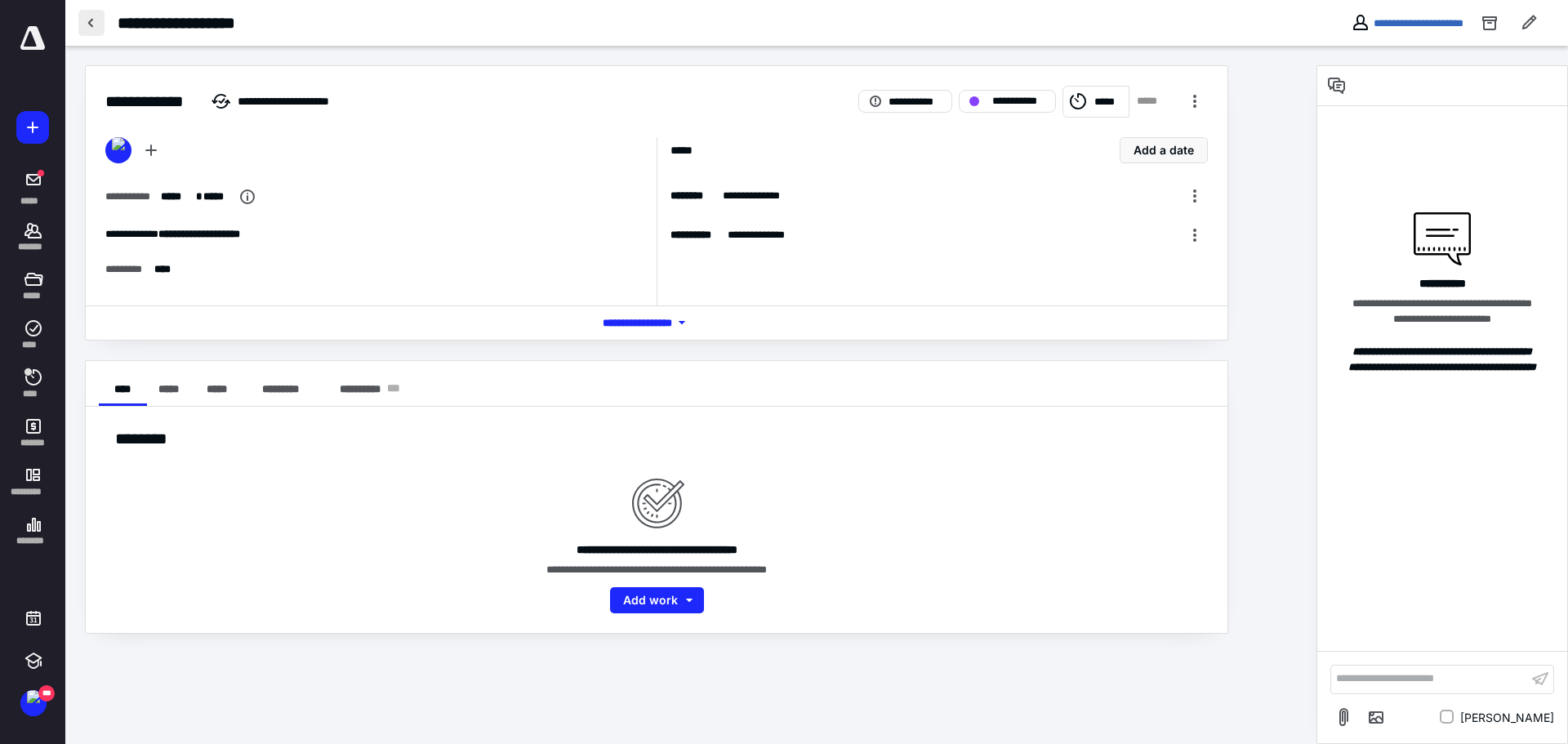 click at bounding box center (91, 23) 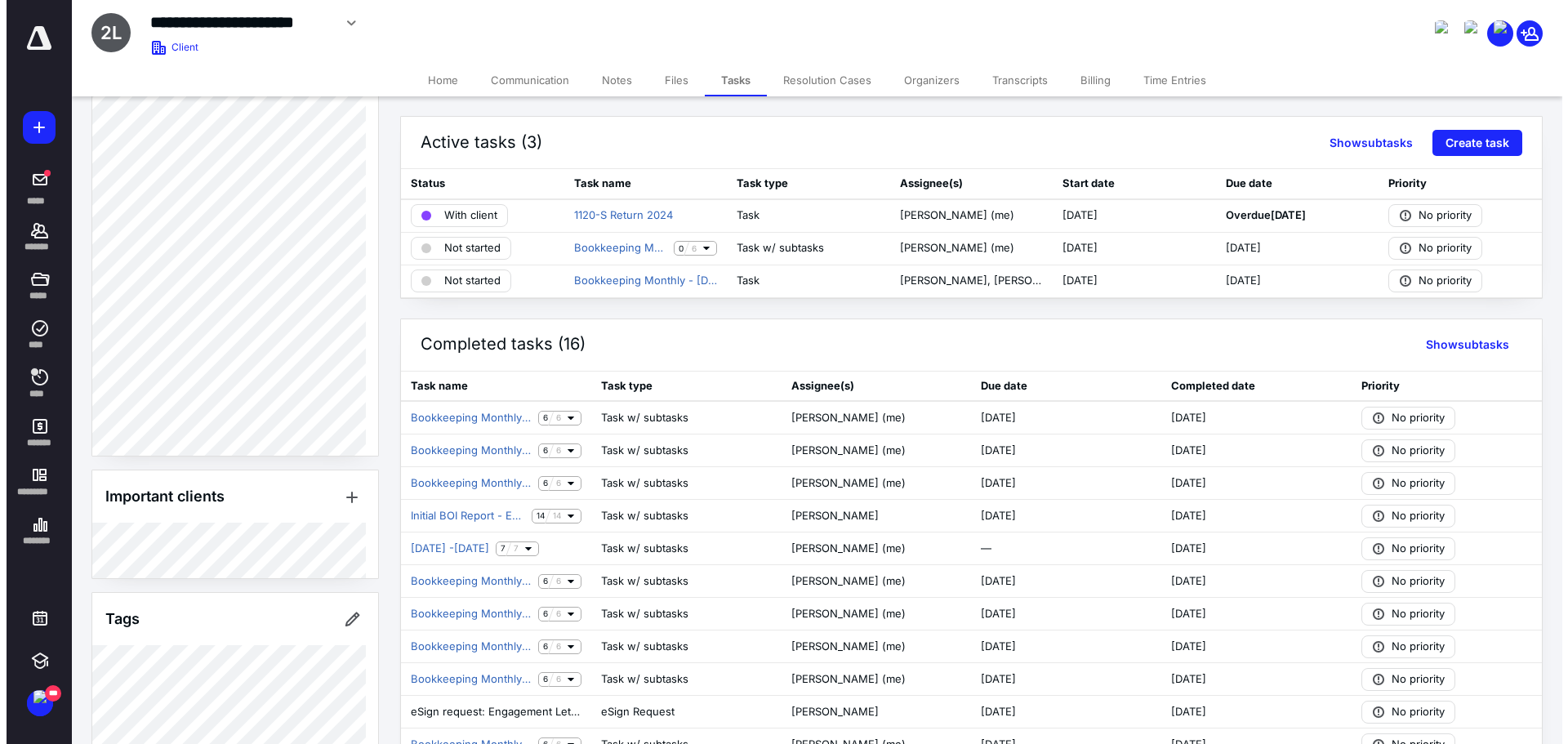 scroll, scrollTop: 894, scrollLeft: 0, axis: vertical 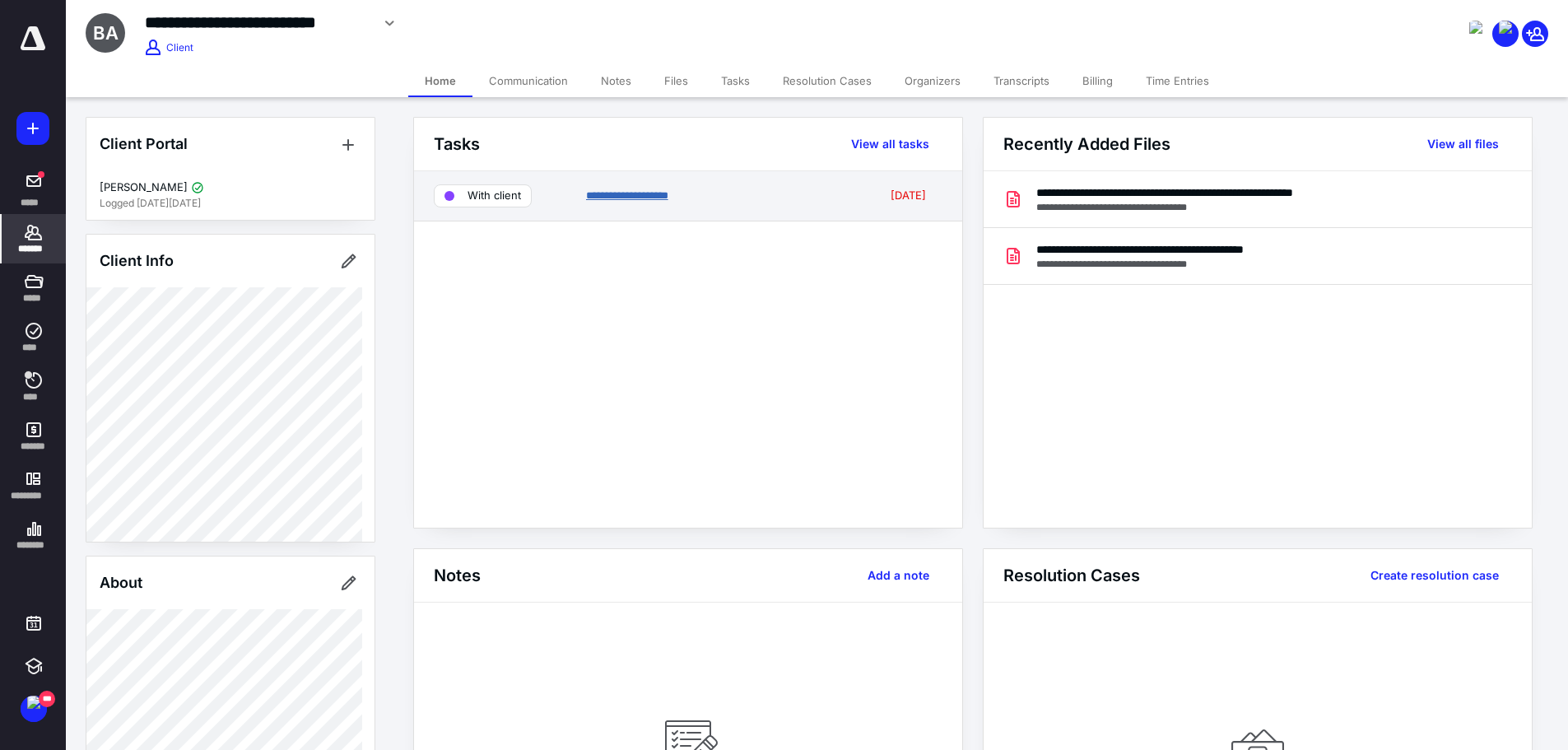 click on "**********" at bounding box center [627, 195] 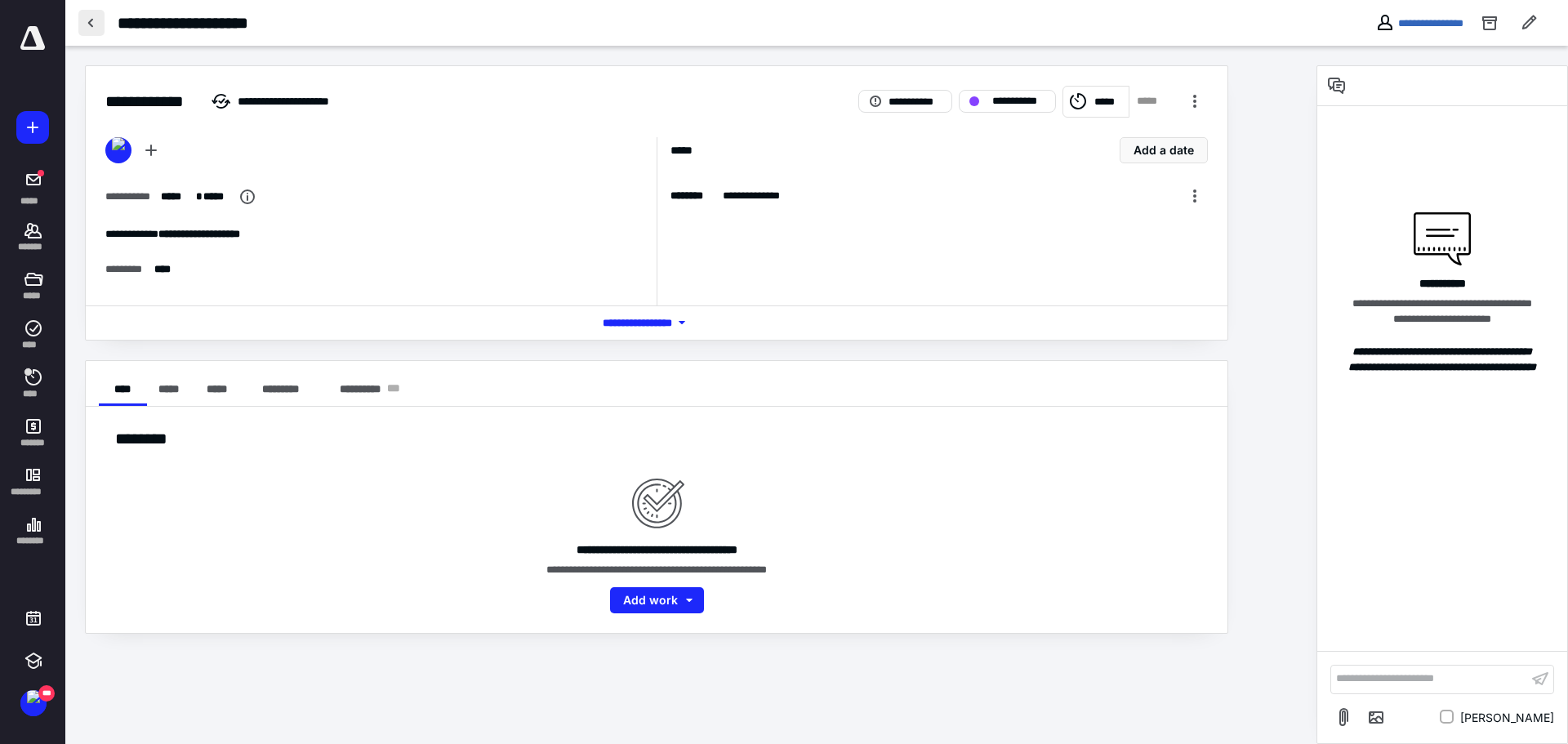 click at bounding box center (91, 23) 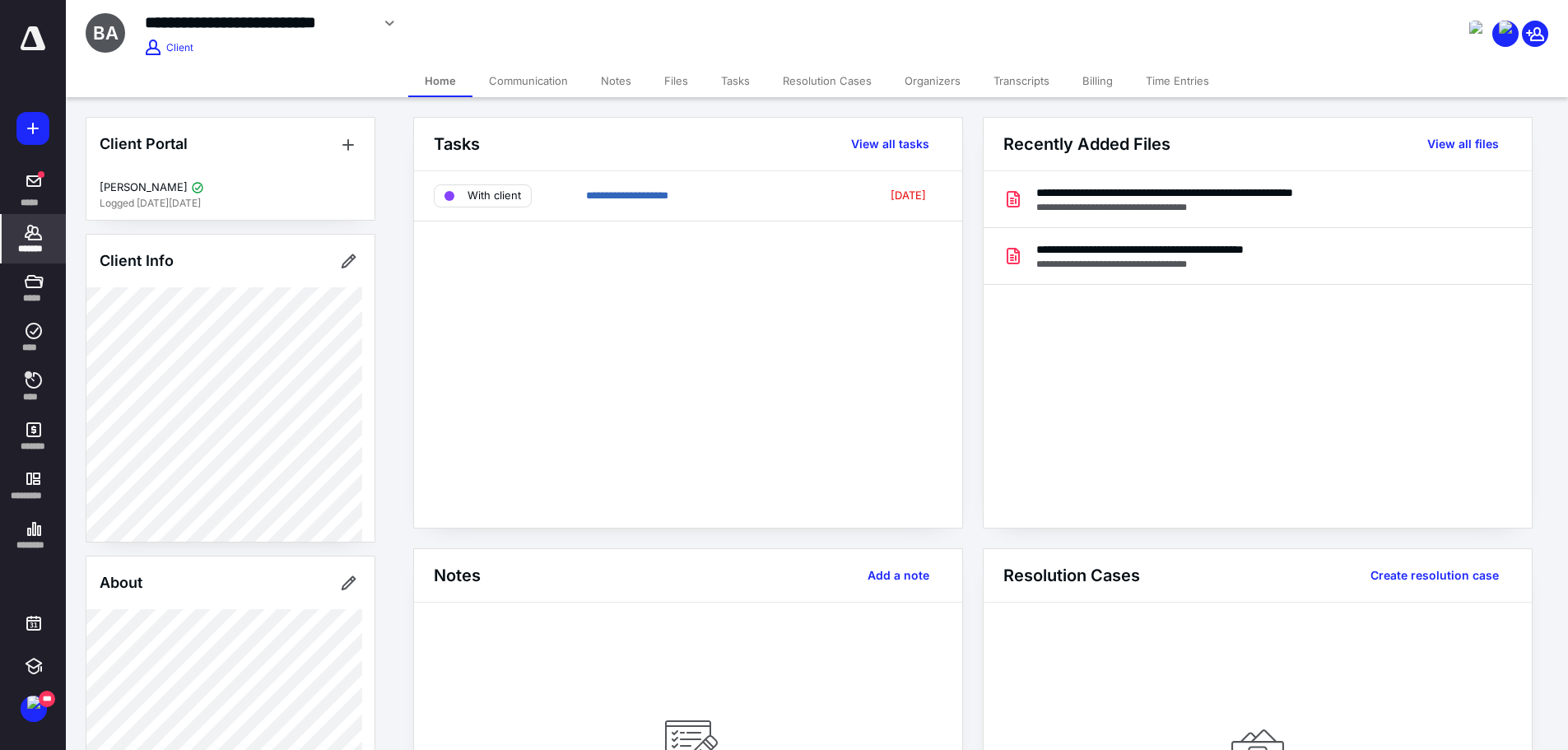 click on "Files" at bounding box center [676, 81] 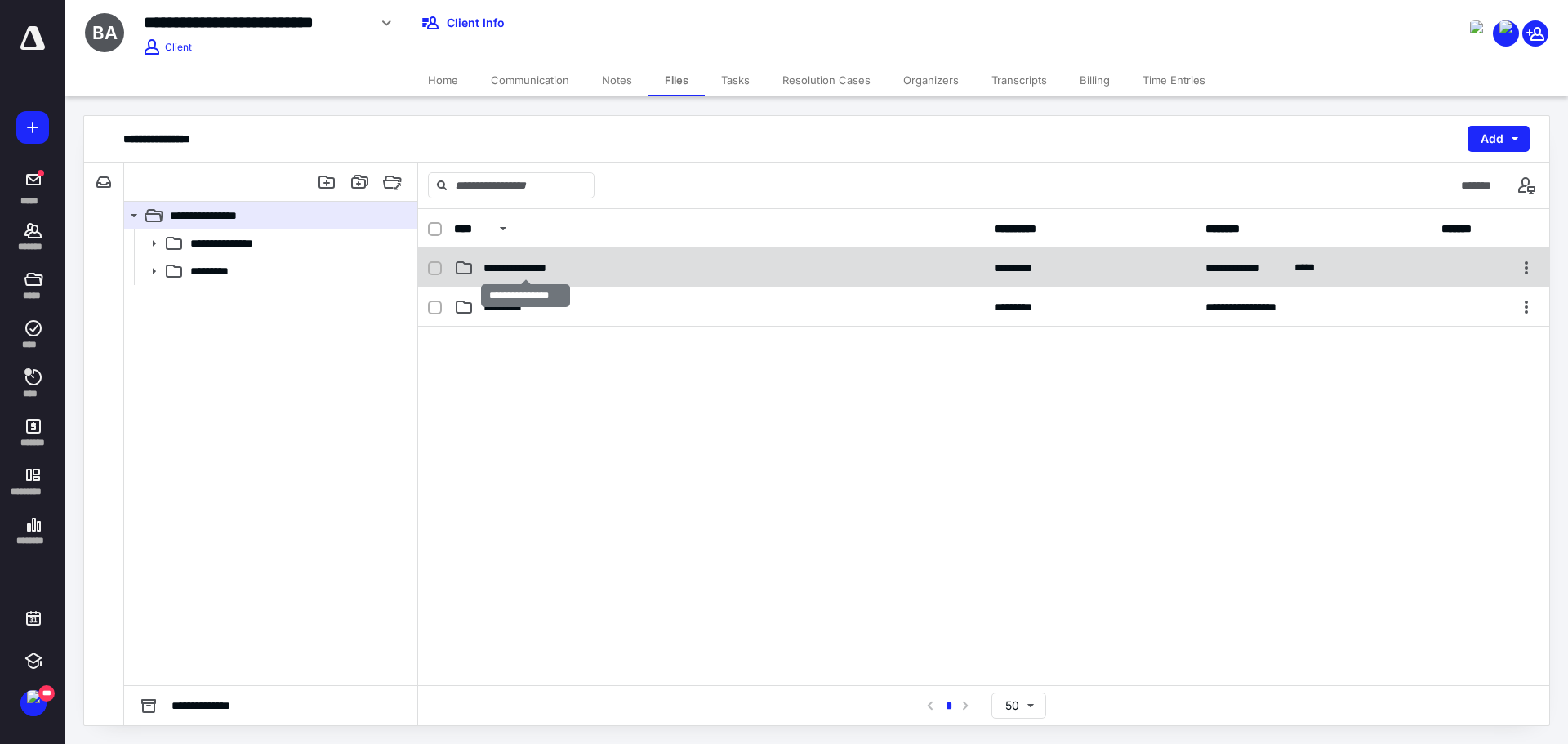 click on "**********" at bounding box center (525, 268) 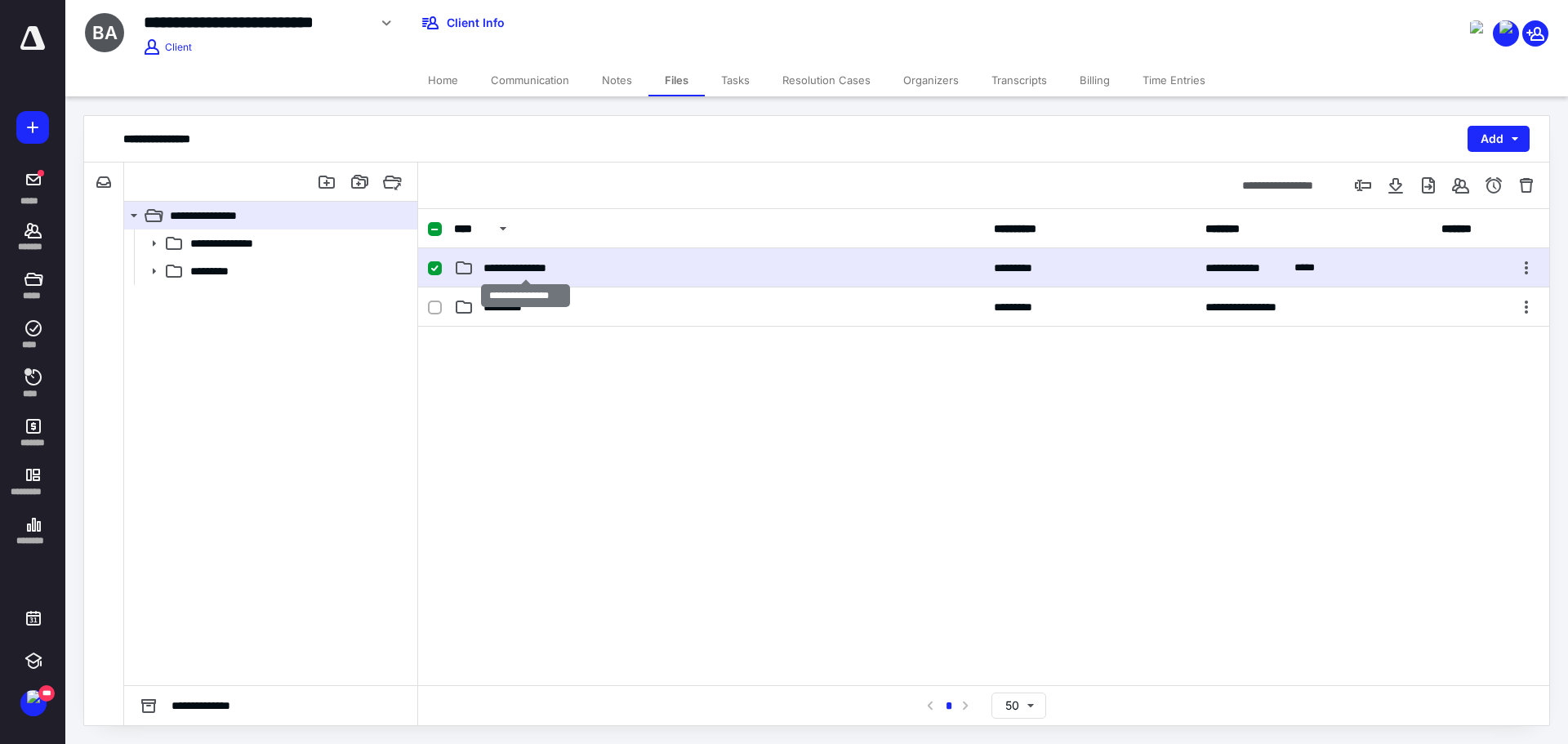 click on "**********" at bounding box center (525, 268) 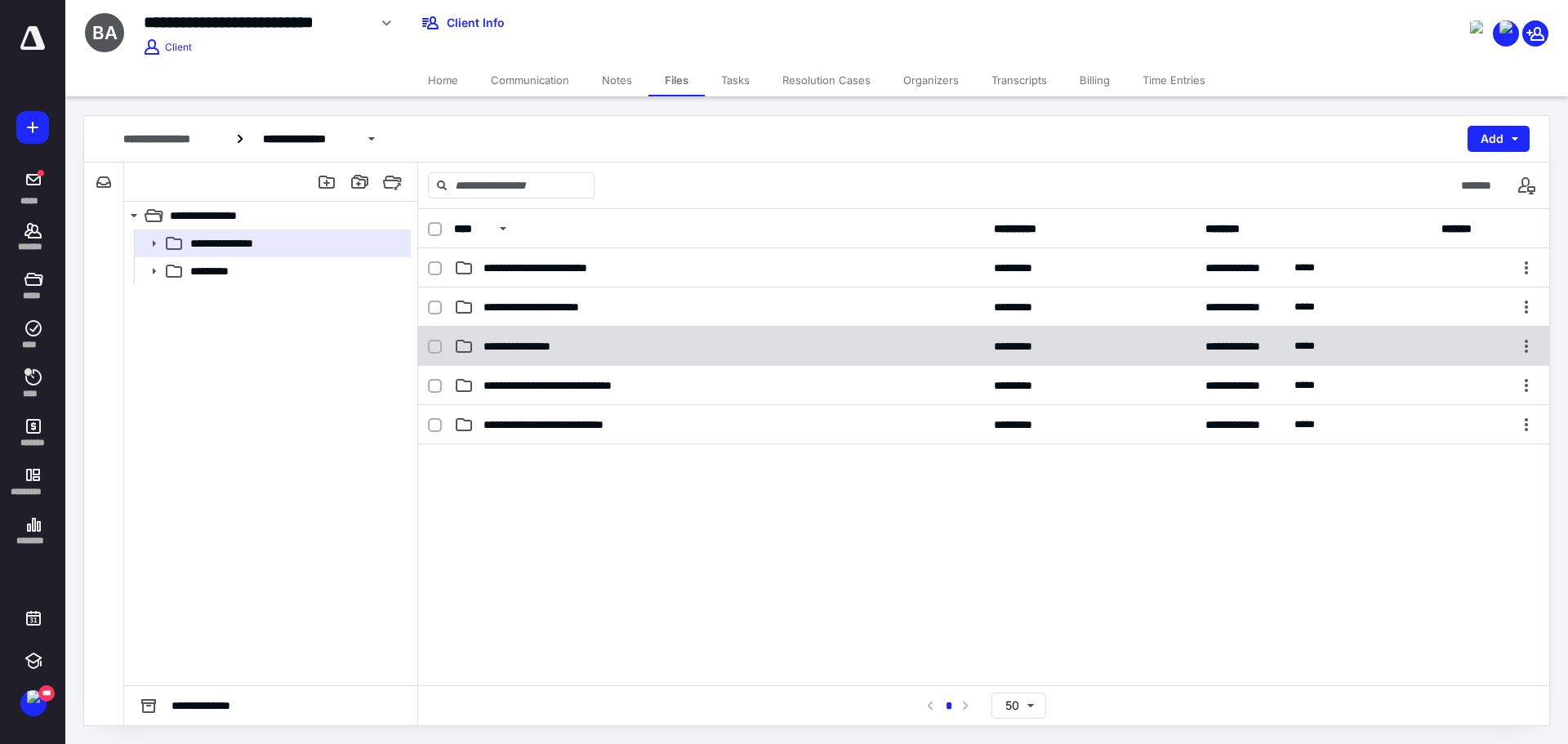 click on "**********" at bounding box center [719, 346] 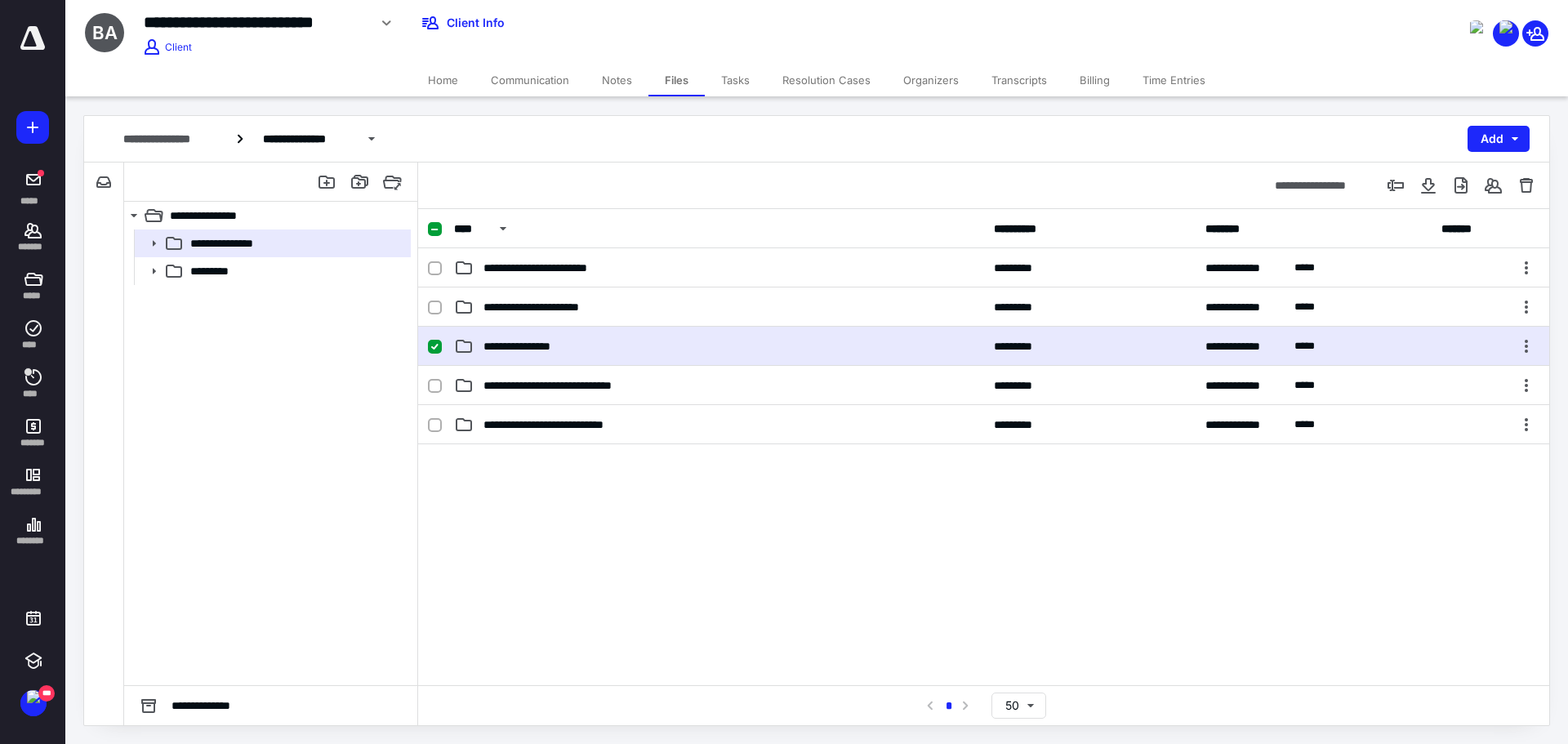 click on "**********" at bounding box center (719, 346) 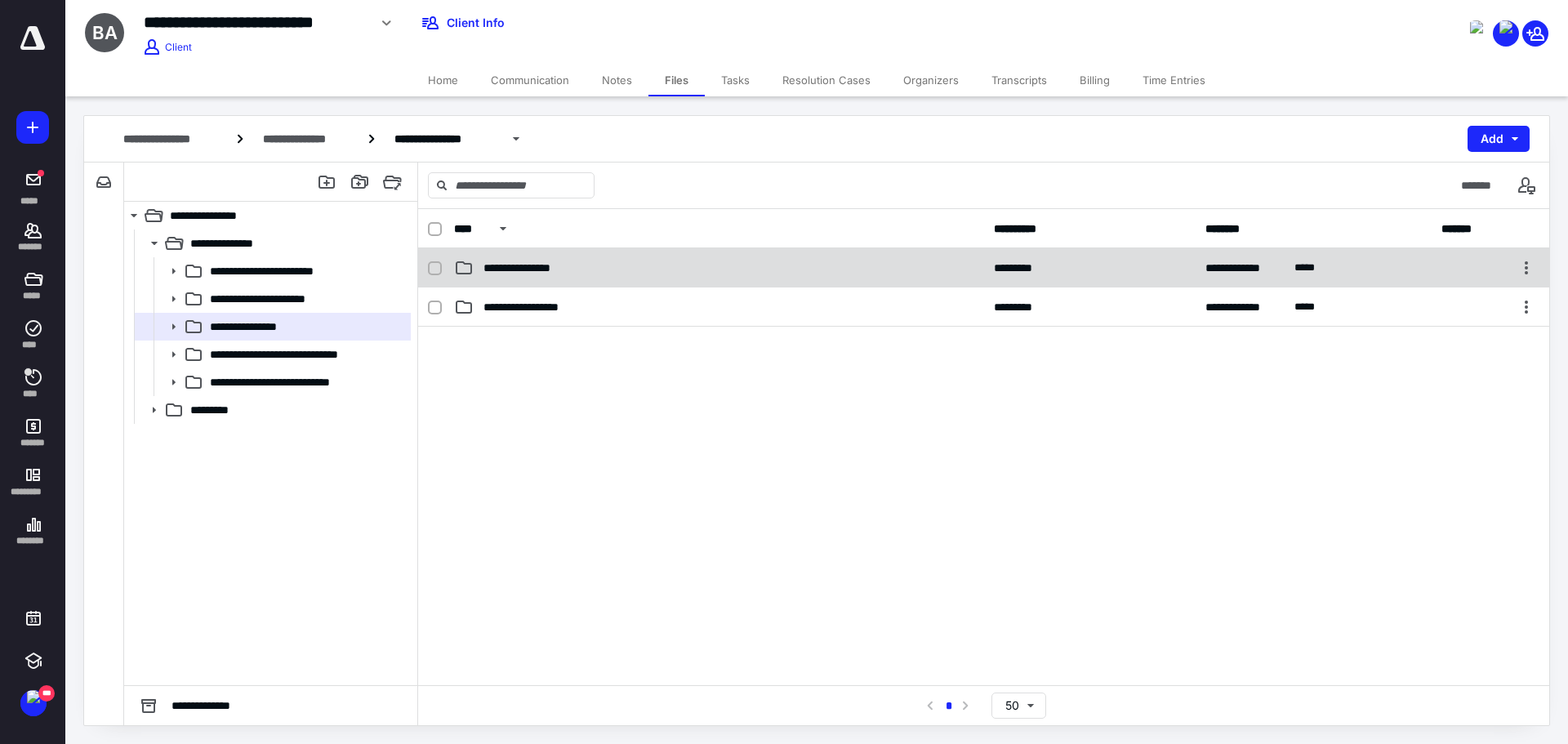 click on "**********" at bounding box center (529, 268) 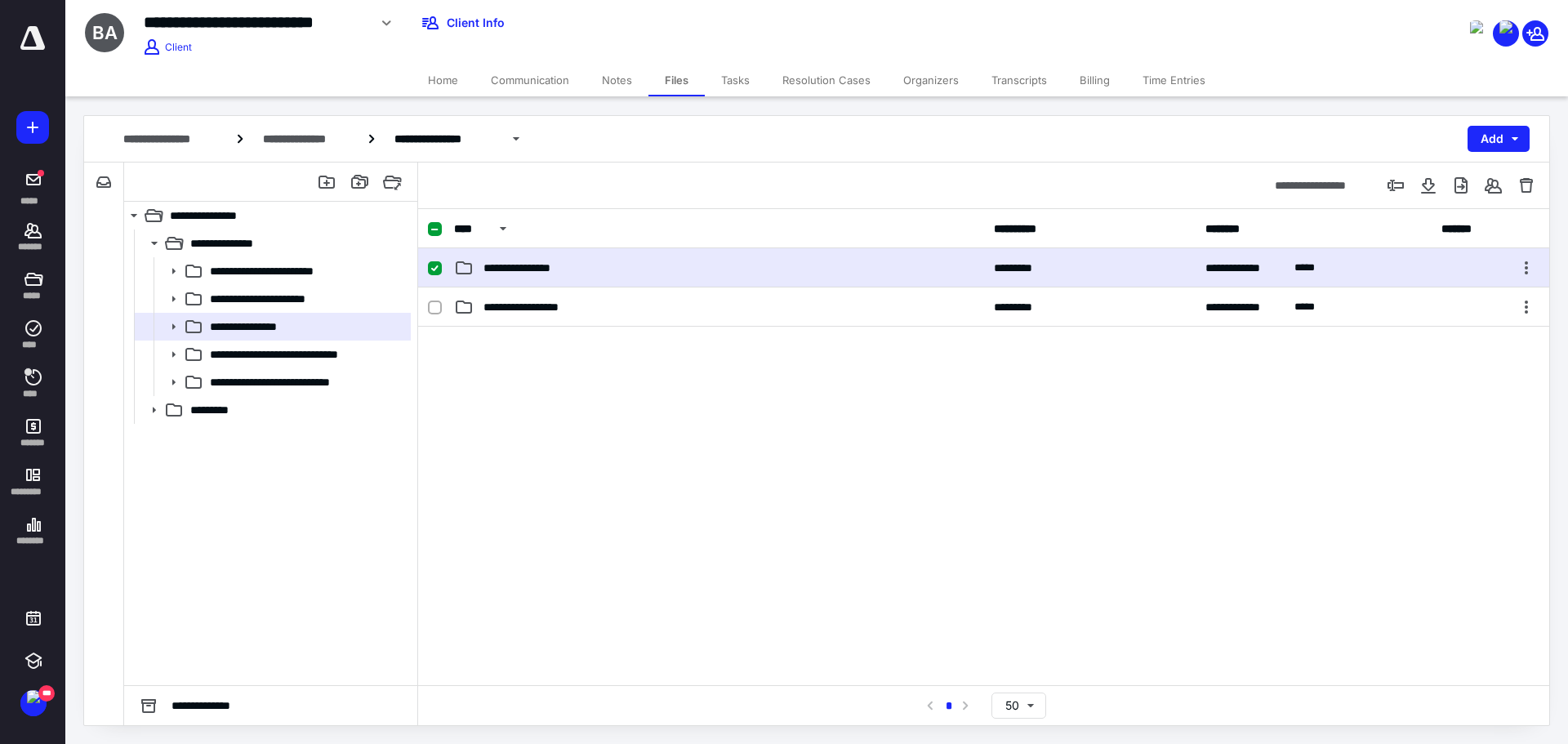 click on "**********" at bounding box center (529, 268) 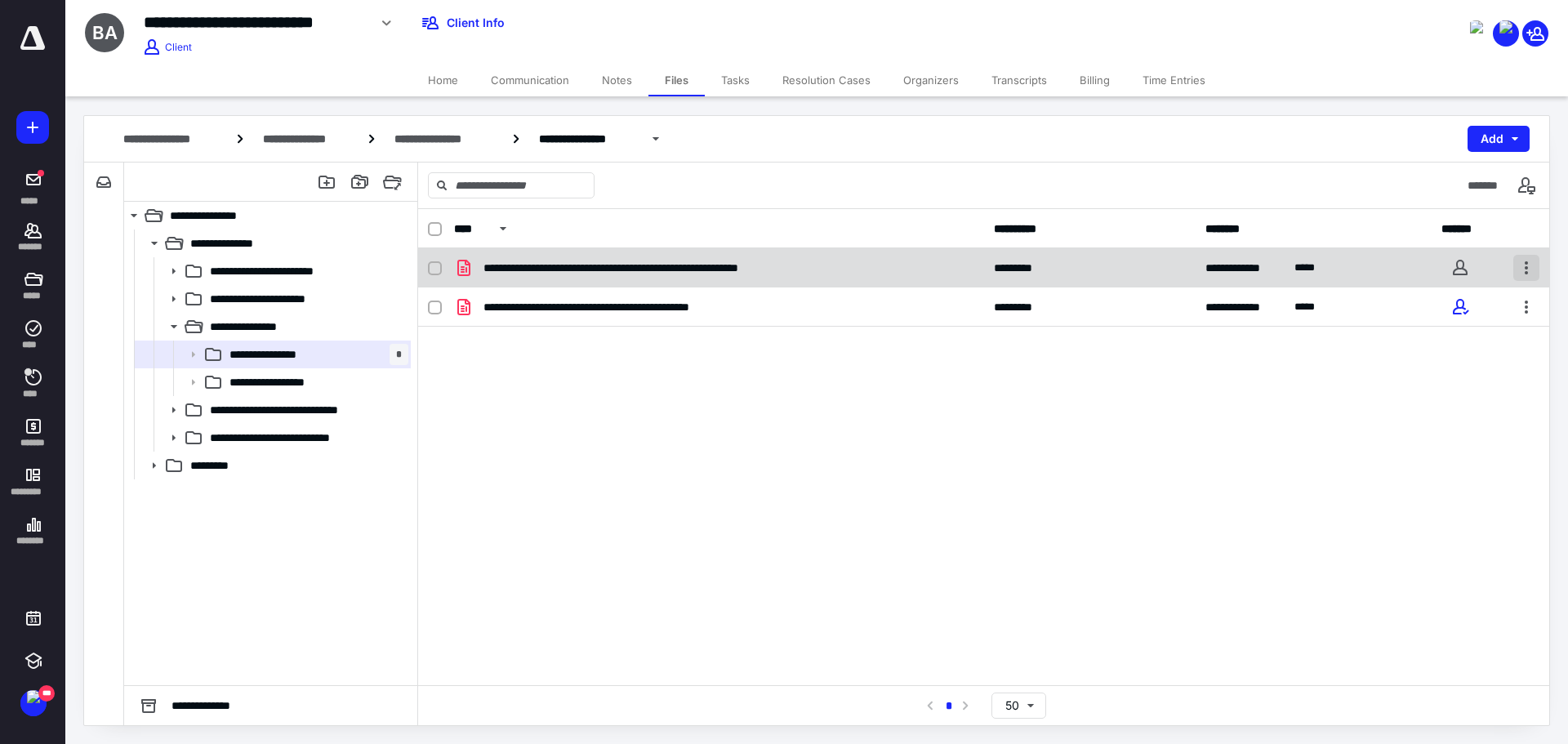 click at bounding box center [1526, 268] 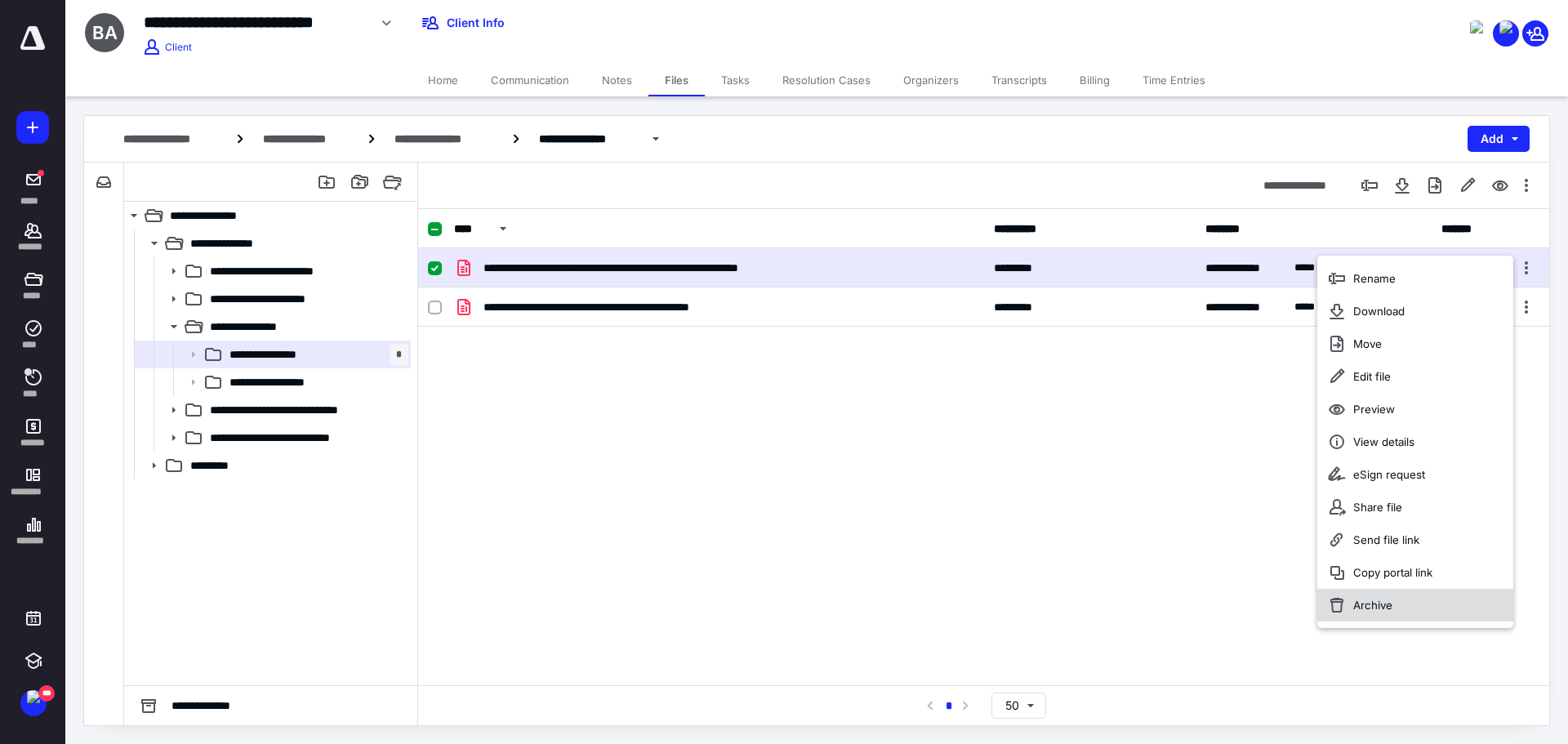 click on "Archive" at bounding box center [1373, 605] 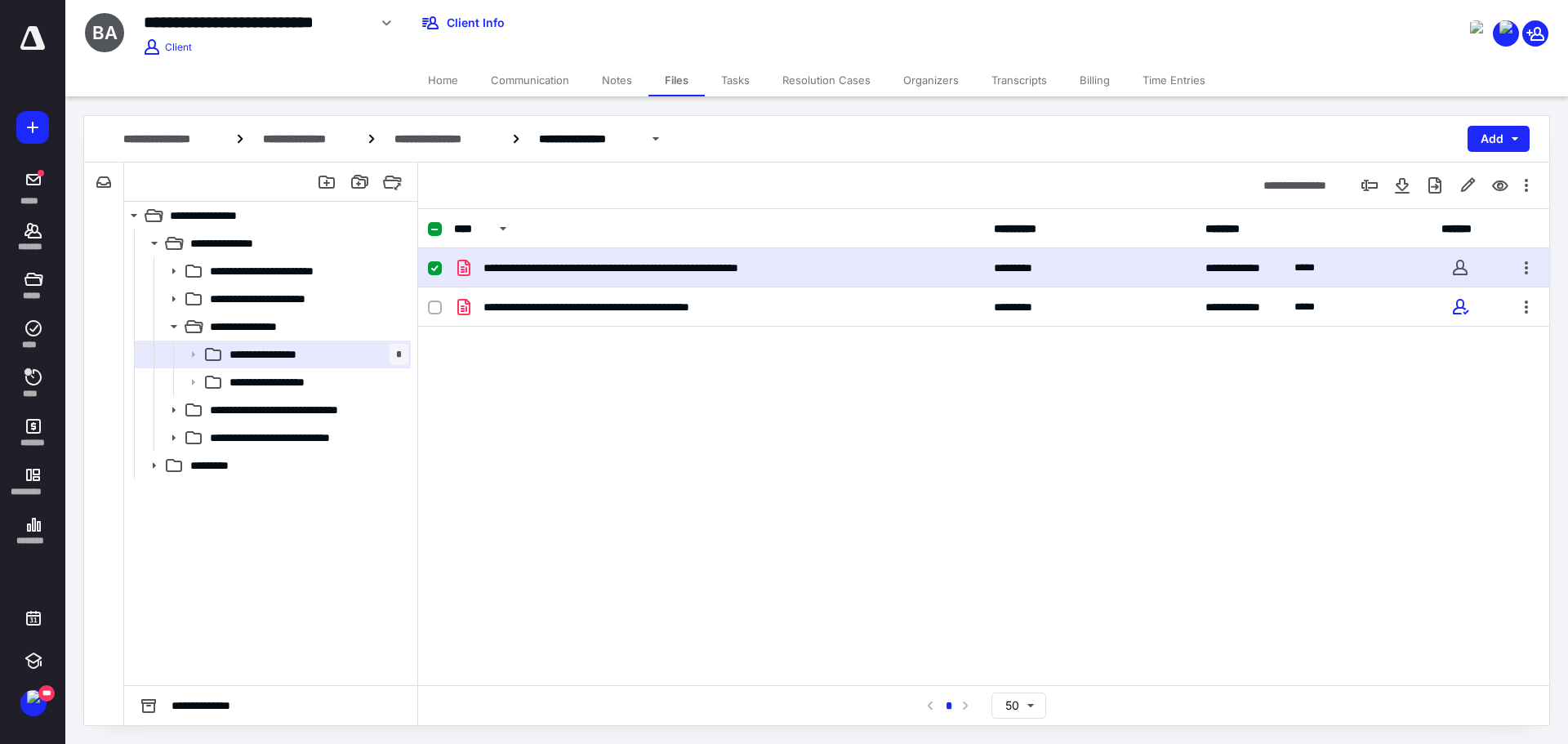 checkbox on "false" 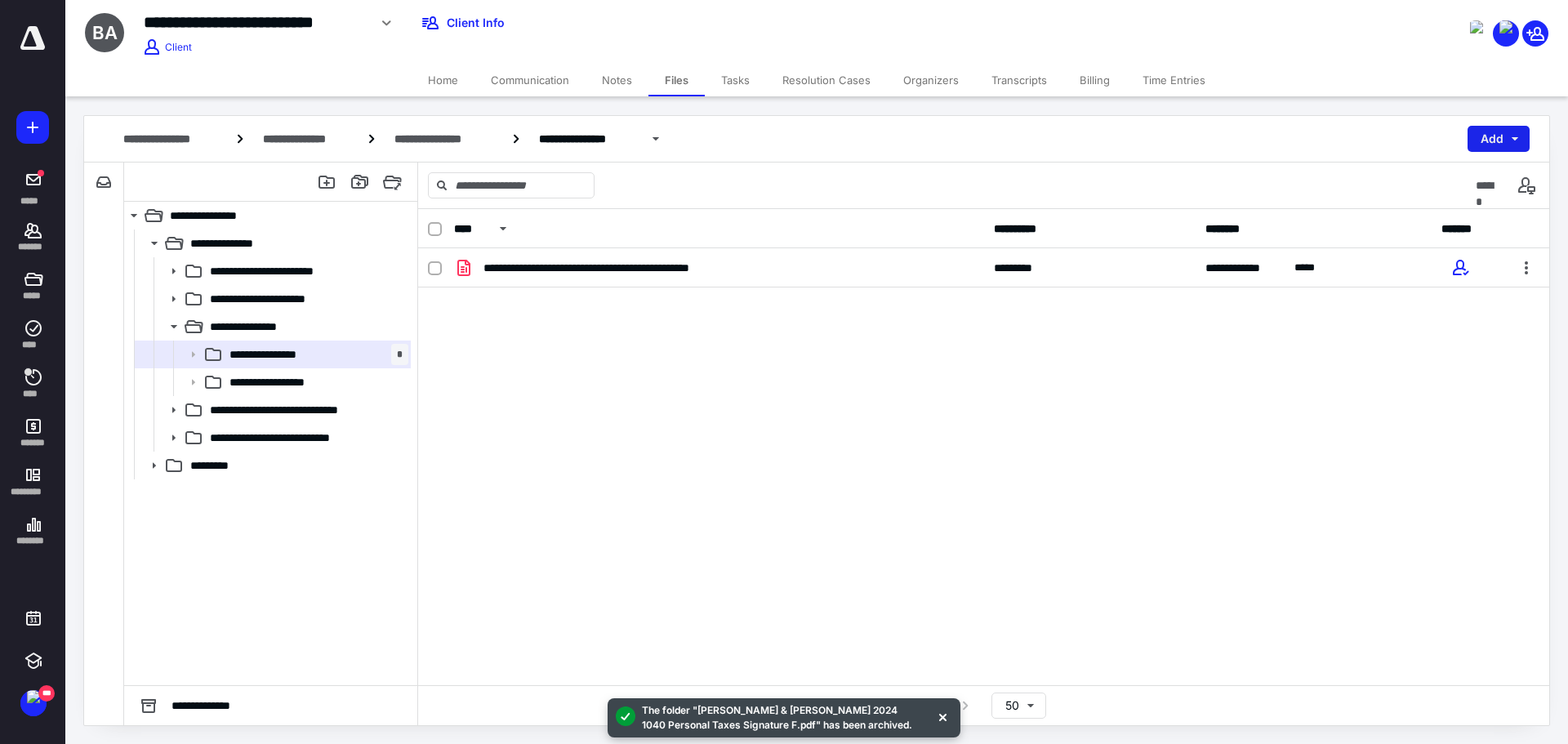 click on "Add" at bounding box center [1499, 139] 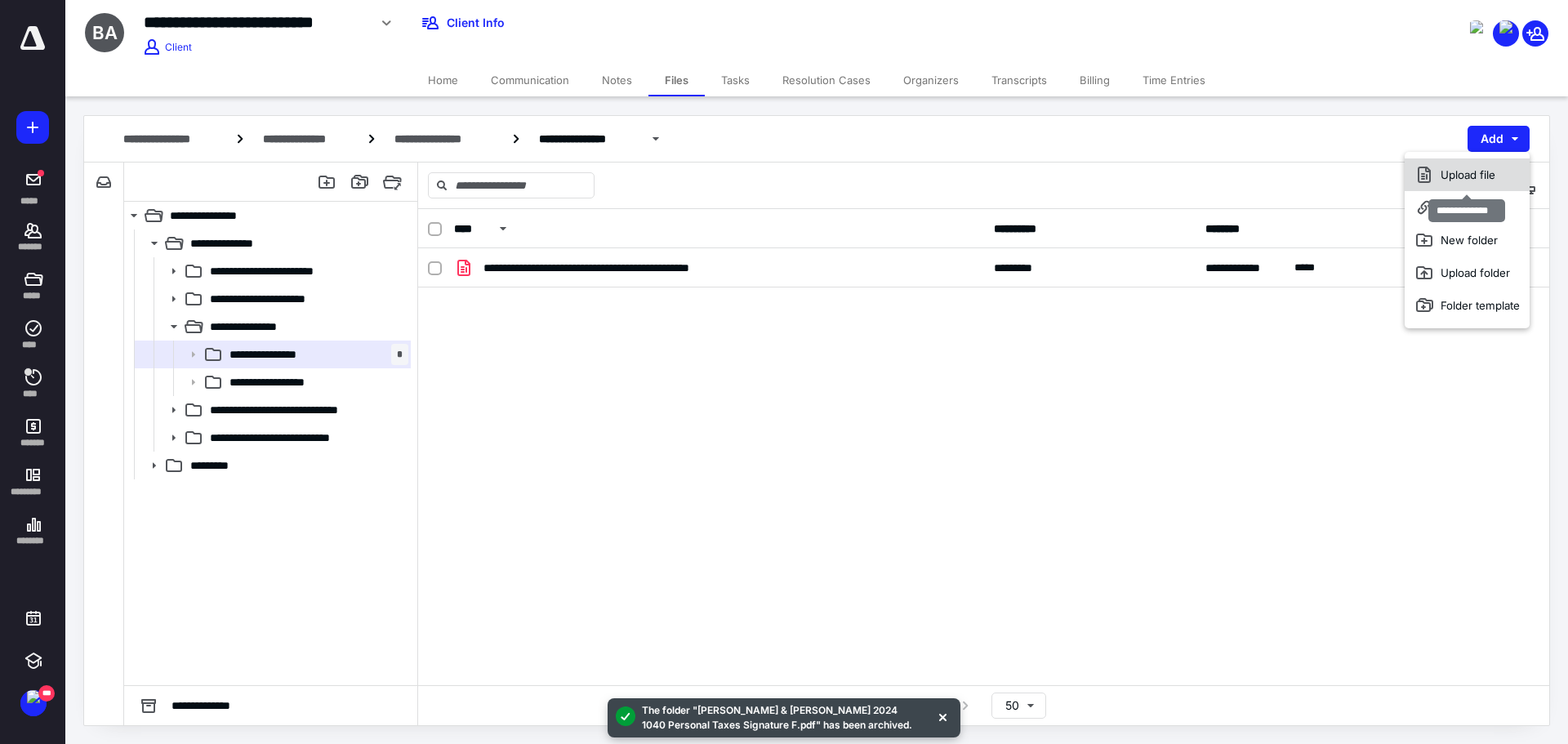 click on "Upload file" at bounding box center (1467, 175) 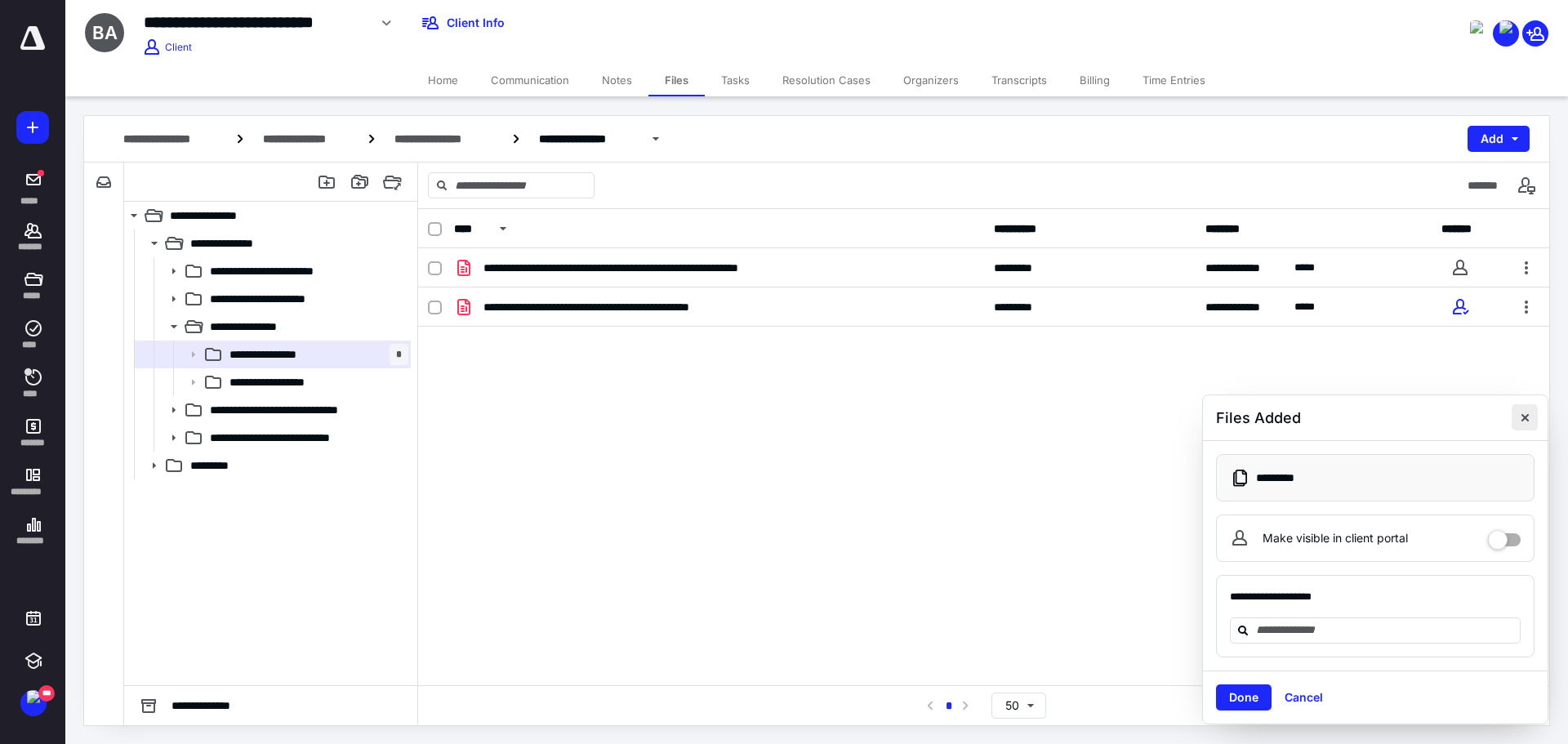 click at bounding box center (1525, 417) 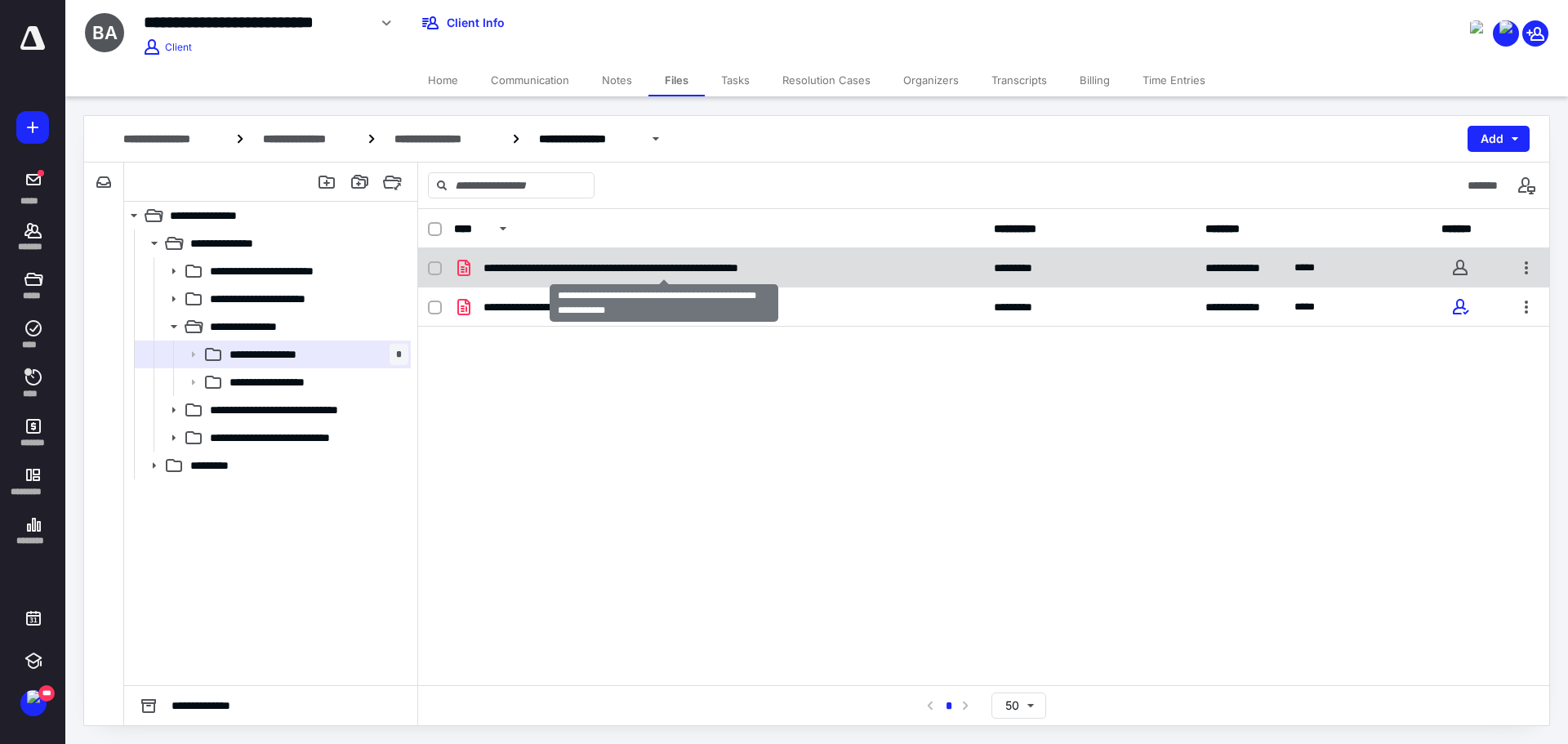 checkbox on "true" 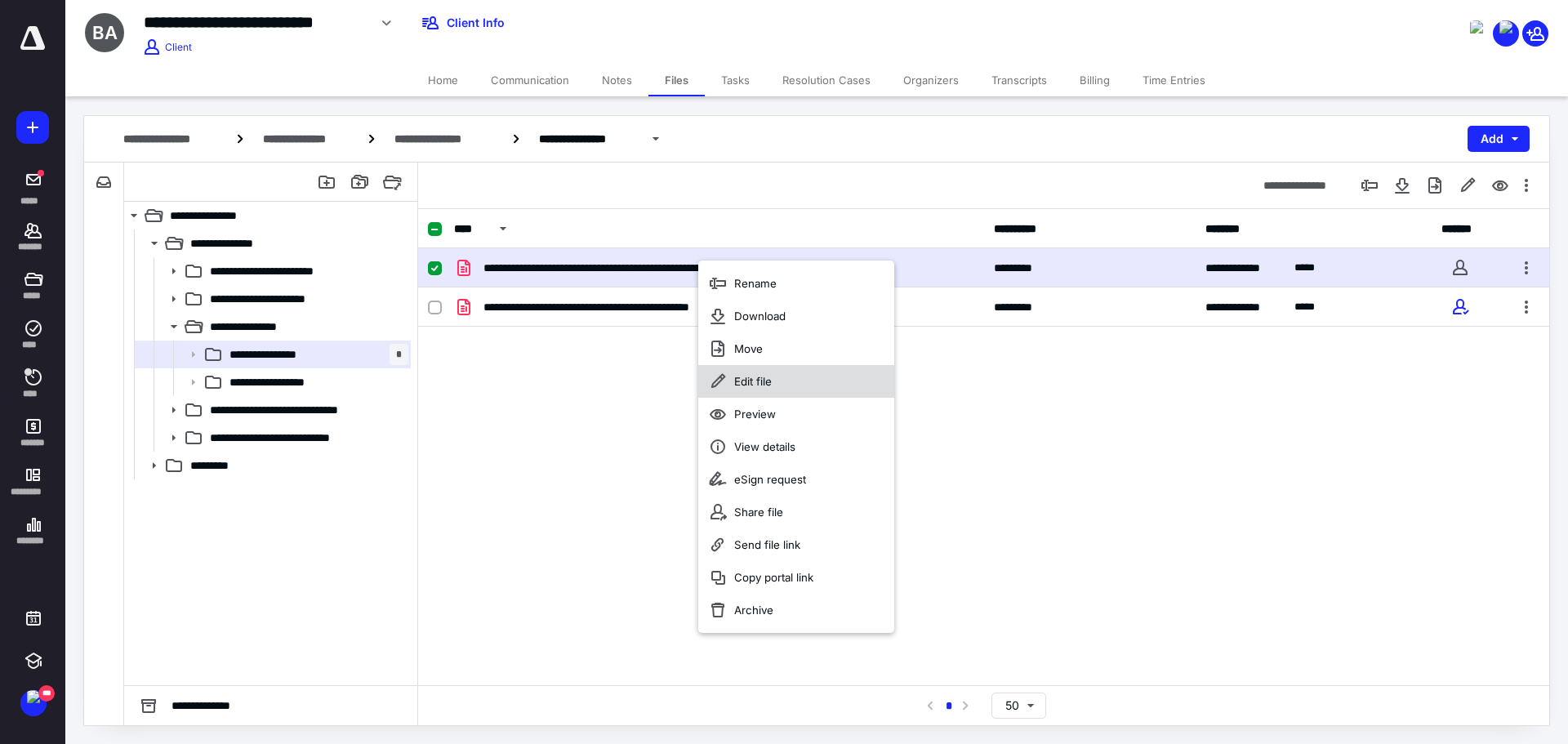 click on "Edit file" at bounding box center [753, 381] 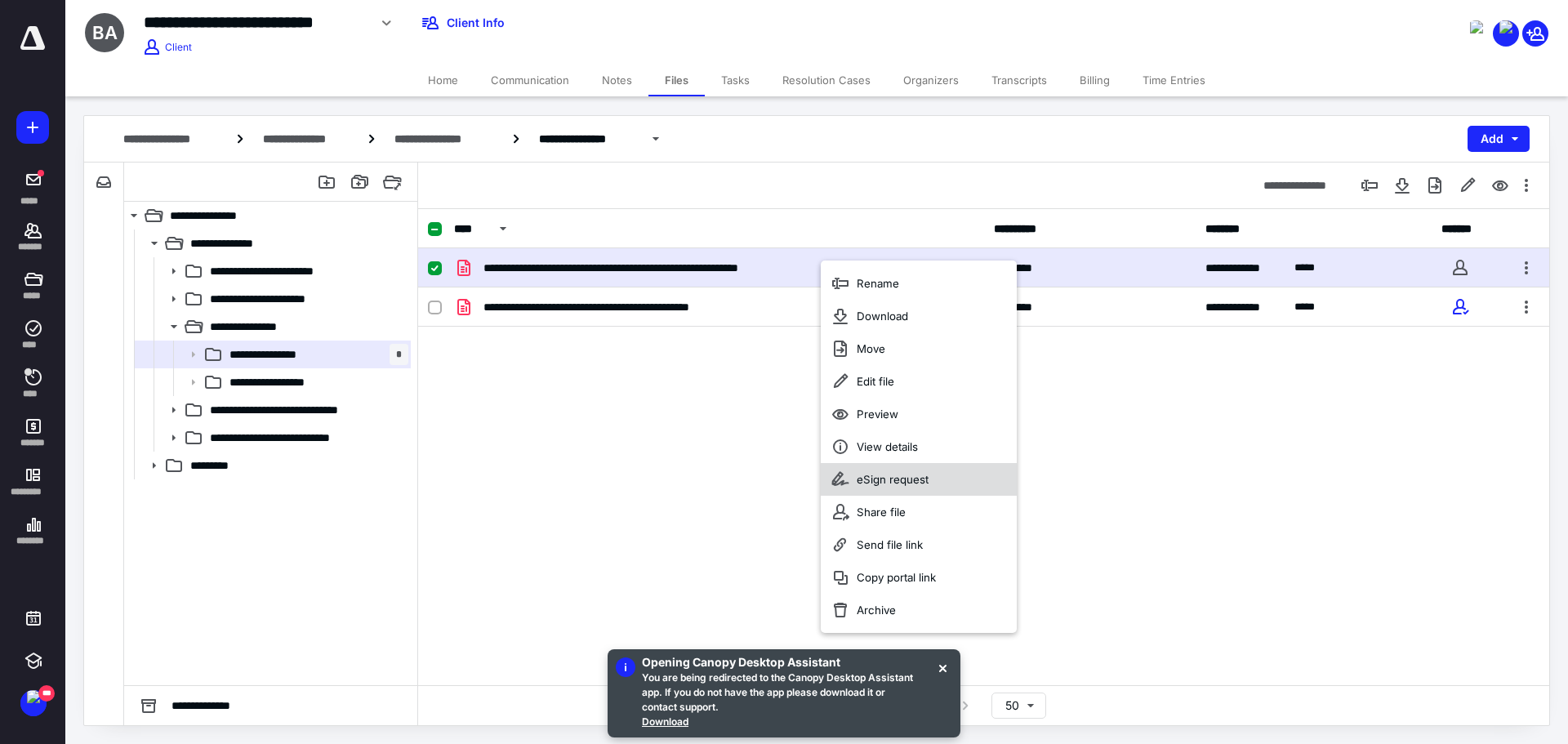click on "eSign request" at bounding box center (893, 479) 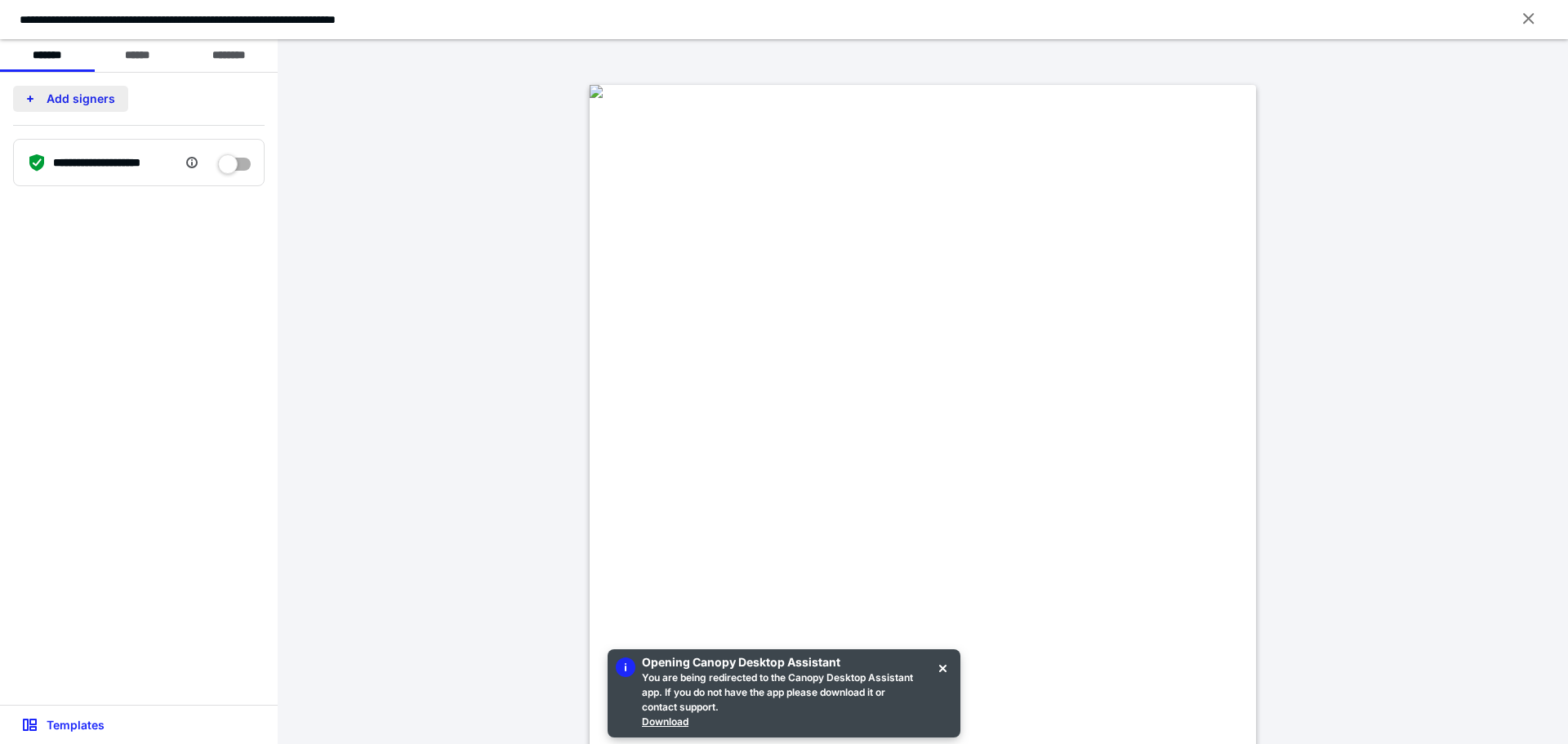 click on "Add signers" at bounding box center (70, 99) 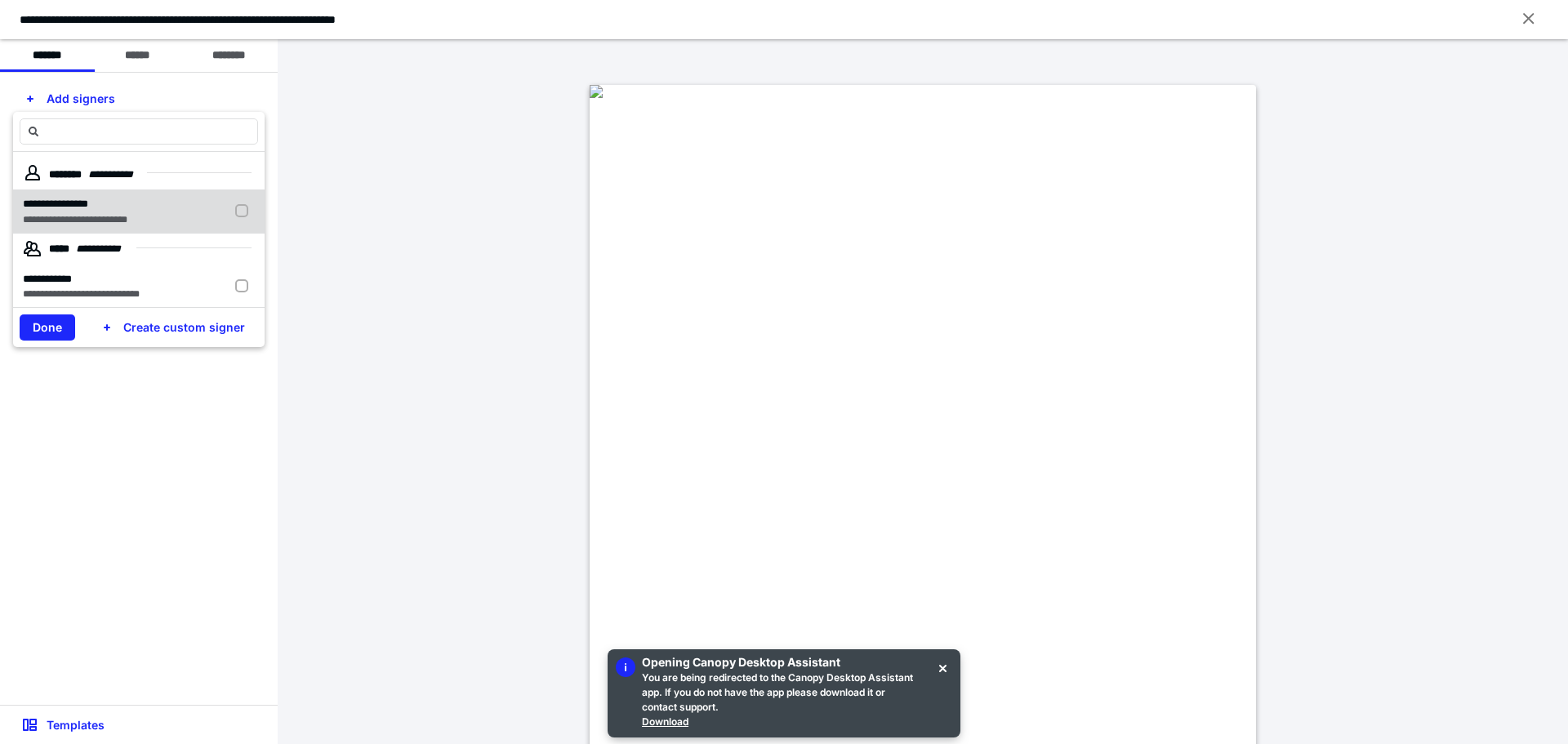 click at bounding box center [245, 212] 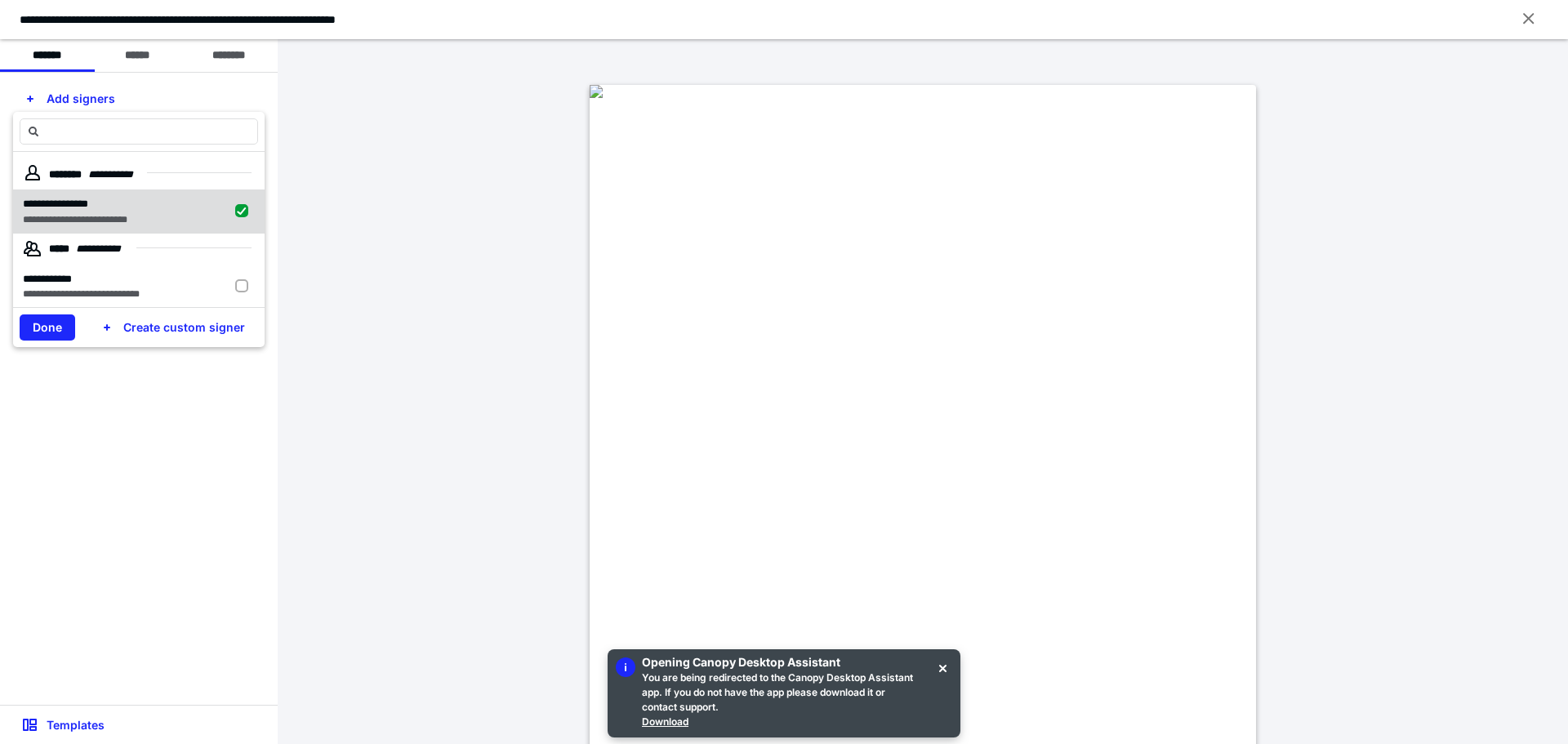checkbox on "true" 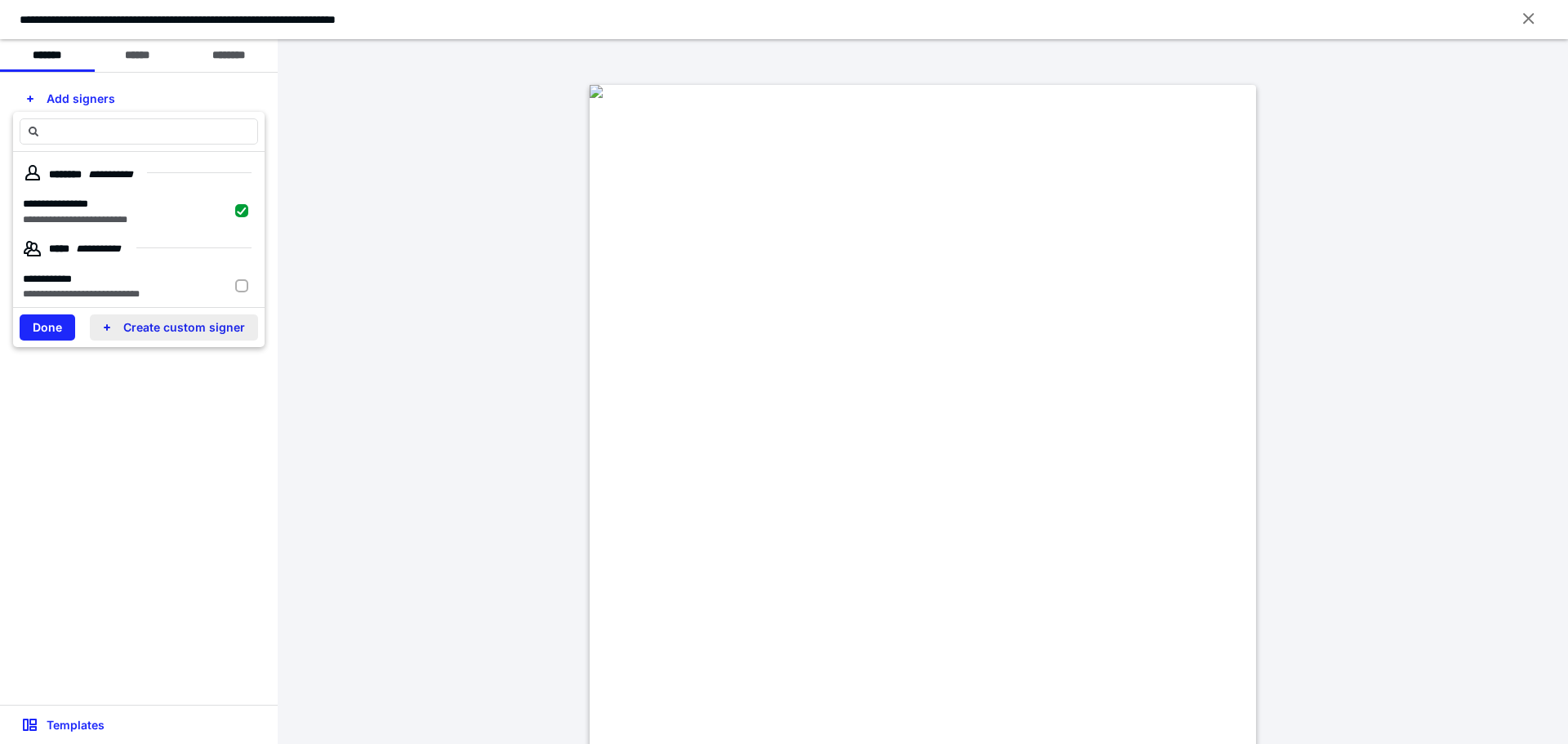 click on "Create custom signer" at bounding box center [174, 327] 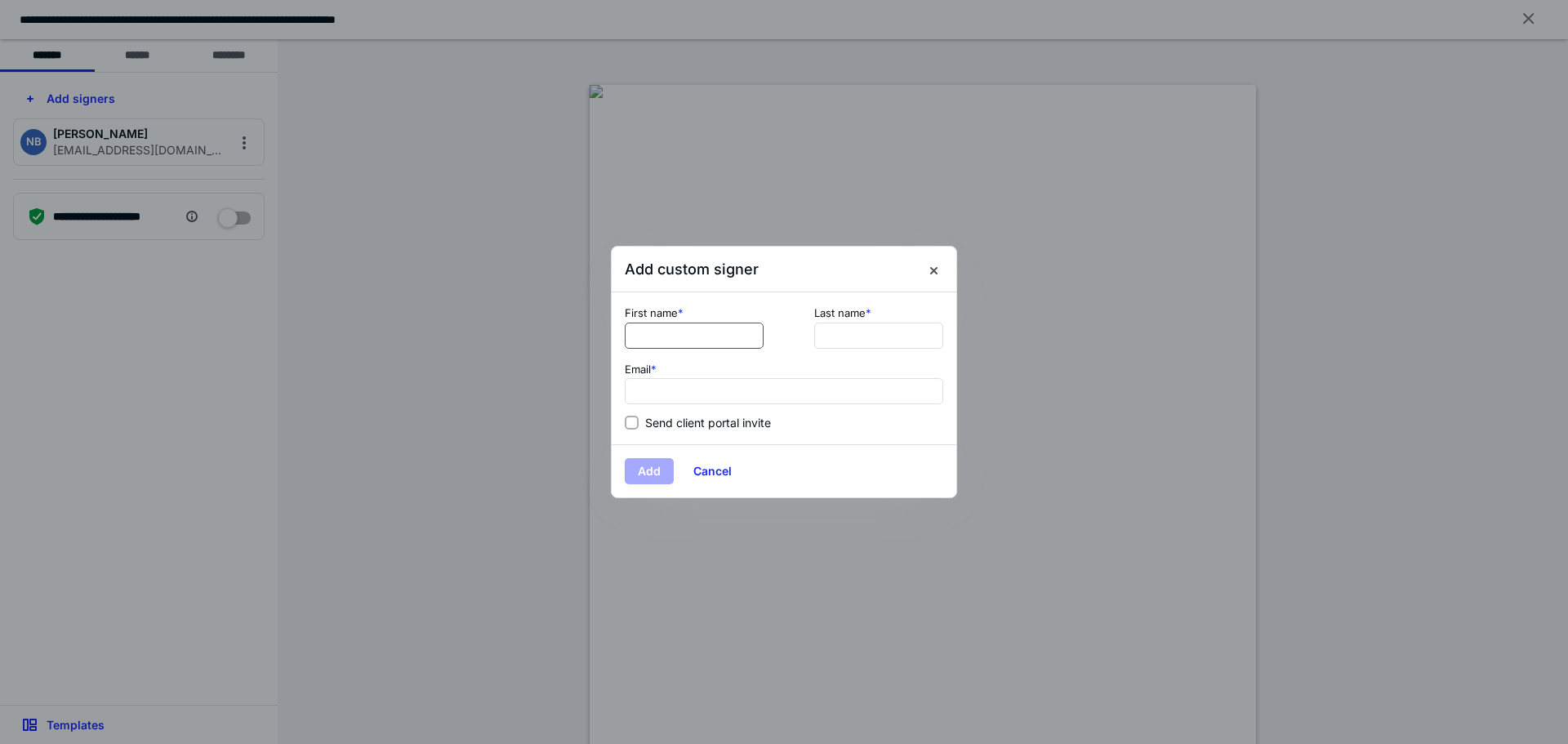 click at bounding box center (694, 336) 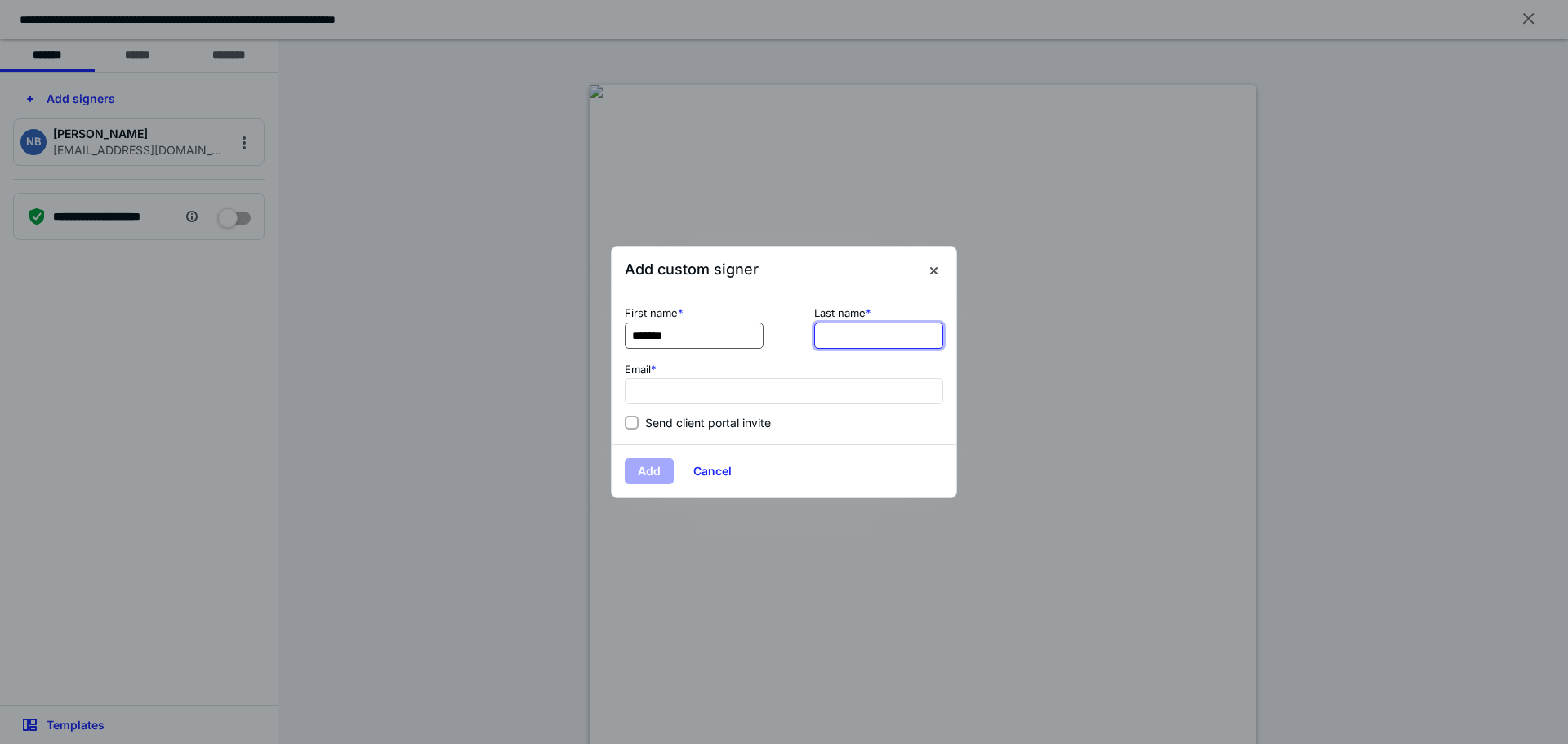 type on "******" 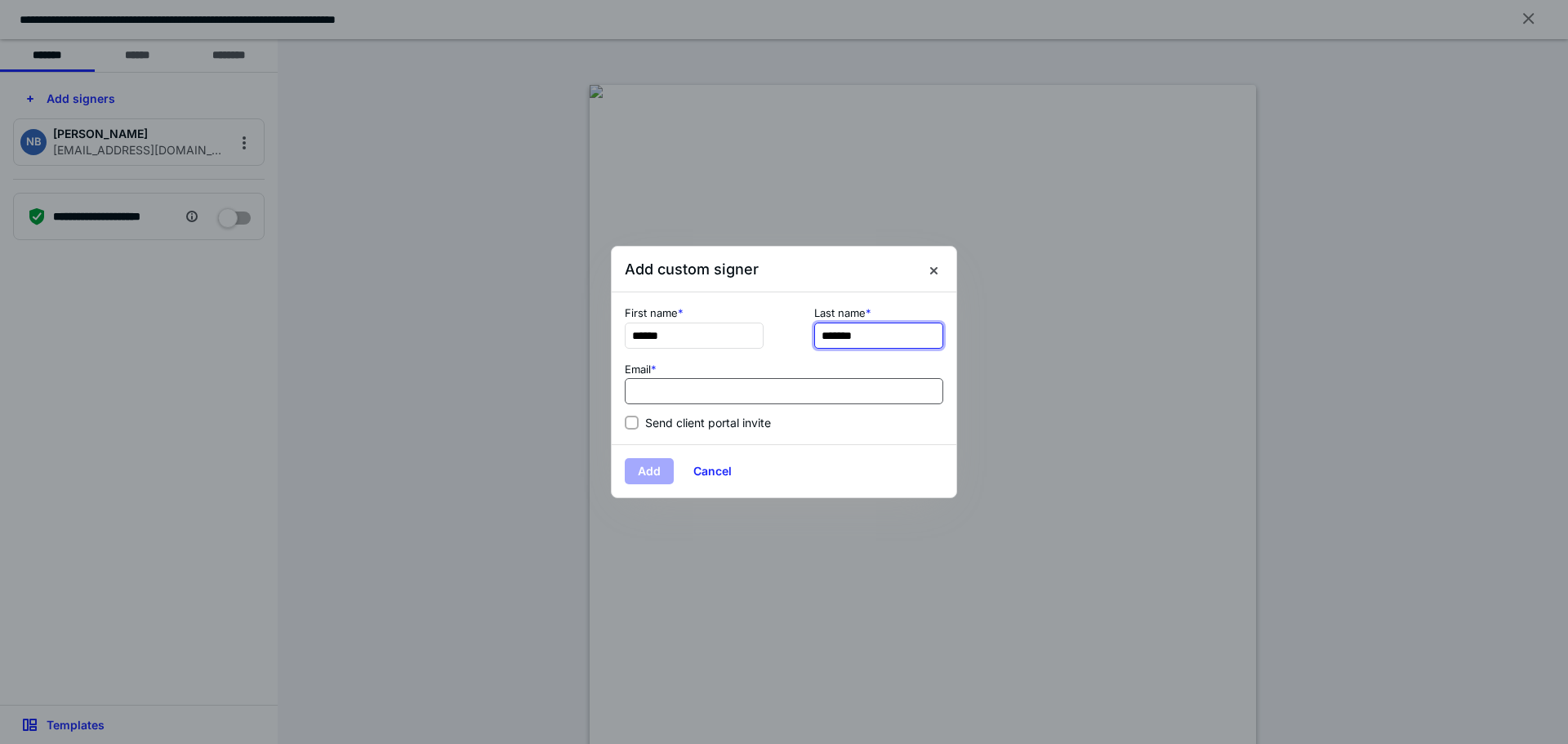 type on "*******" 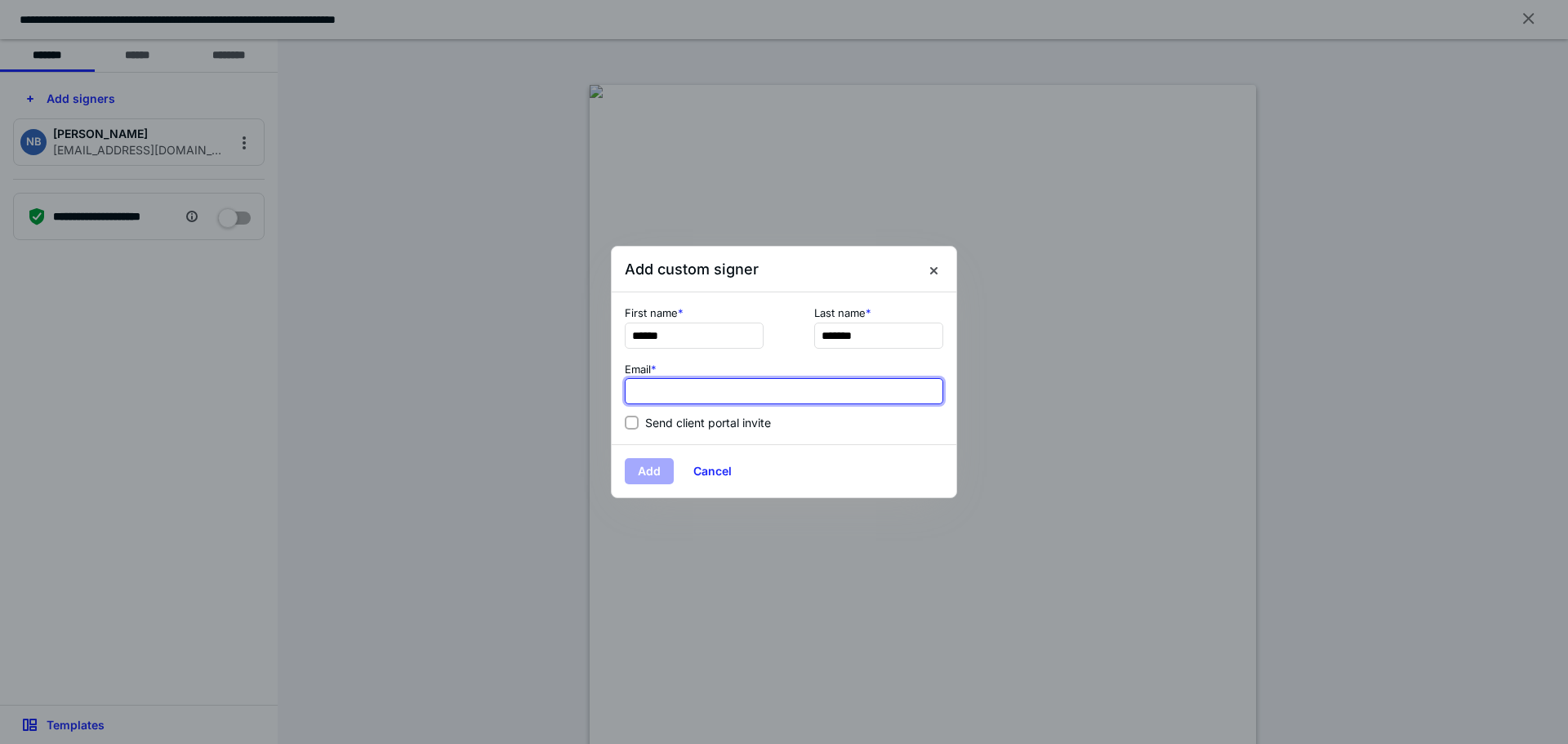 click at bounding box center [784, 391] 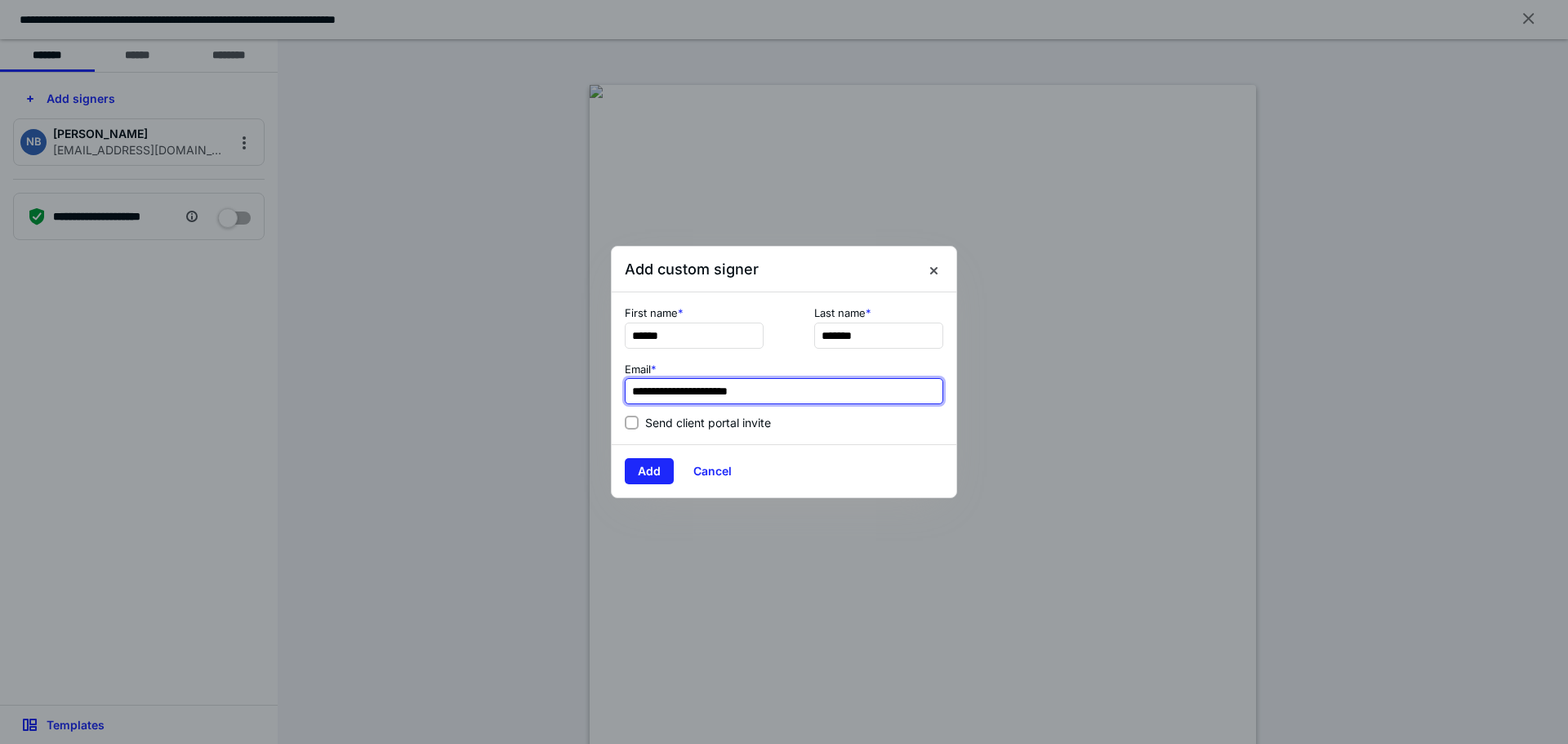 type on "**********" 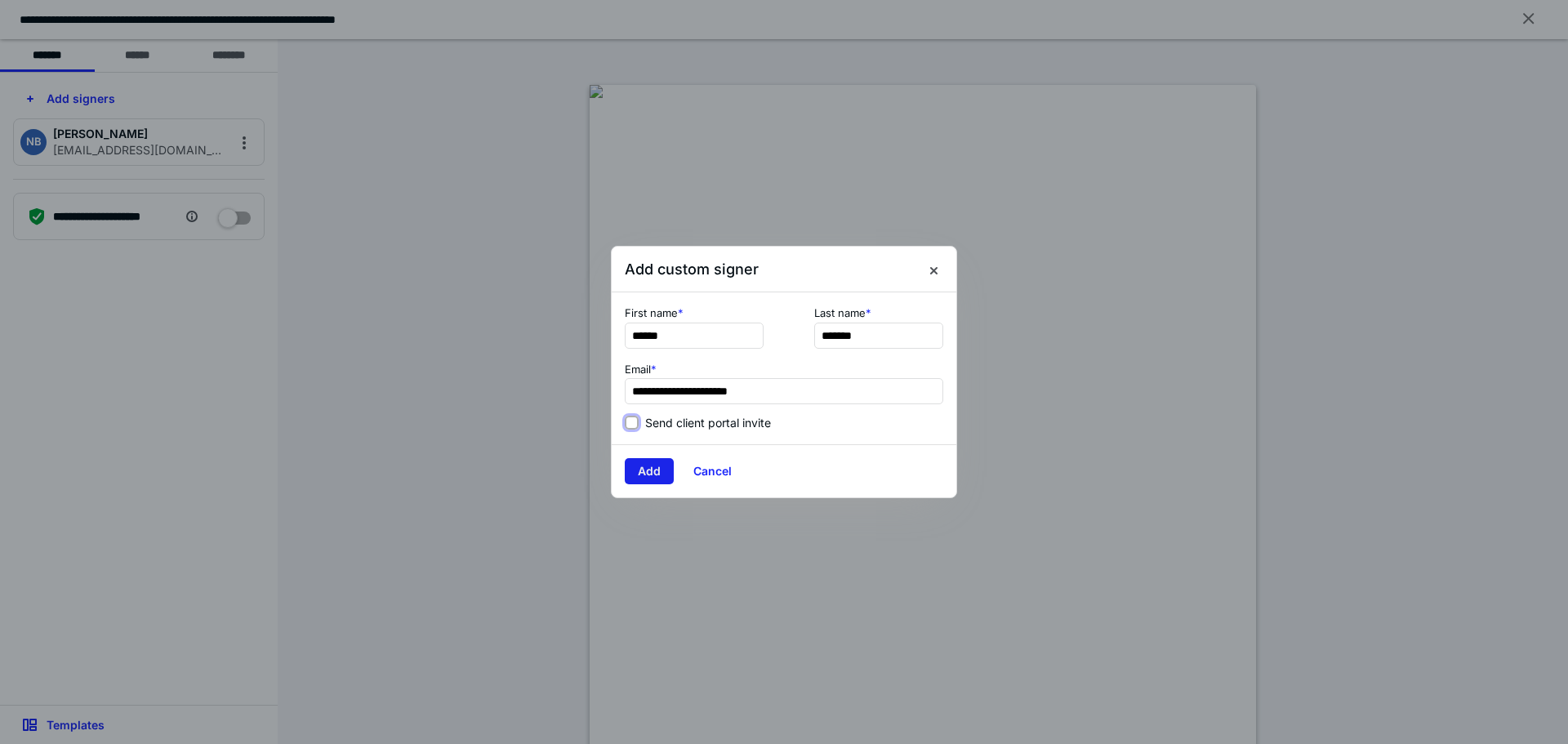 drag, startPoint x: 633, startPoint y: 425, endPoint x: 627, endPoint y: 474, distance: 49.36598 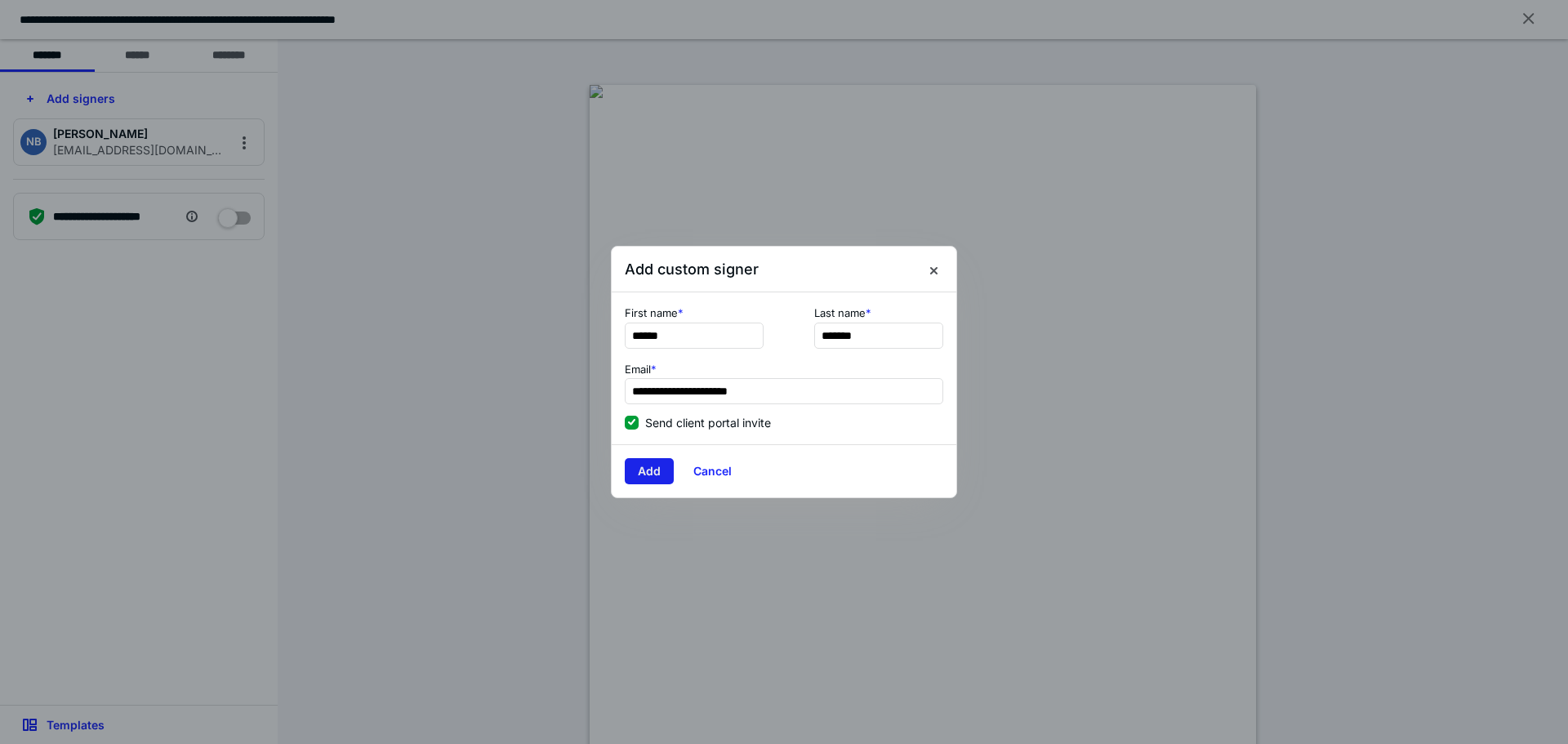 click on "Add" at bounding box center (649, 471) 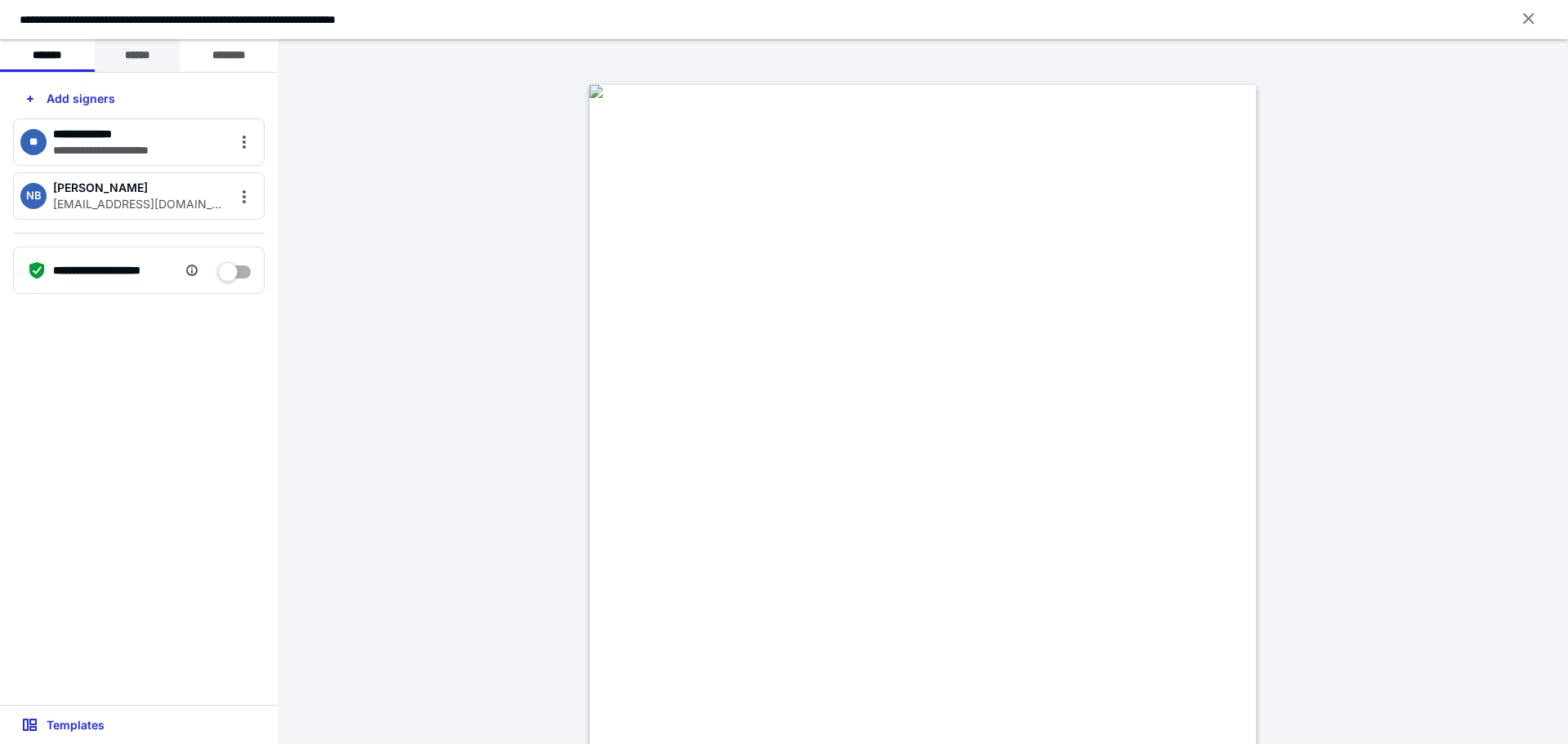 click on "******" at bounding box center (137, 56) 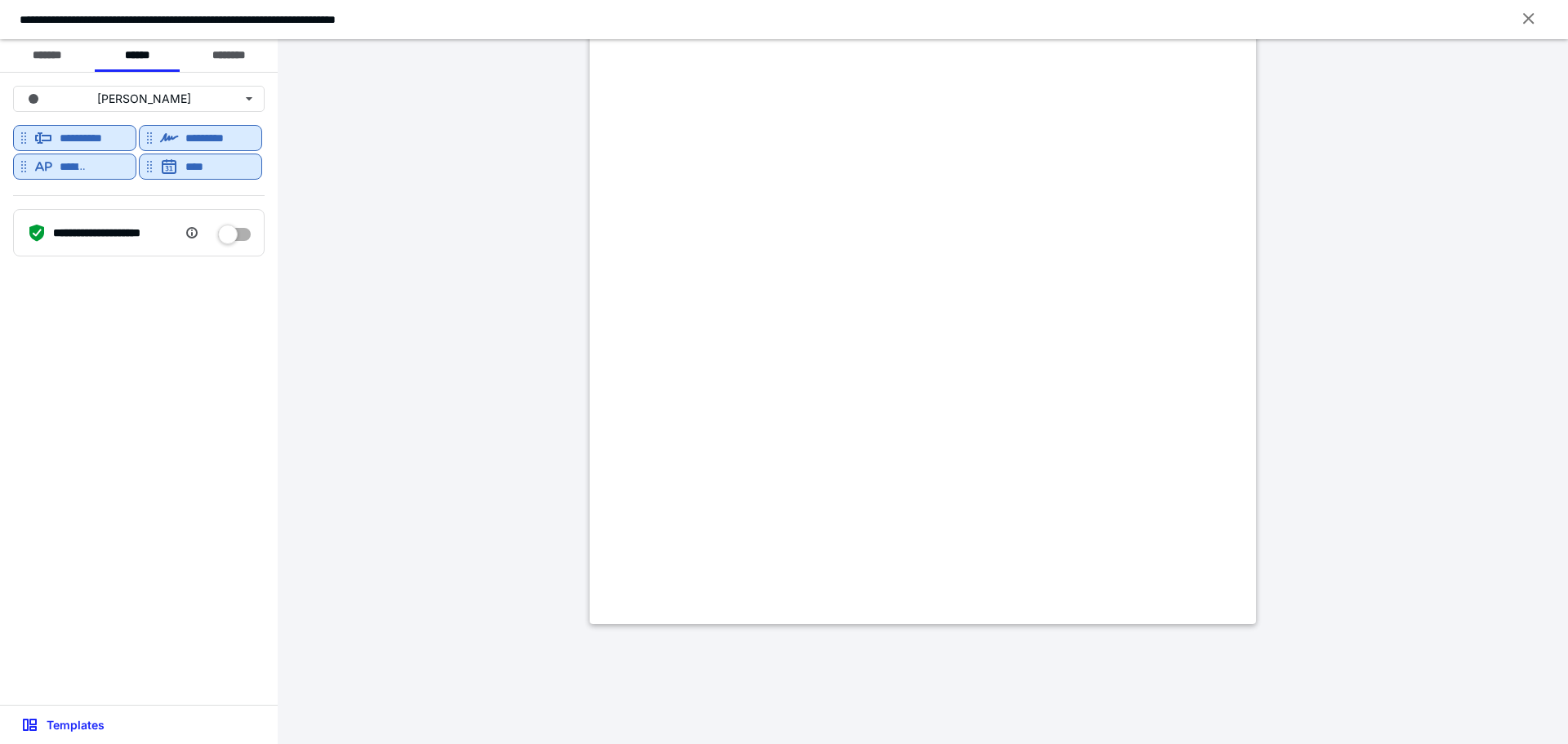 scroll, scrollTop: 327, scrollLeft: 0, axis: vertical 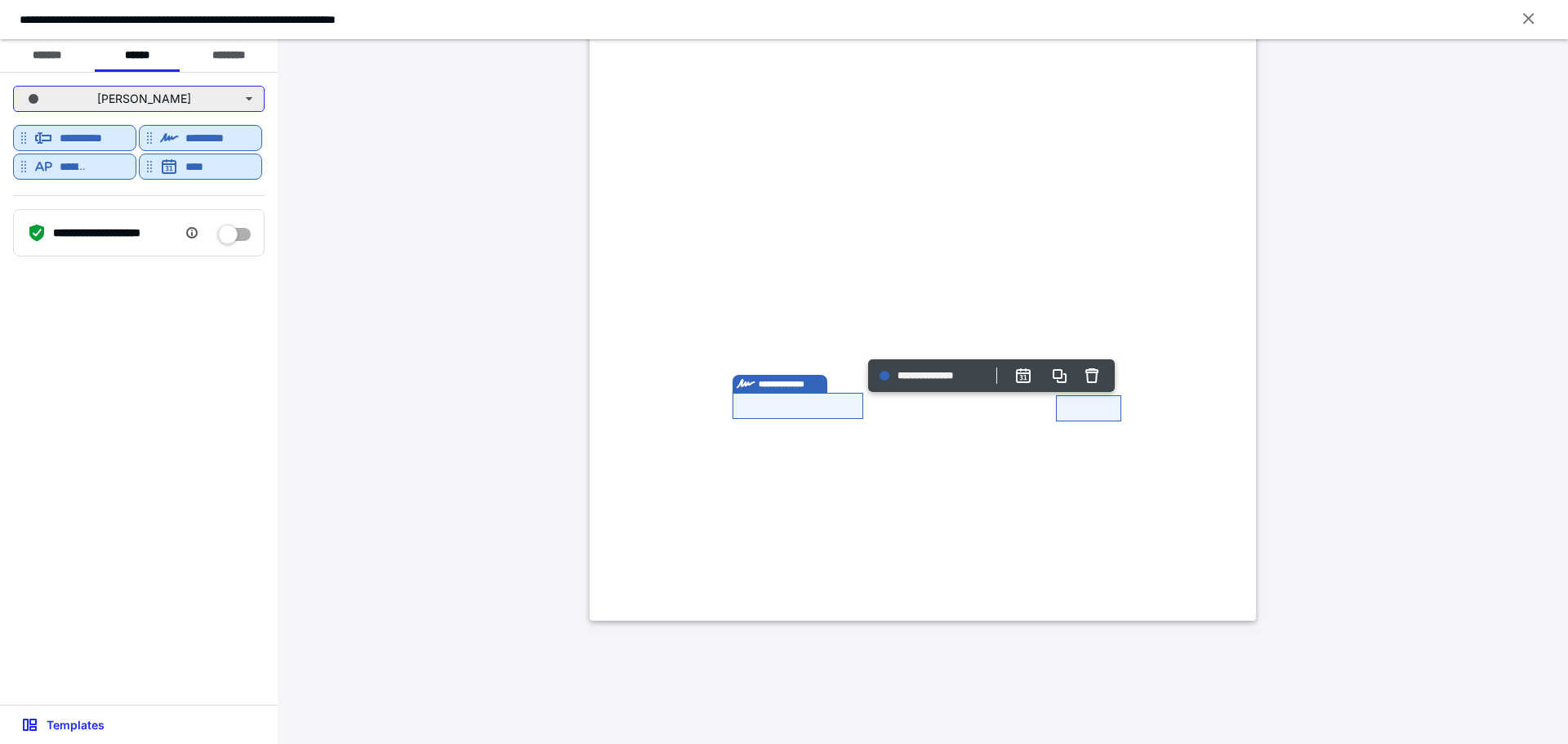 click on "[PERSON_NAME]" at bounding box center [139, 99] 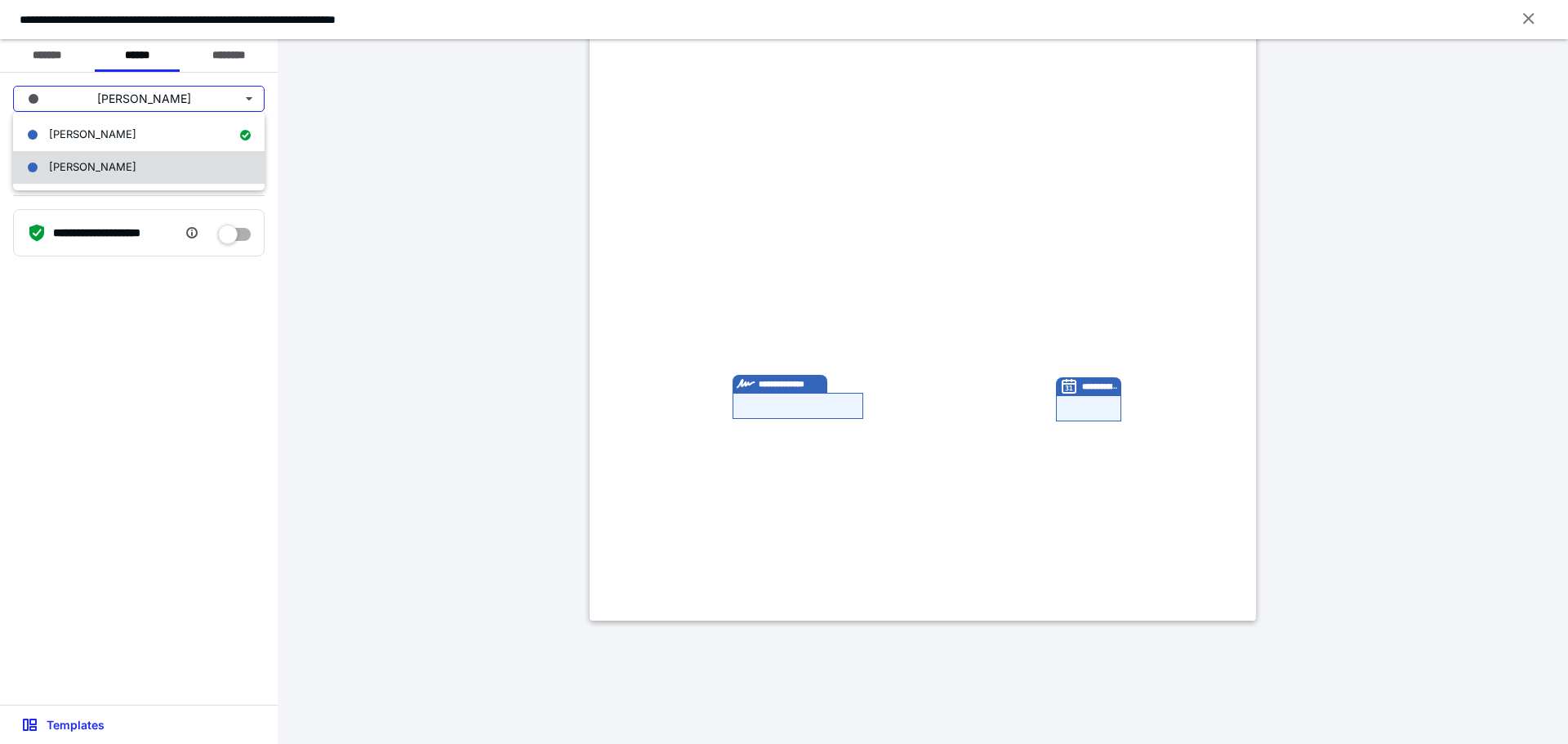 click on "[PERSON_NAME]" at bounding box center [92, 167] 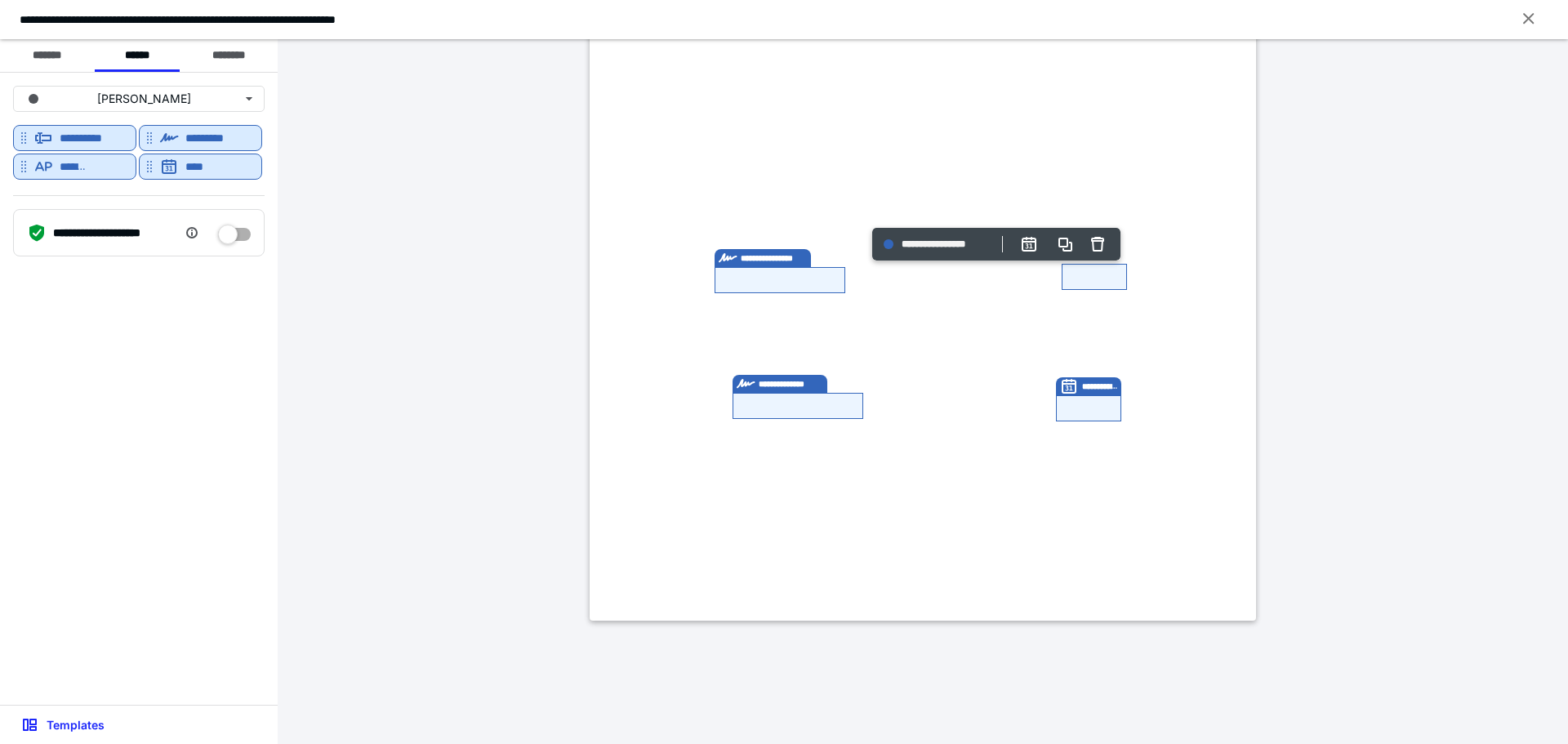 drag, startPoint x: 227, startPoint y: 52, endPoint x: 144, endPoint y: 134, distance: 116.67476 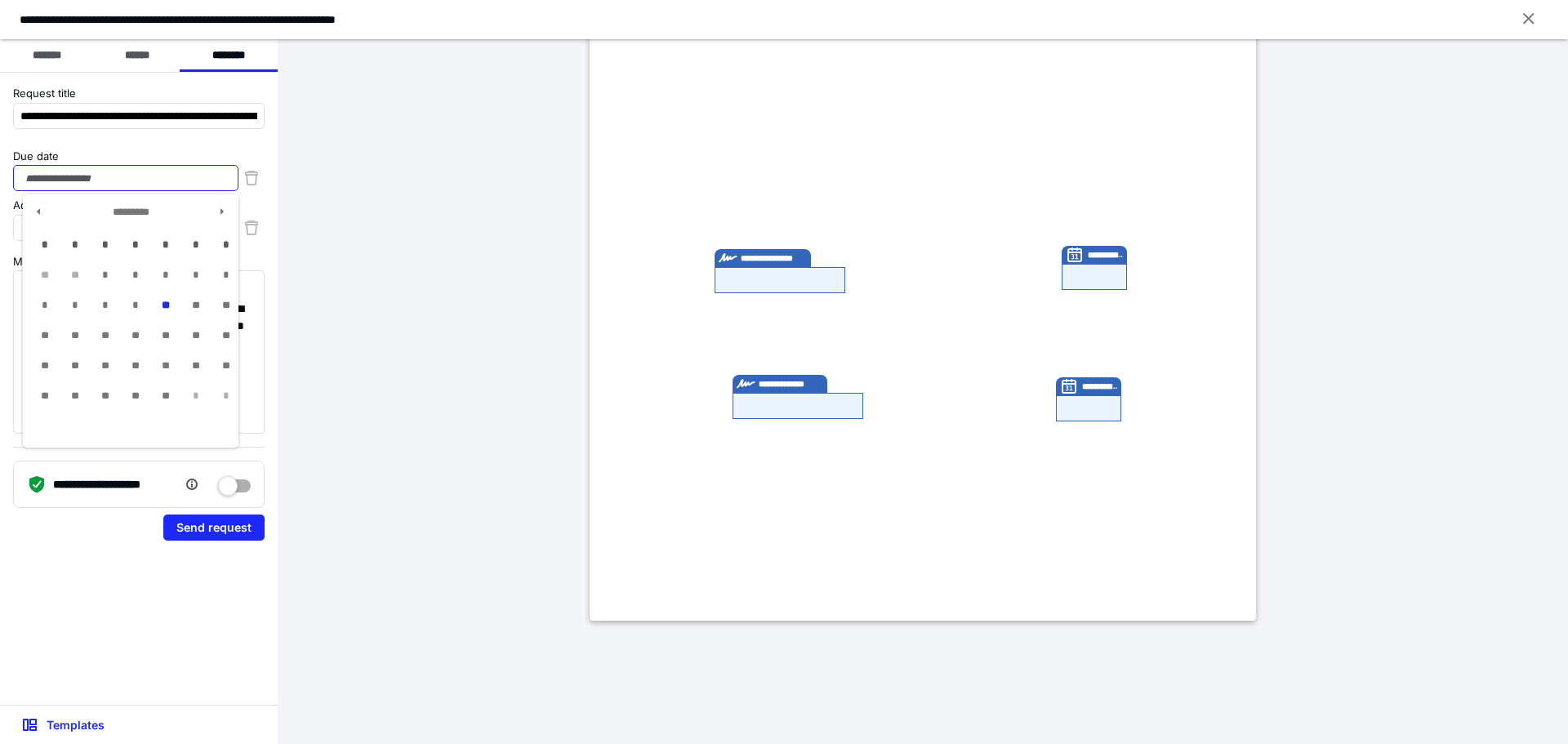 click on "Due date" at bounding box center [126, 178] 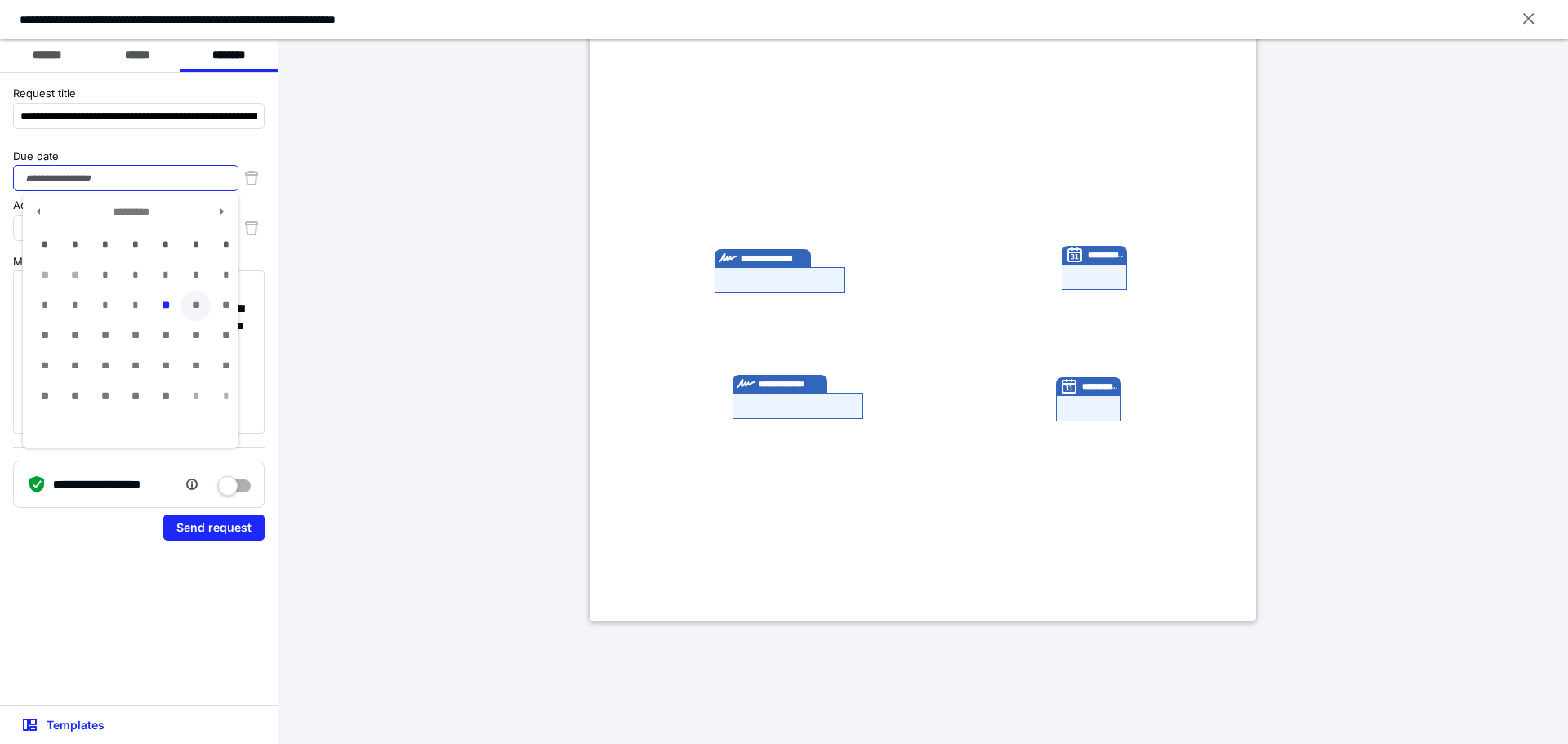 click on "**" at bounding box center [195, 305] 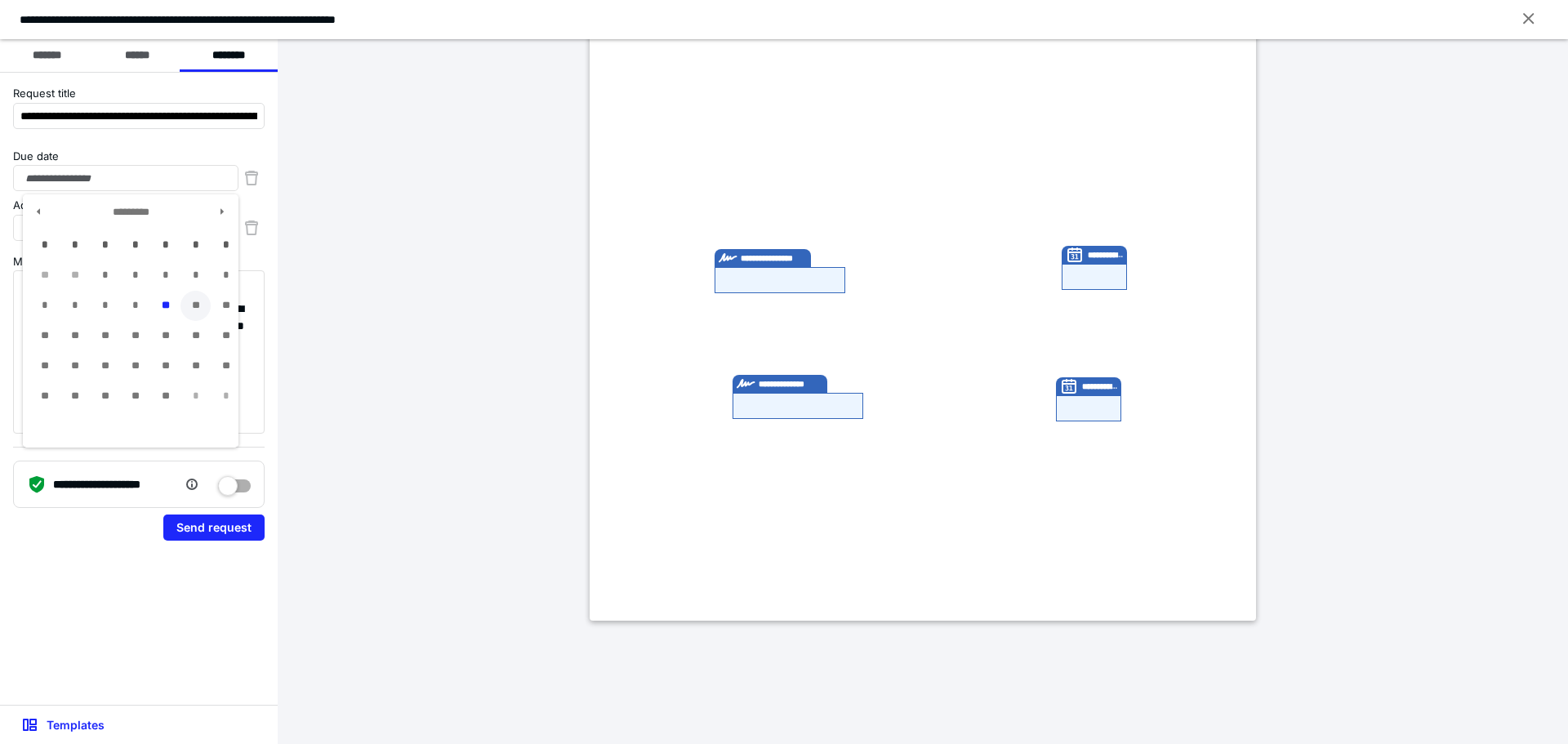 type on "**********" 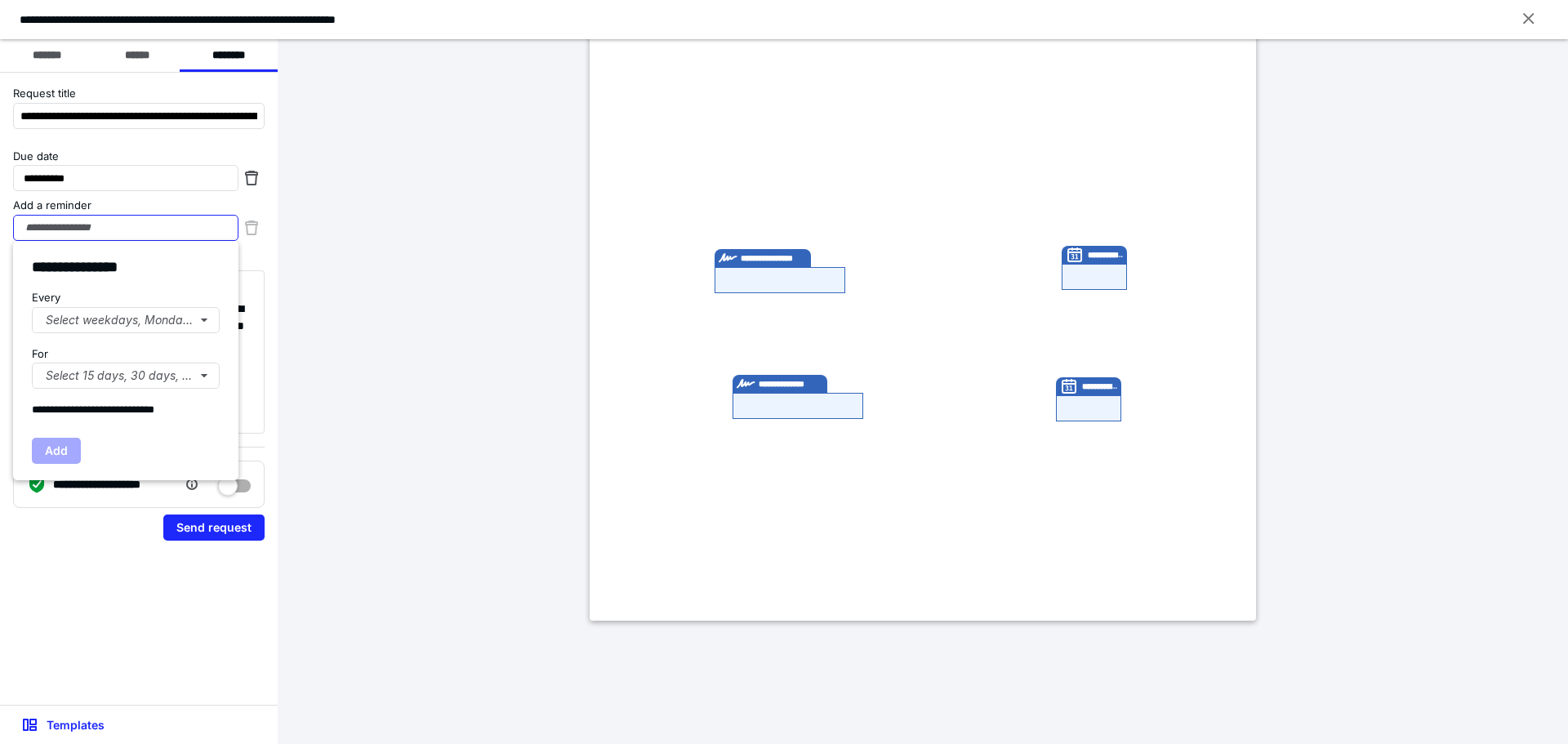 click on "Add a reminder" at bounding box center (126, 228) 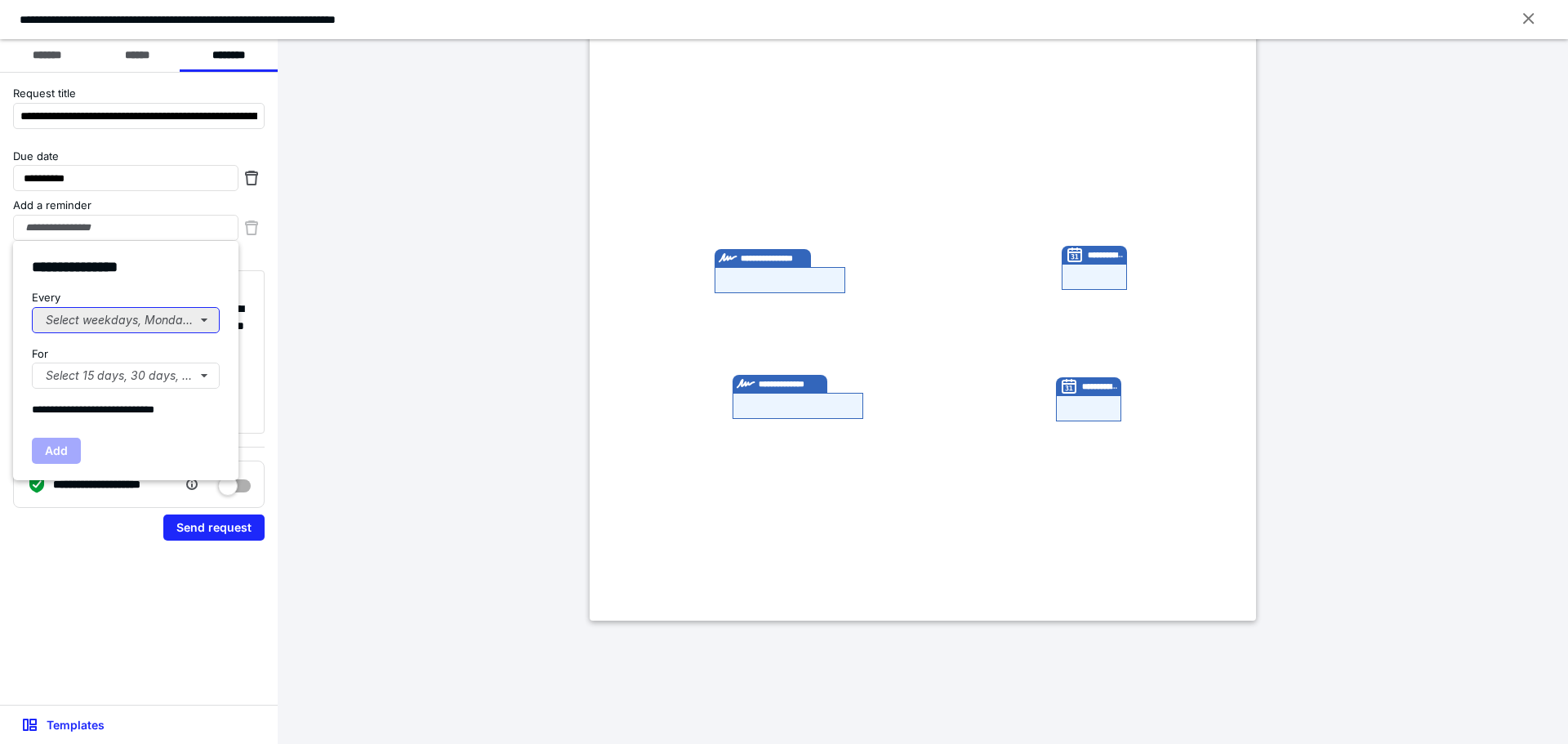 click on "Select weekdays, Mondays, or Tues..." at bounding box center [126, 320] 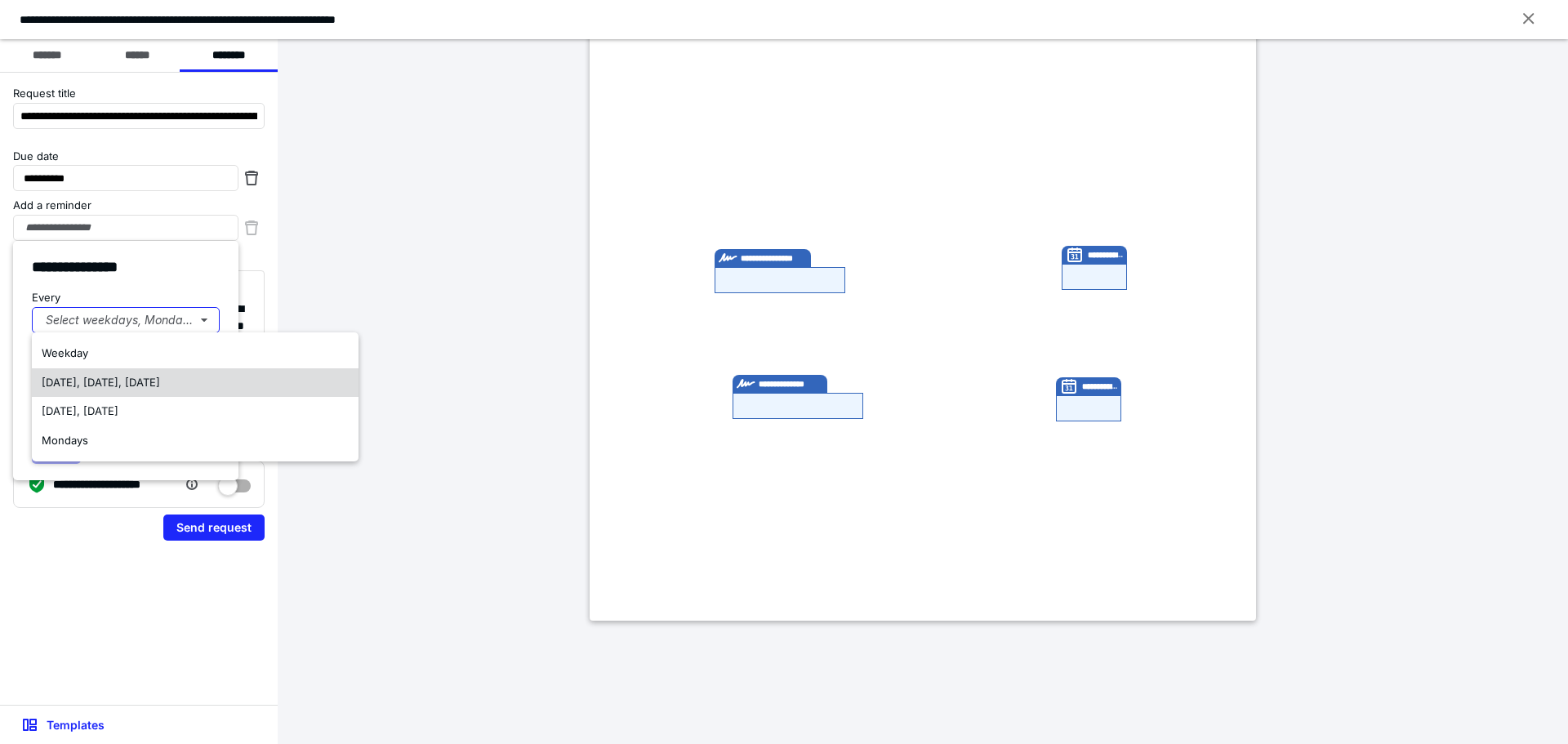 click on "[DATE], [DATE], [DATE]" at bounding box center [100, 382] 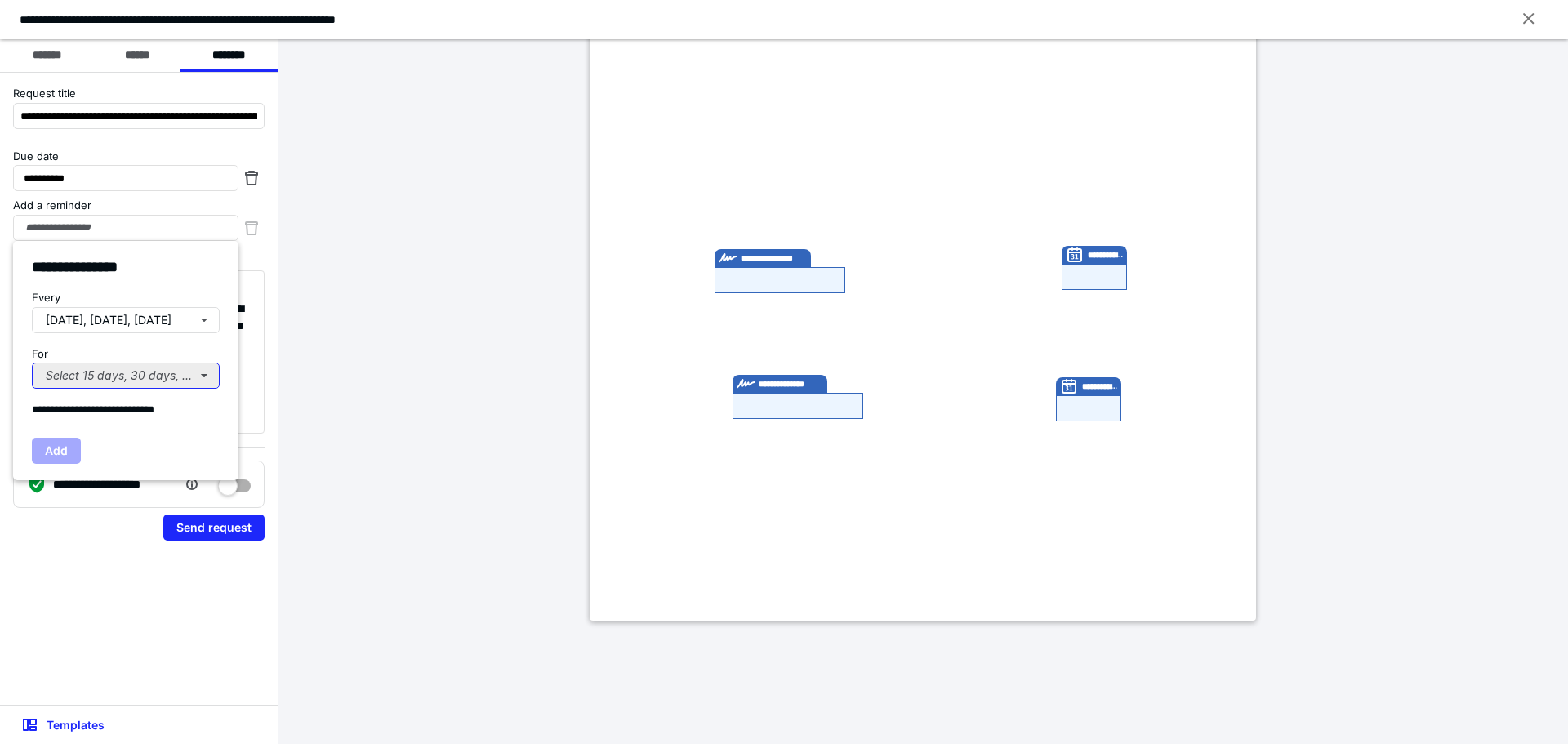 click on "Select 15 days, 30 days, or 45 days..." at bounding box center [126, 376] 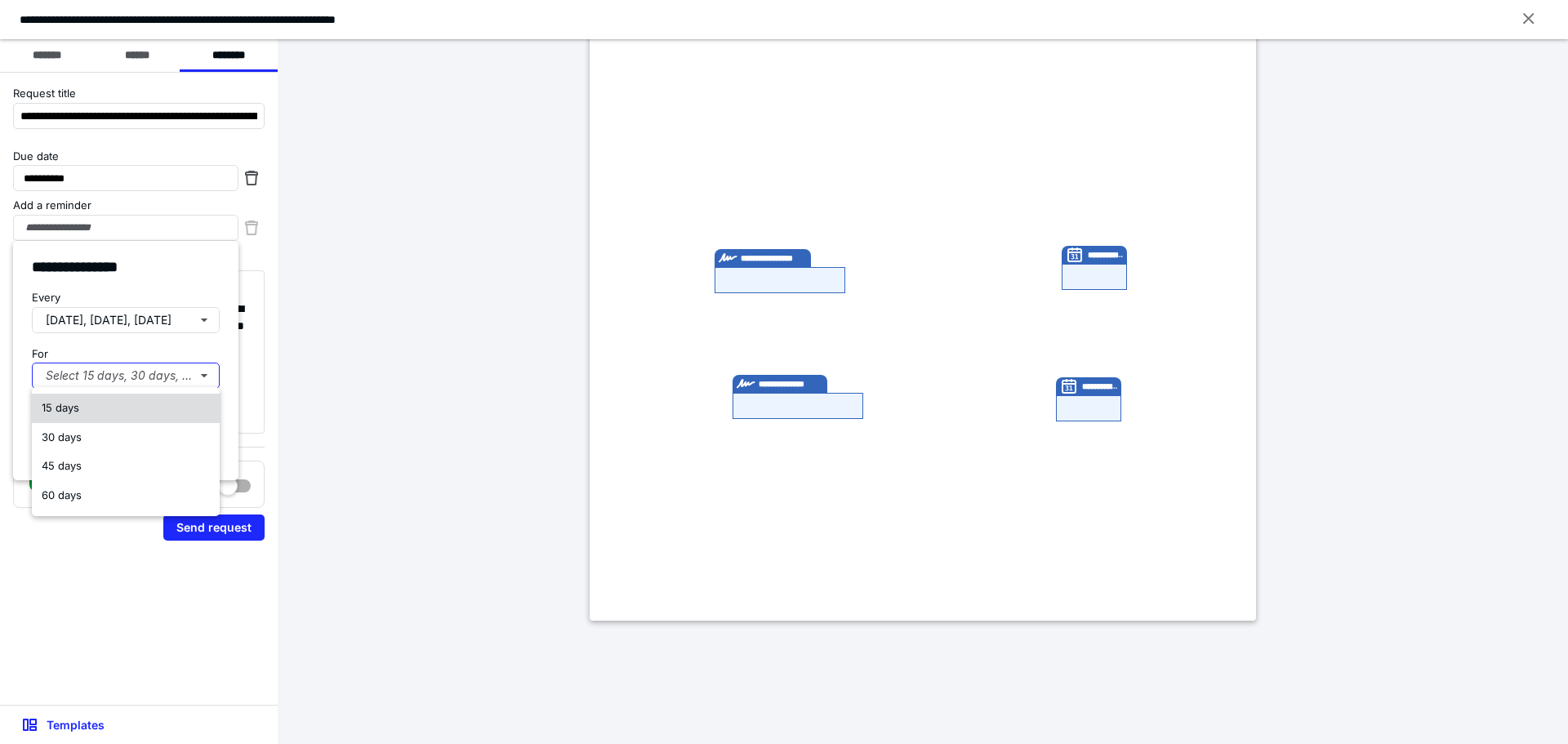 click on "15 days" at bounding box center [60, 408] 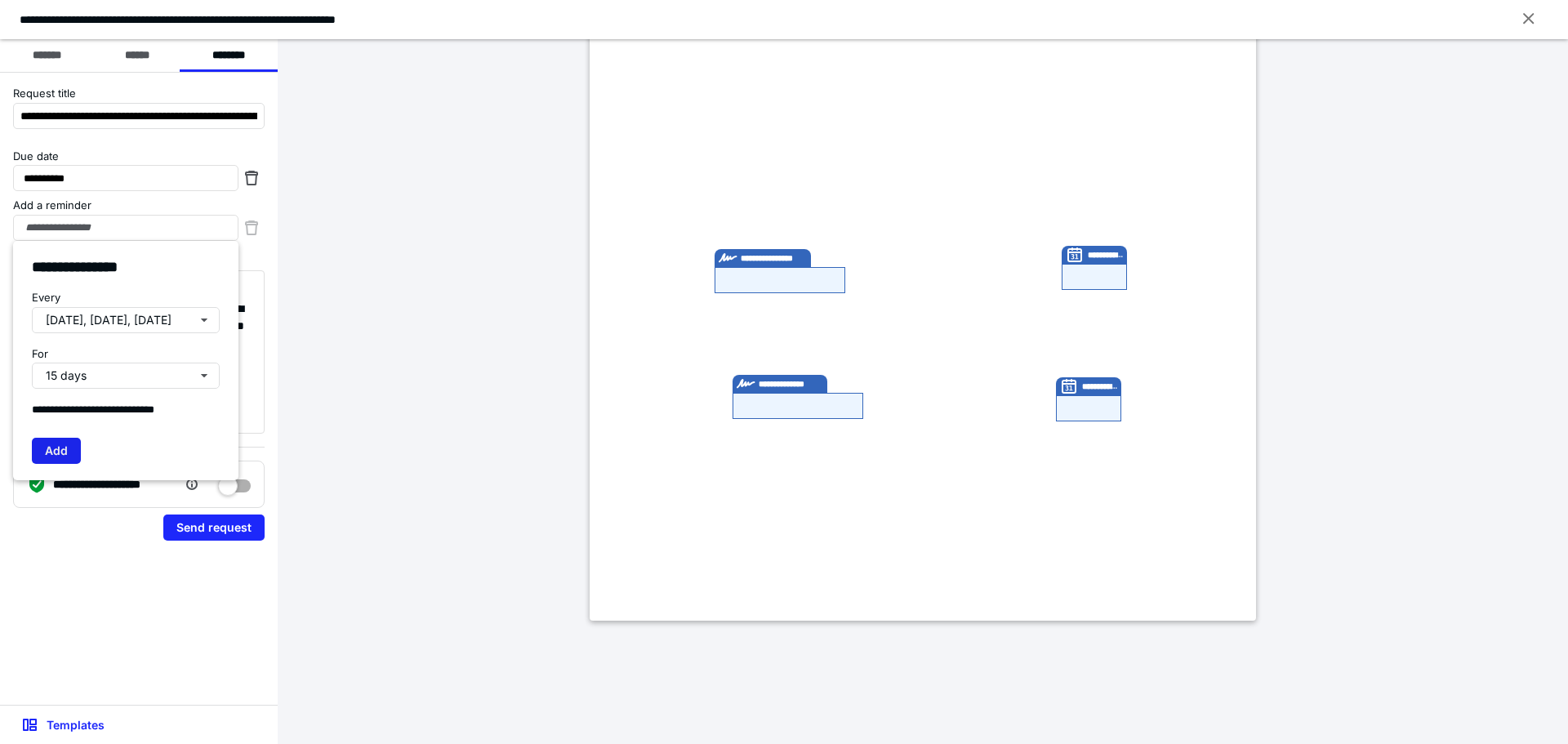 click on "Add" at bounding box center (56, 451) 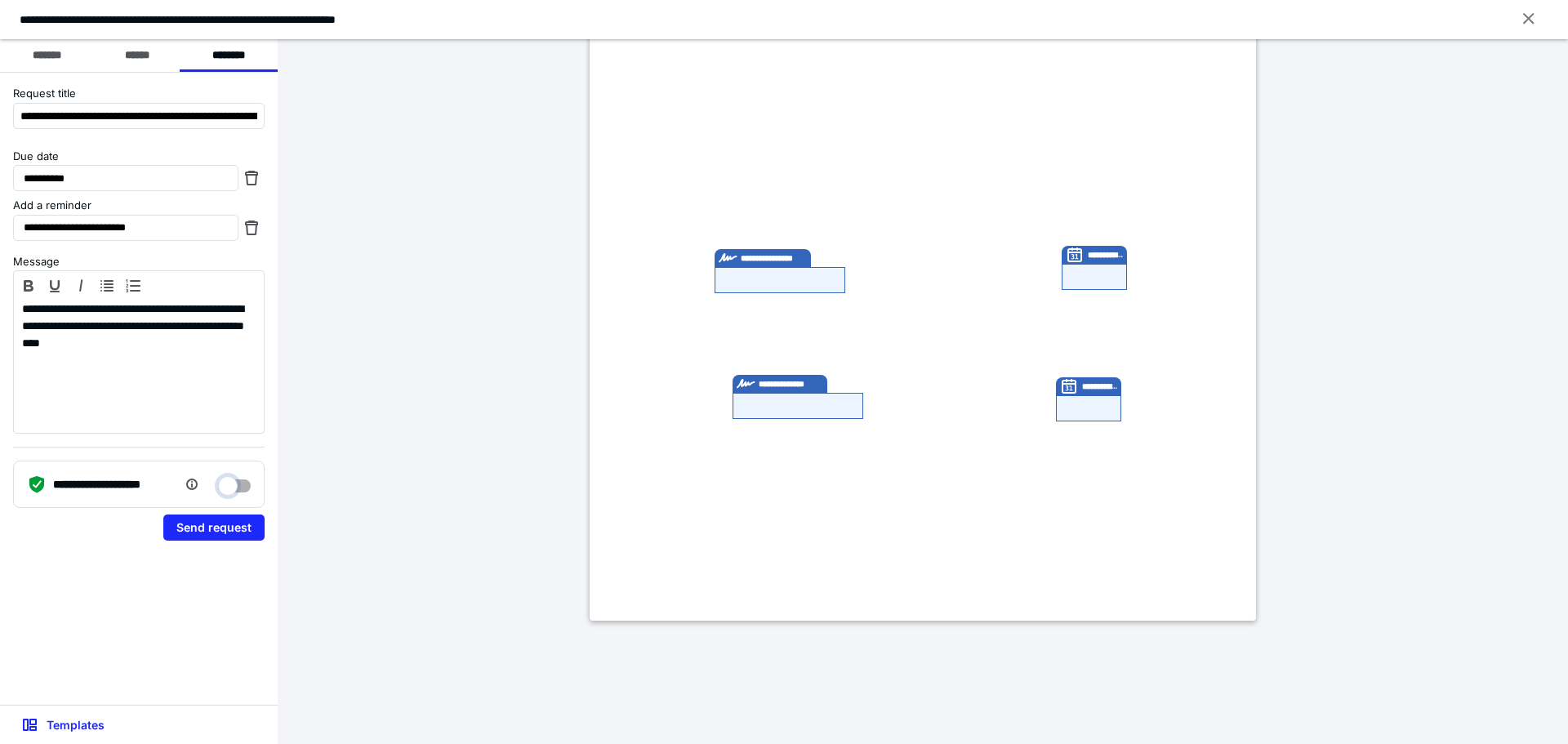 click at bounding box center [234, 482] 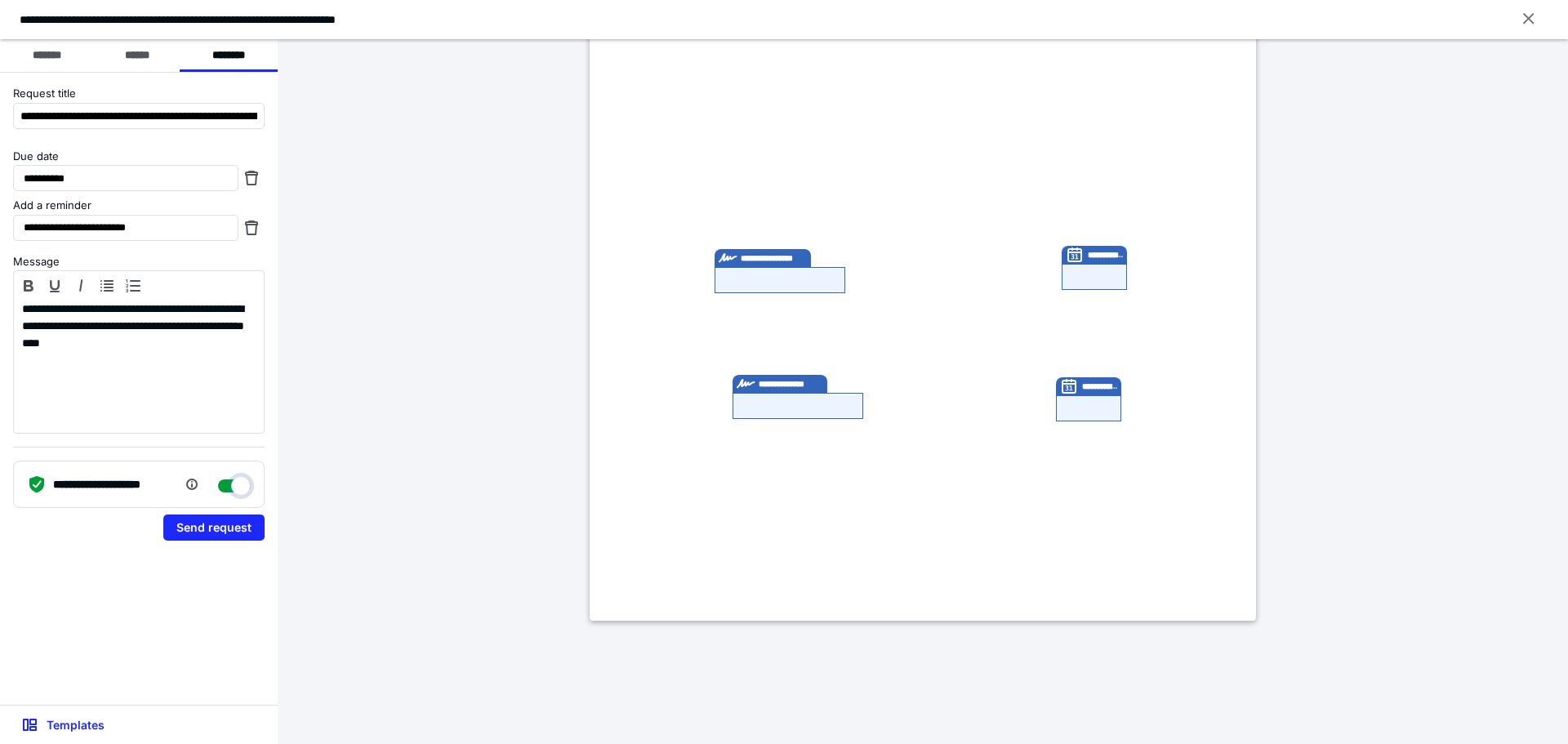 checkbox on "****" 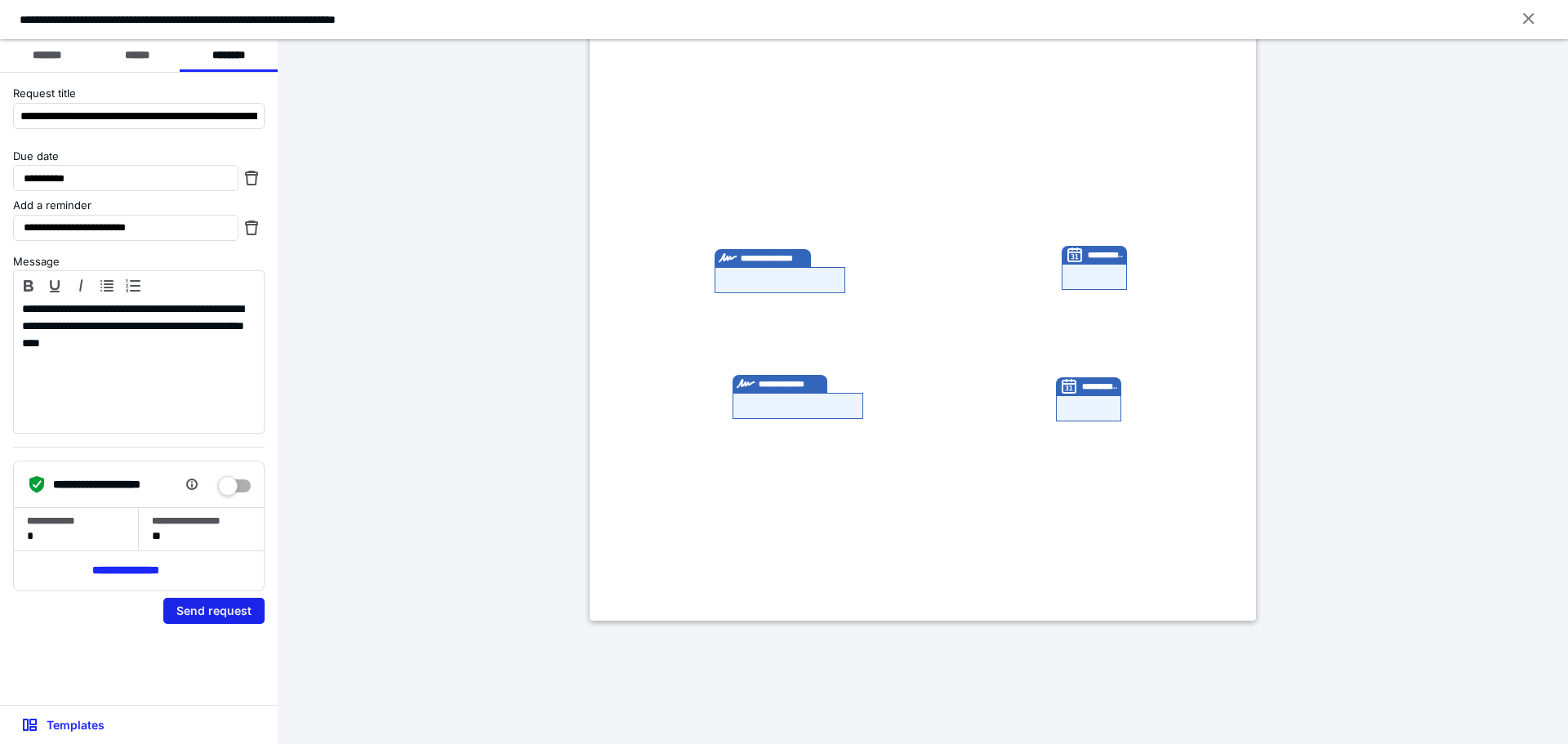 click on "Send request" at bounding box center (214, 611) 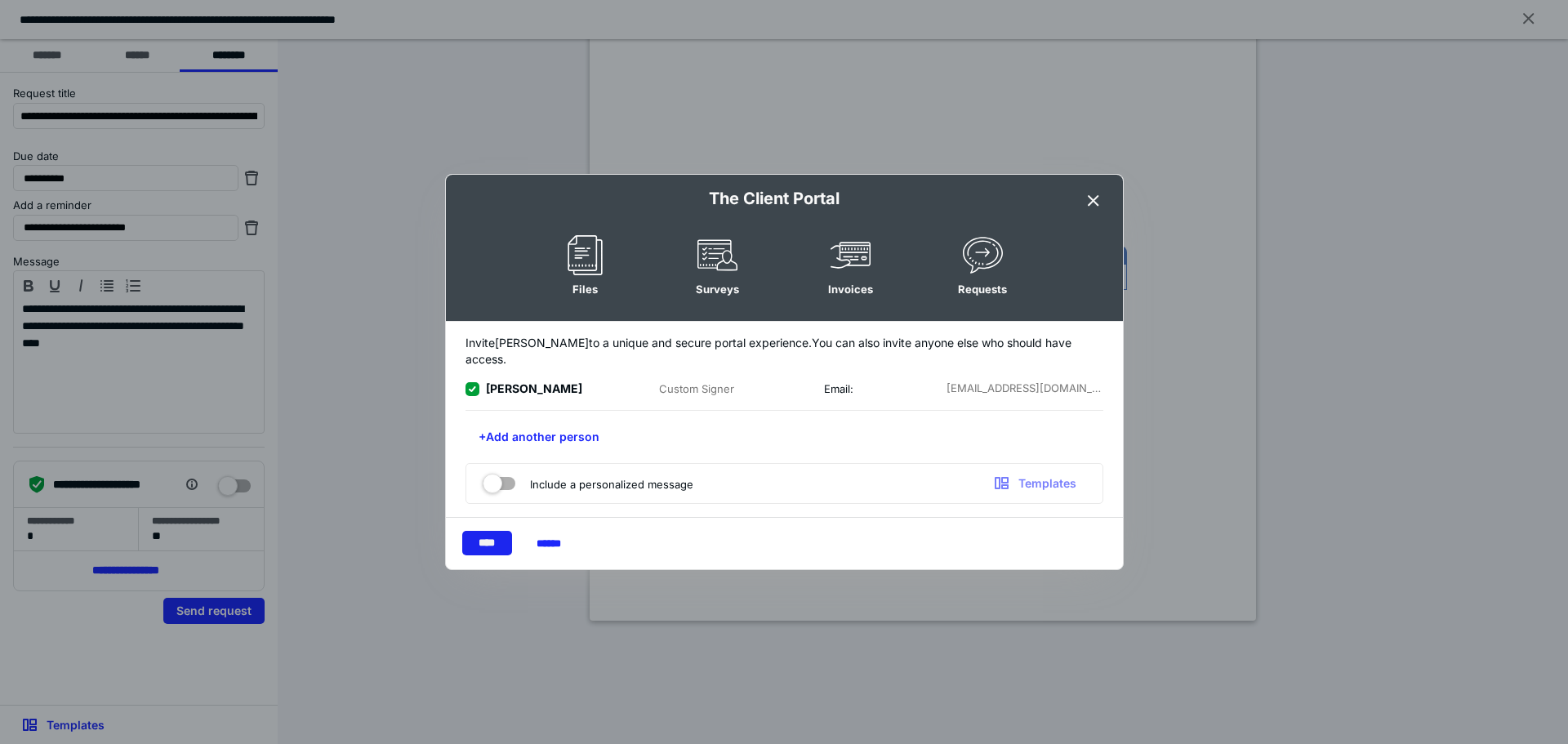 click on "****" at bounding box center [488, 543] 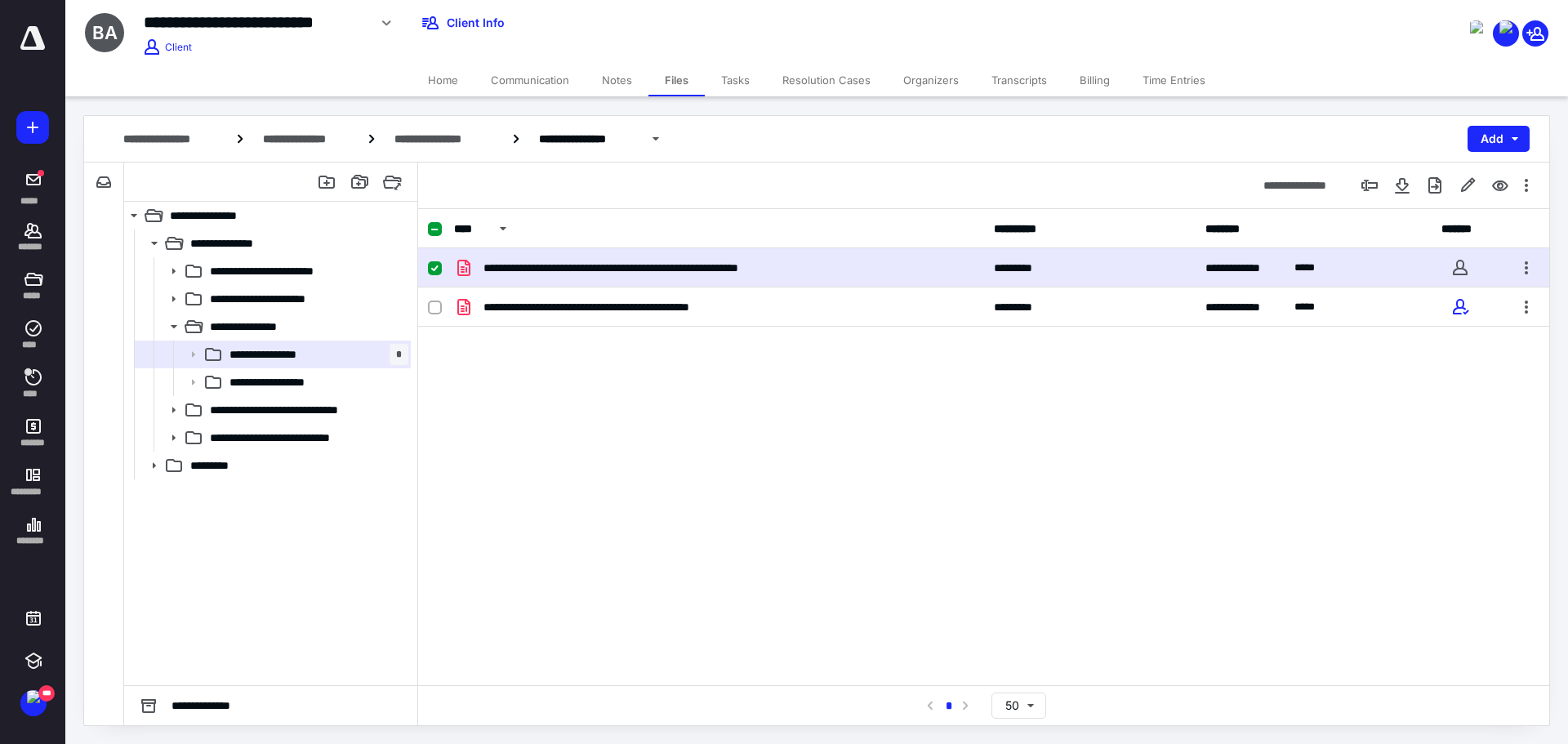 click on "Time Entries" at bounding box center (1174, 80) 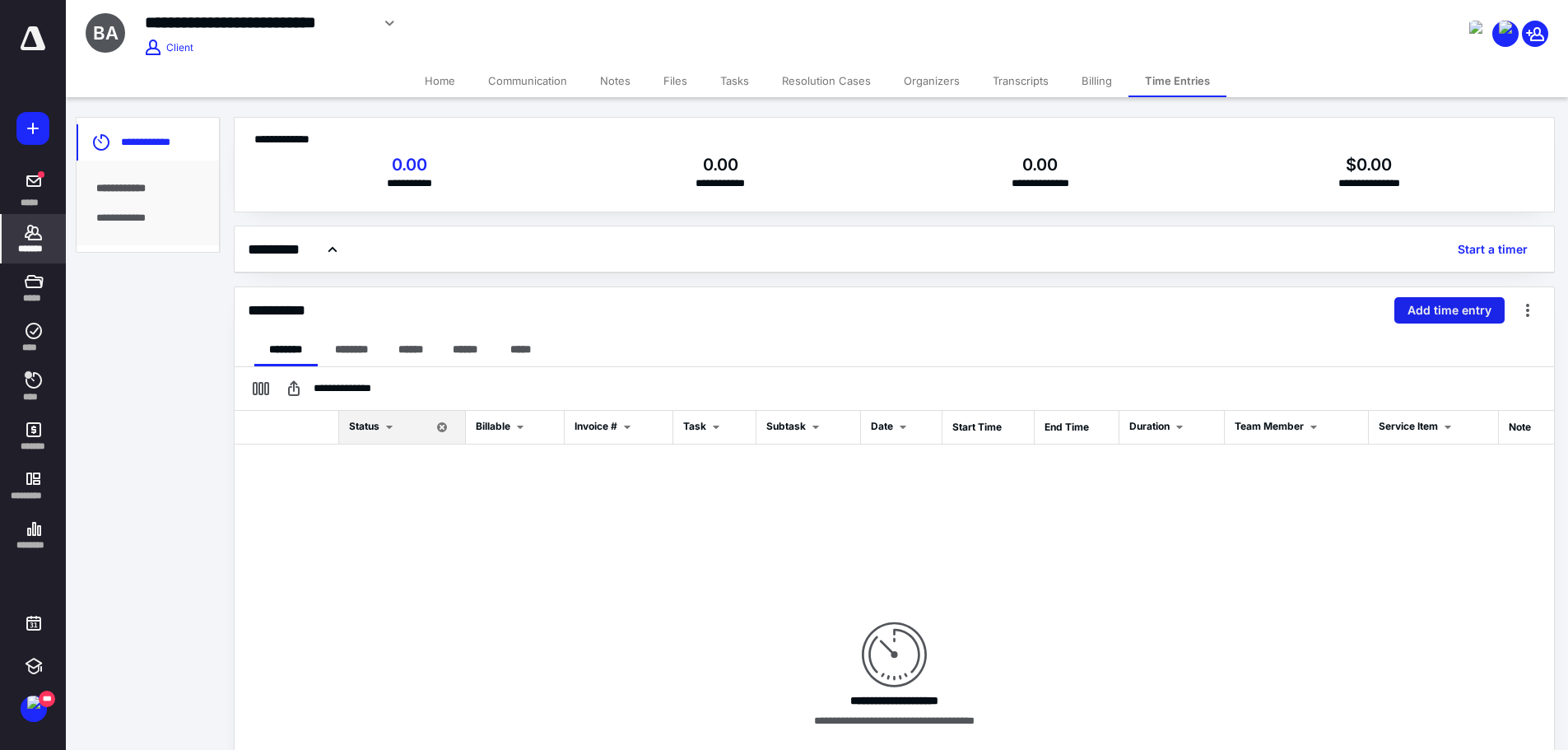 click on "Add time entry" at bounding box center (1449, 310) 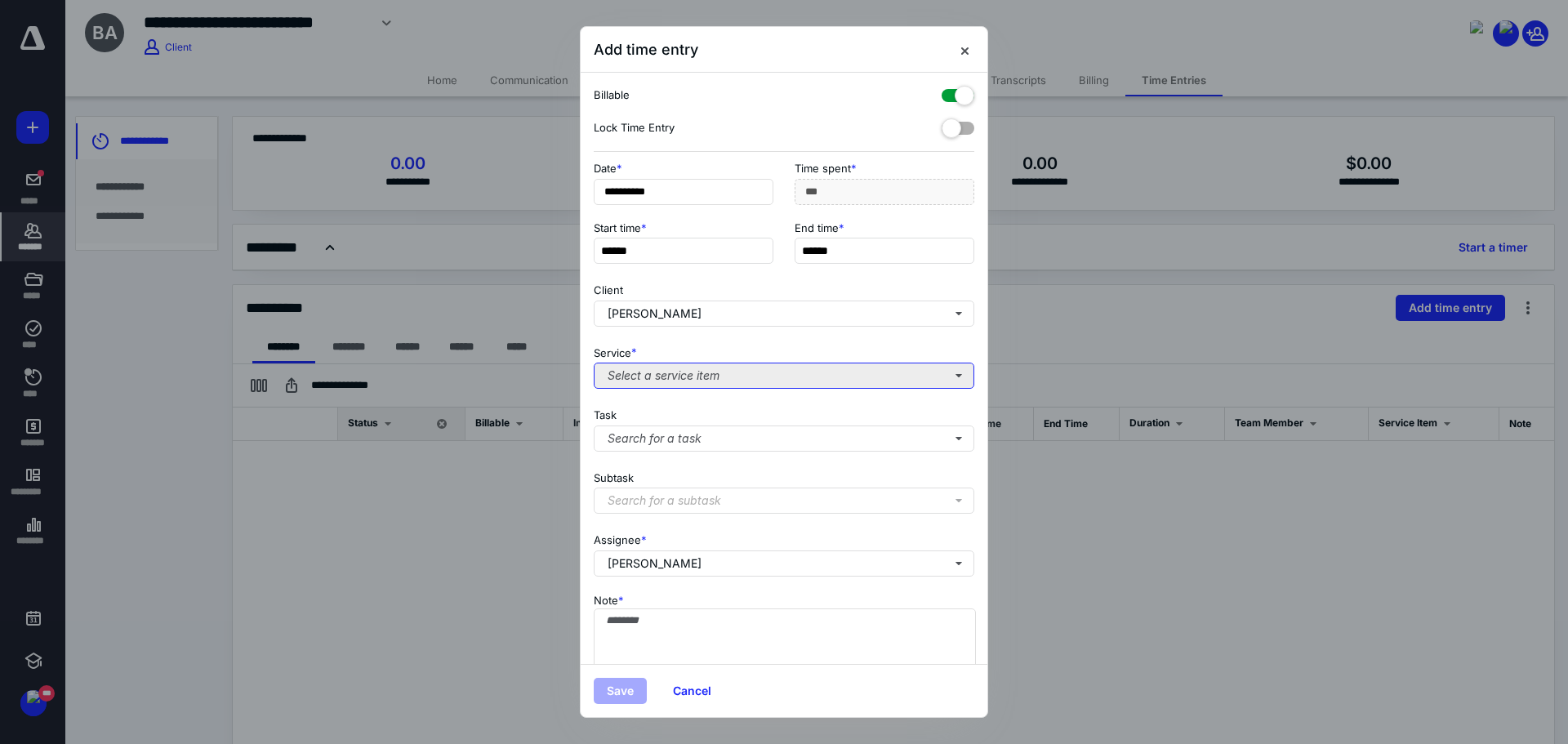 click on "Select a service item" at bounding box center [784, 376] 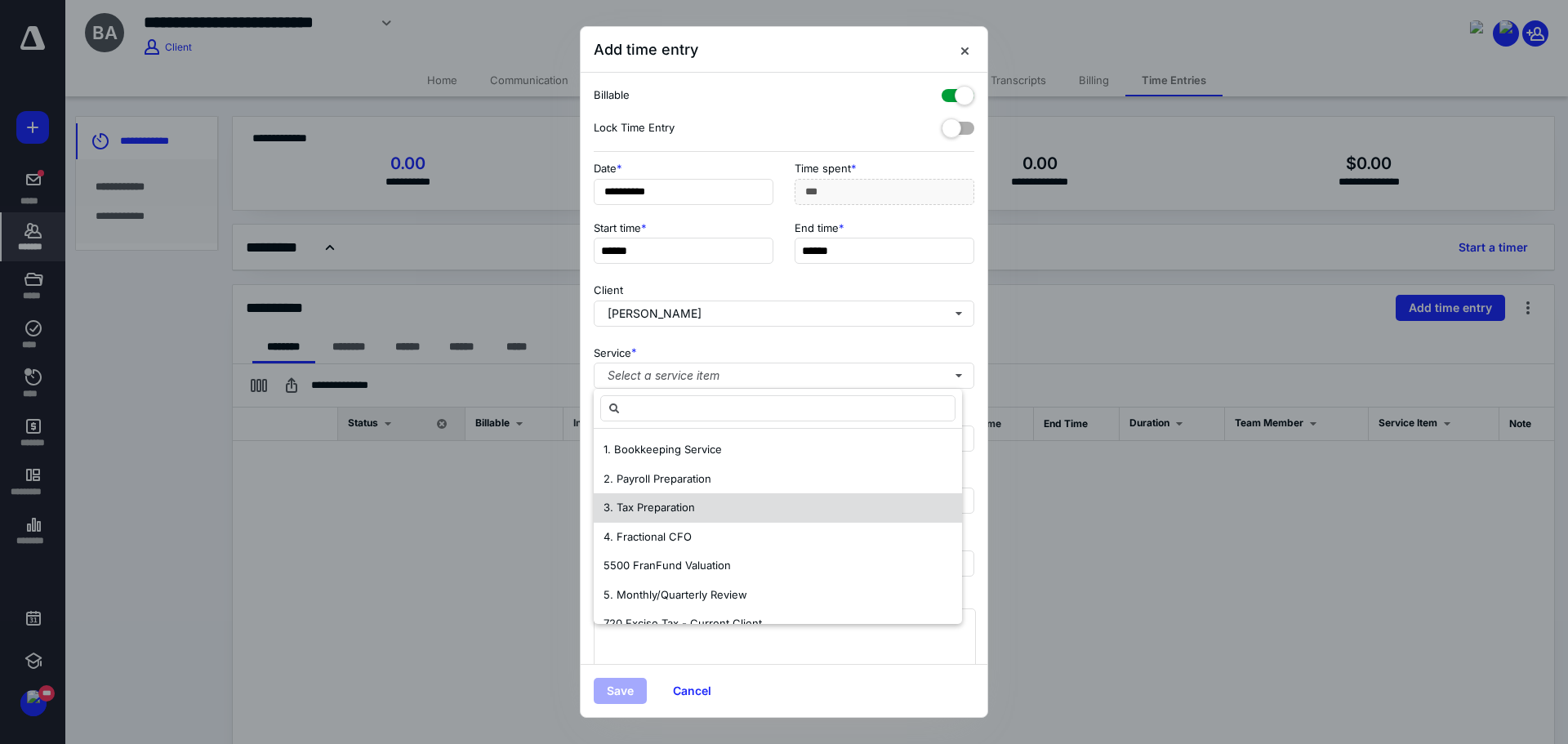 click on "3. Tax Preparation" at bounding box center [649, 507] 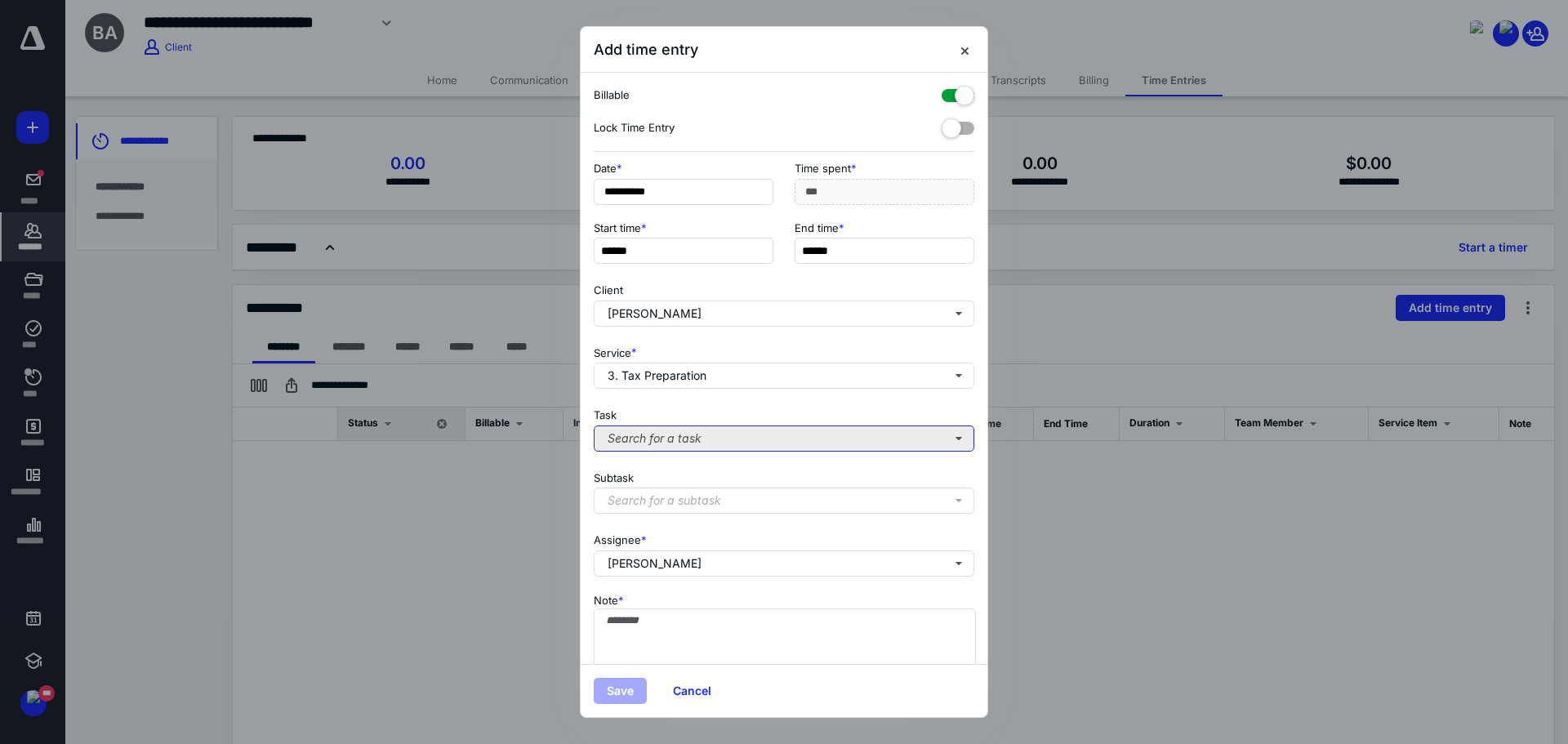 click on "Search for a task" at bounding box center (784, 439) 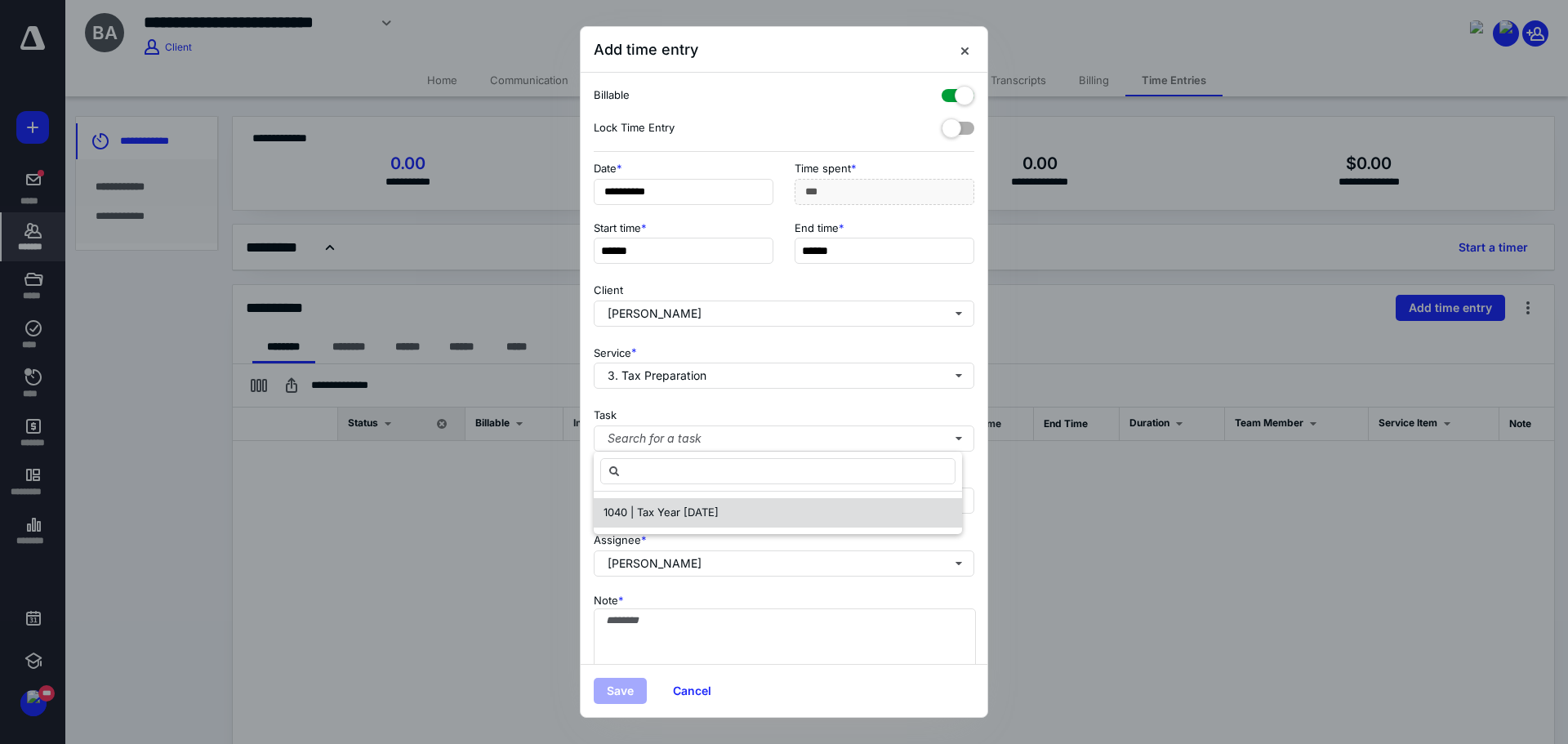 click on "1040 | Tax Year [DATE]" at bounding box center (777, 513) 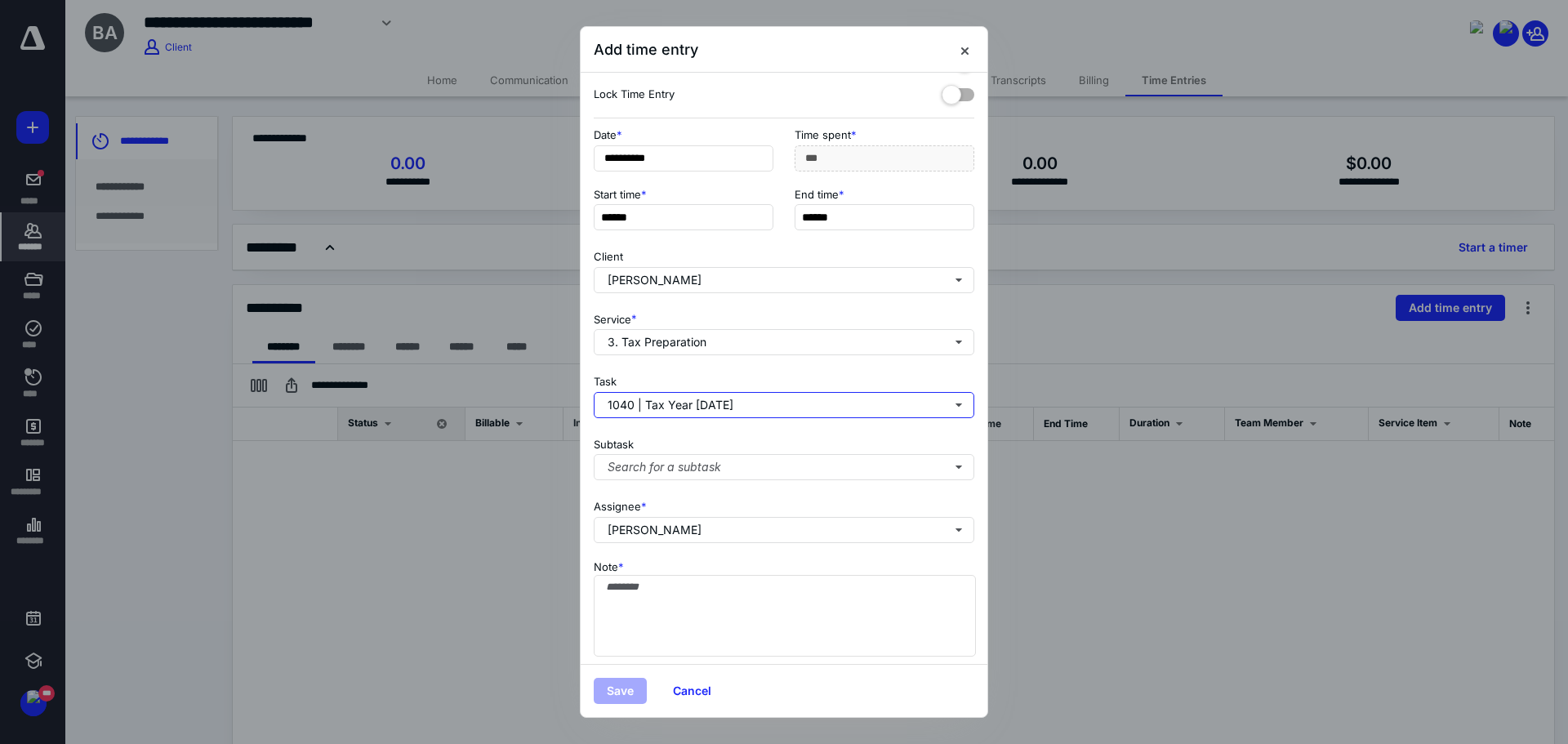 scroll, scrollTop: 51, scrollLeft: 0, axis: vertical 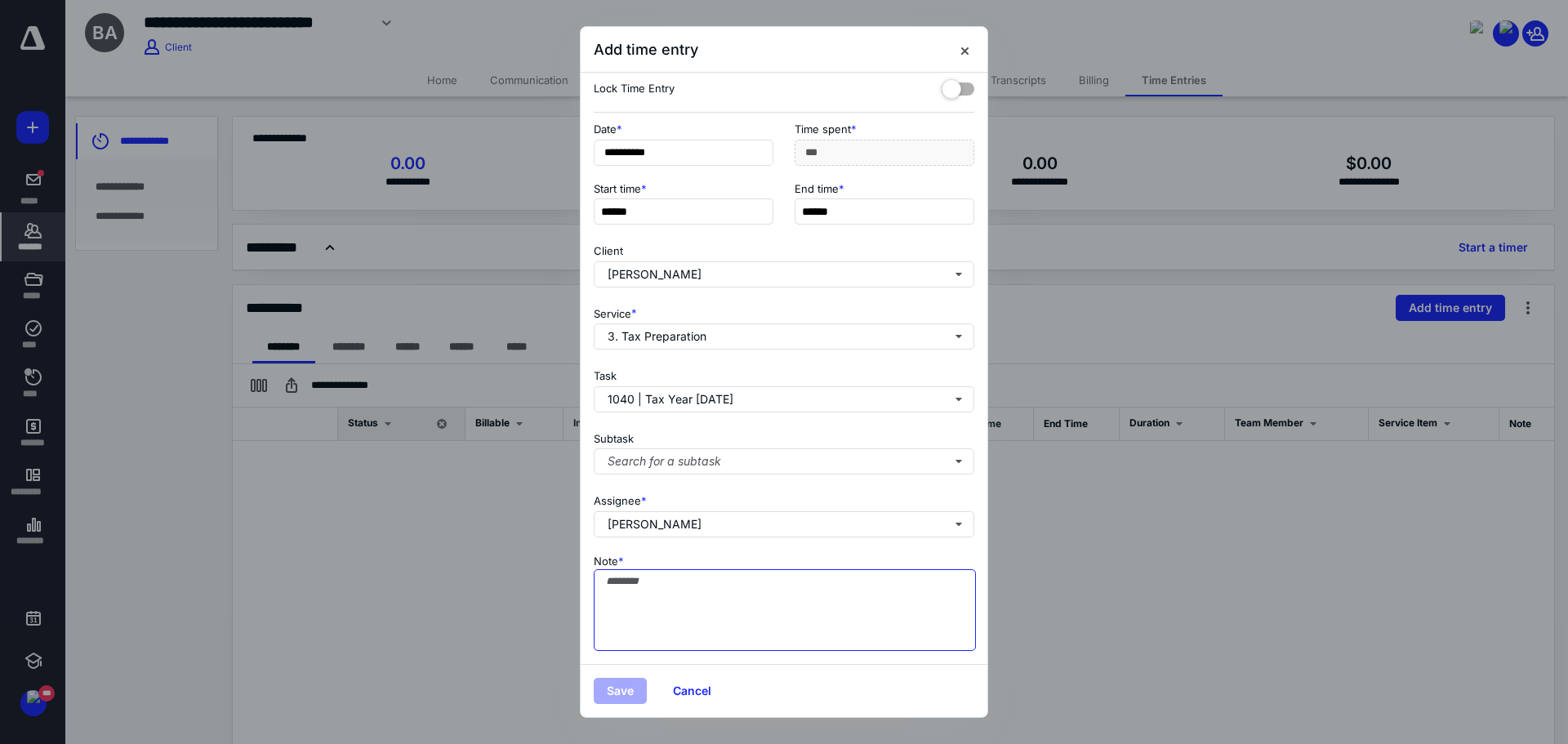 click on "Note *" at bounding box center (785, 610) 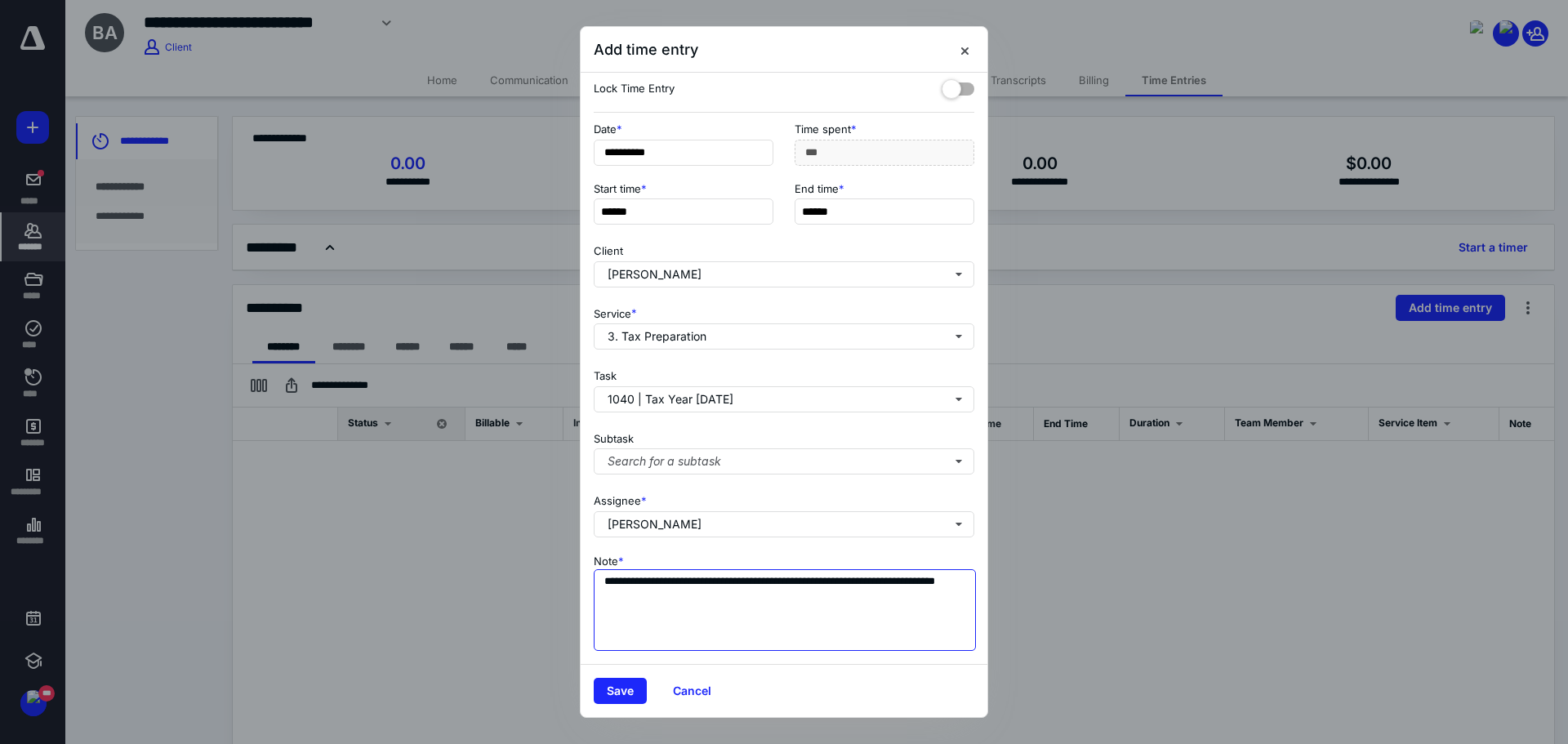 click on "**********" at bounding box center (785, 610) 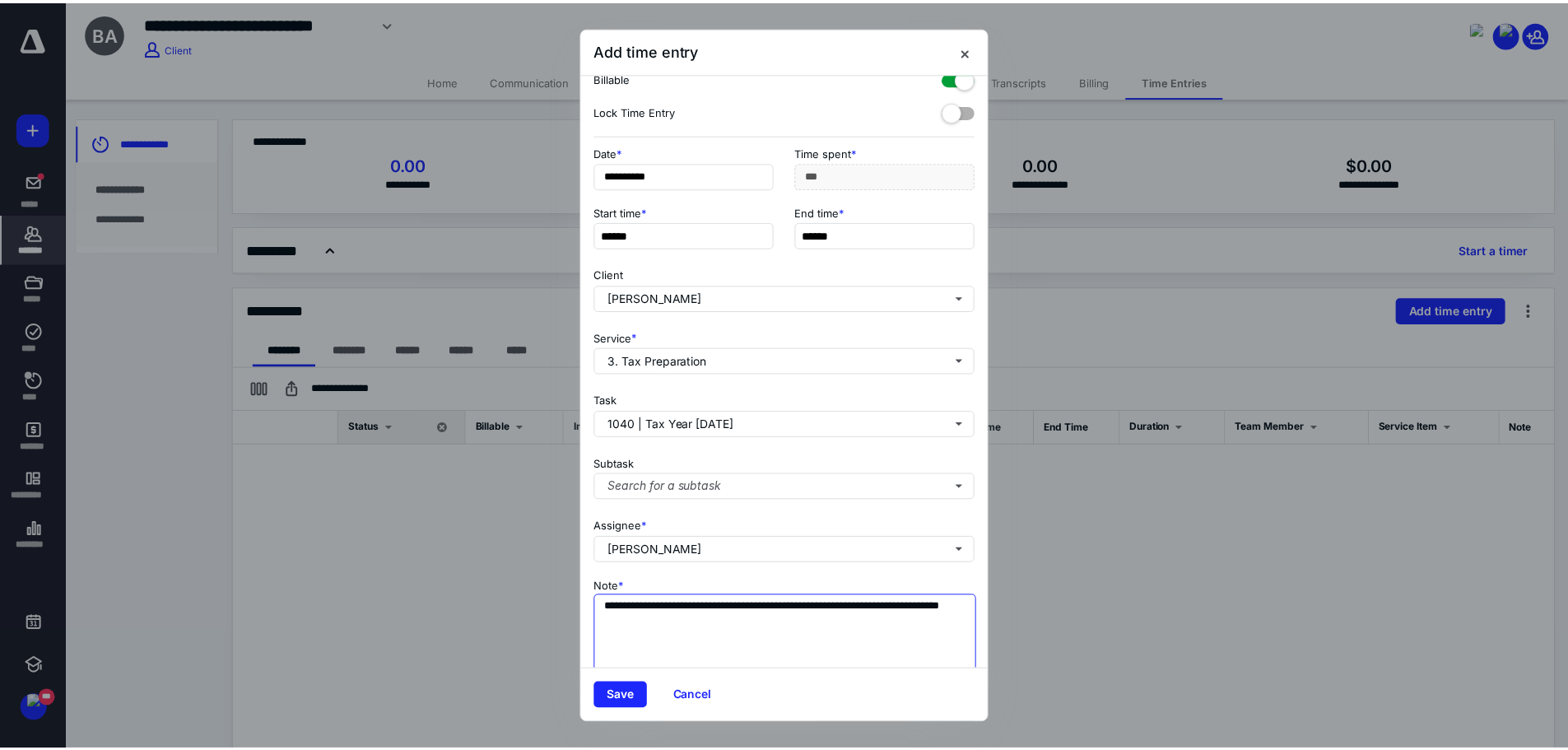 scroll, scrollTop: 0, scrollLeft: 0, axis: both 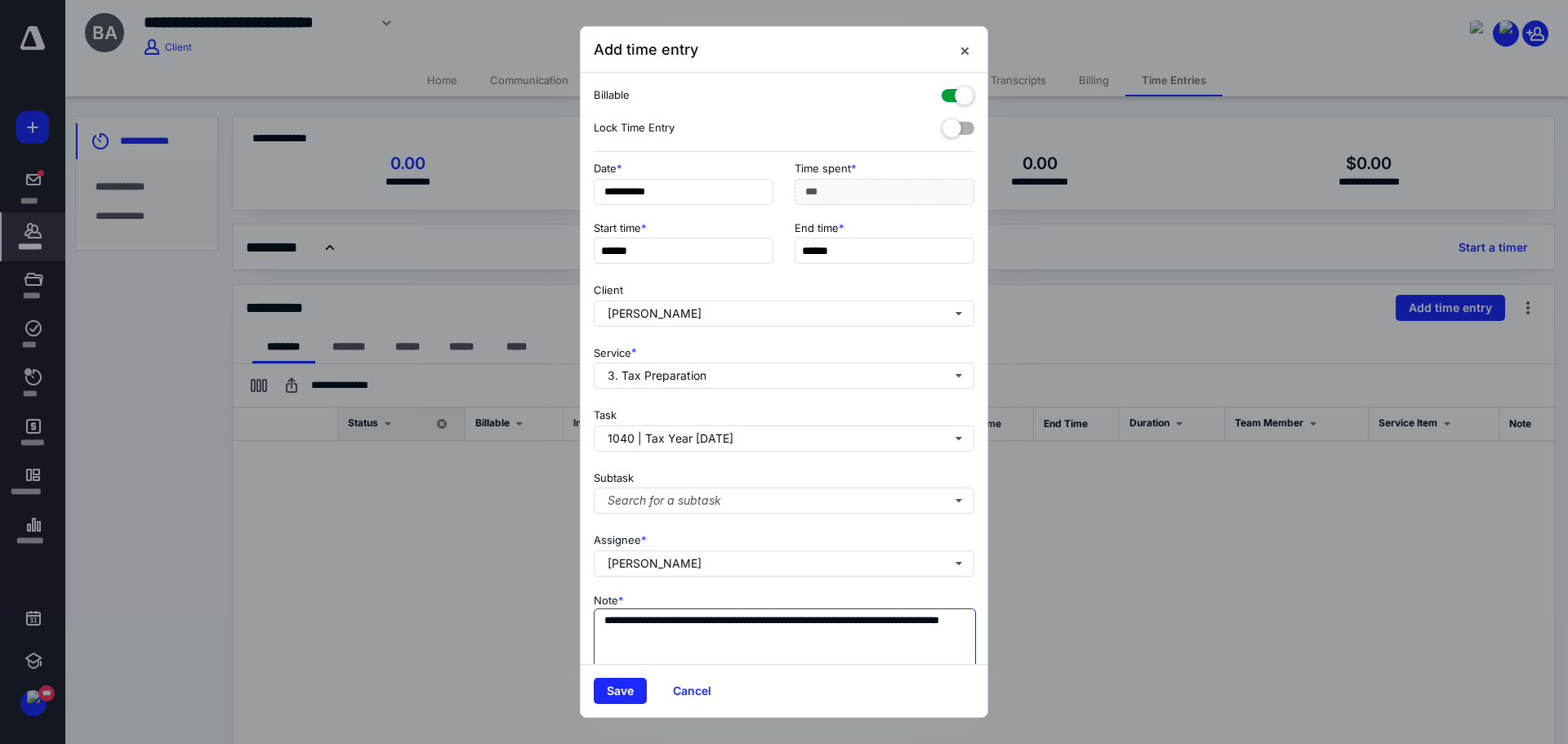 type on "**********" 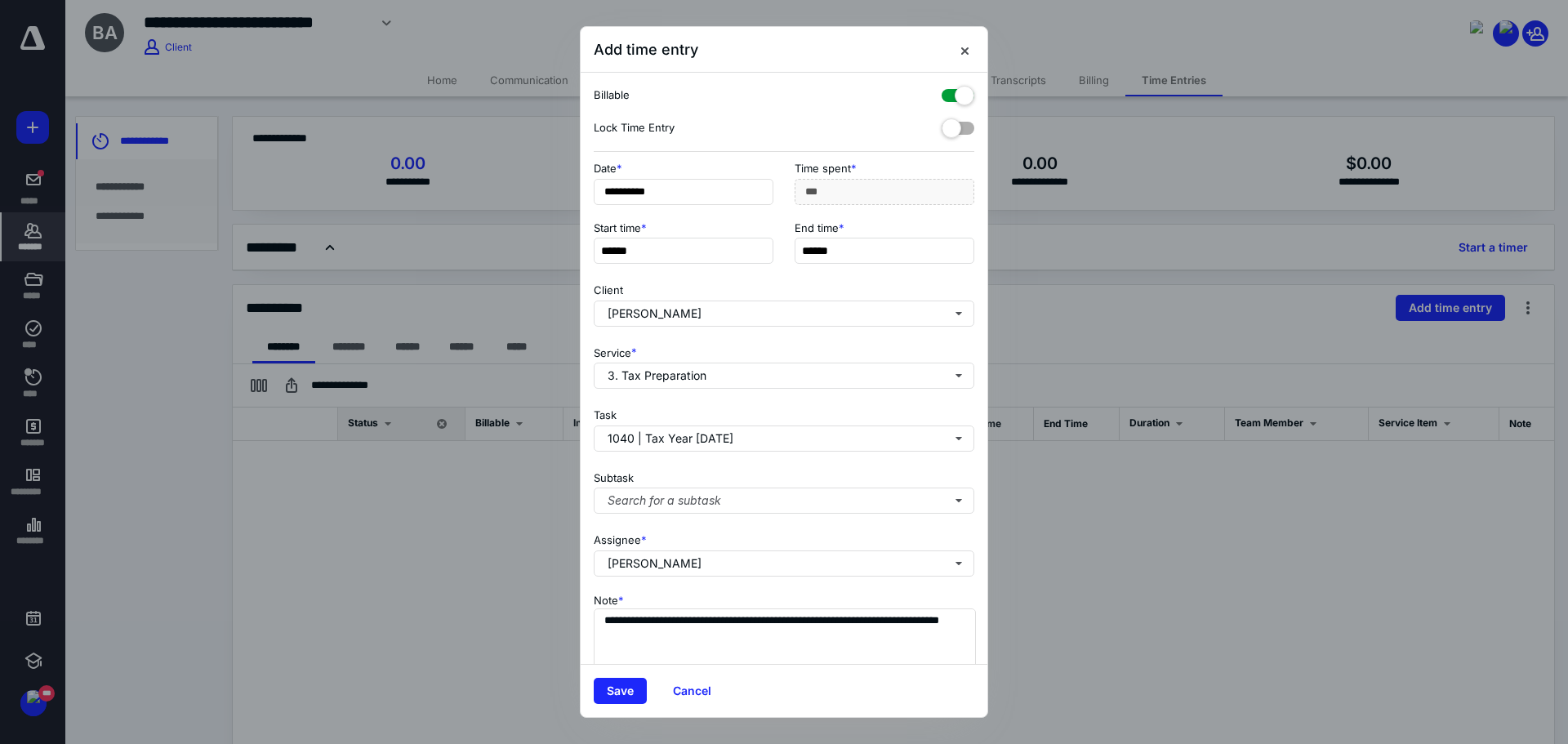 click at bounding box center [958, 92] 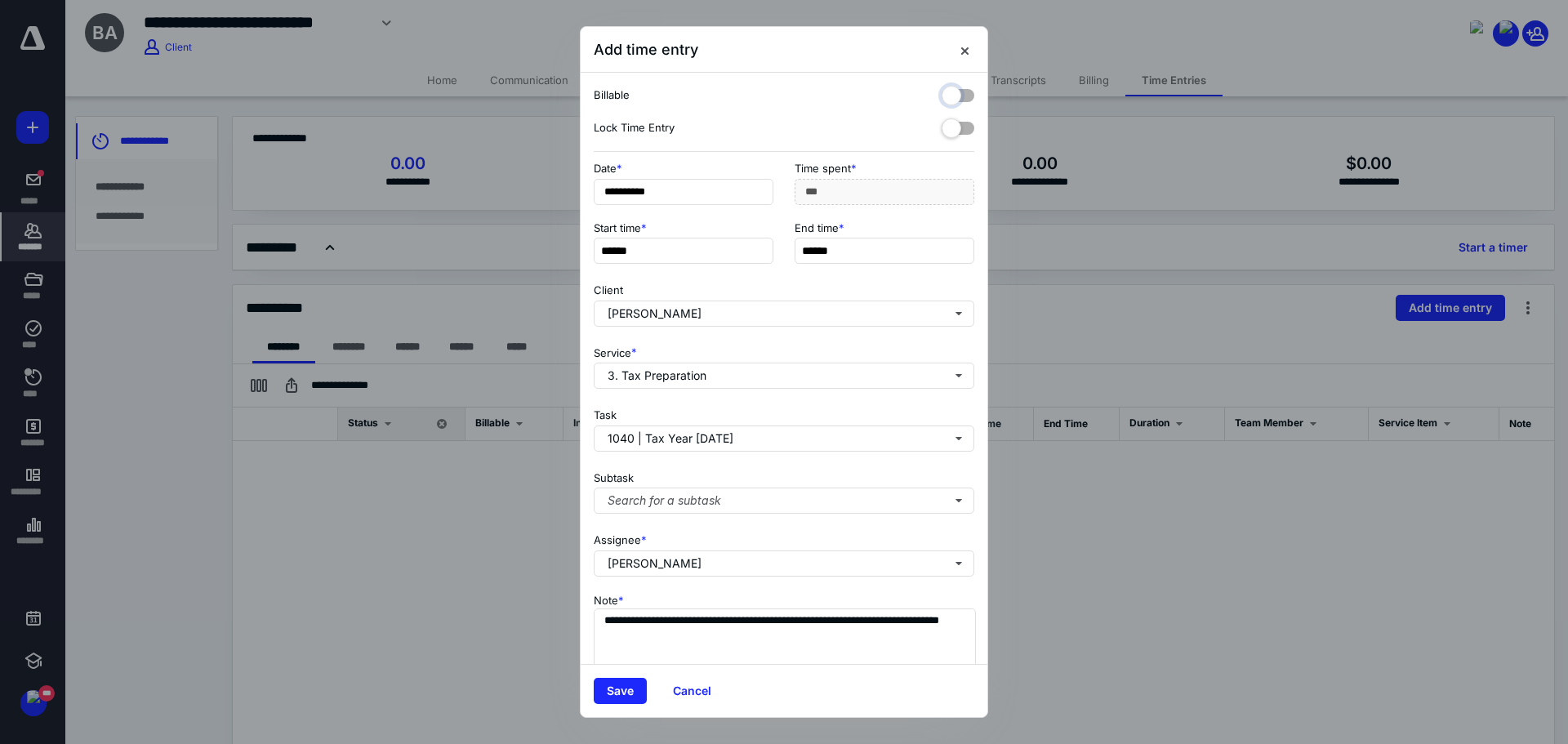 checkbox on "false" 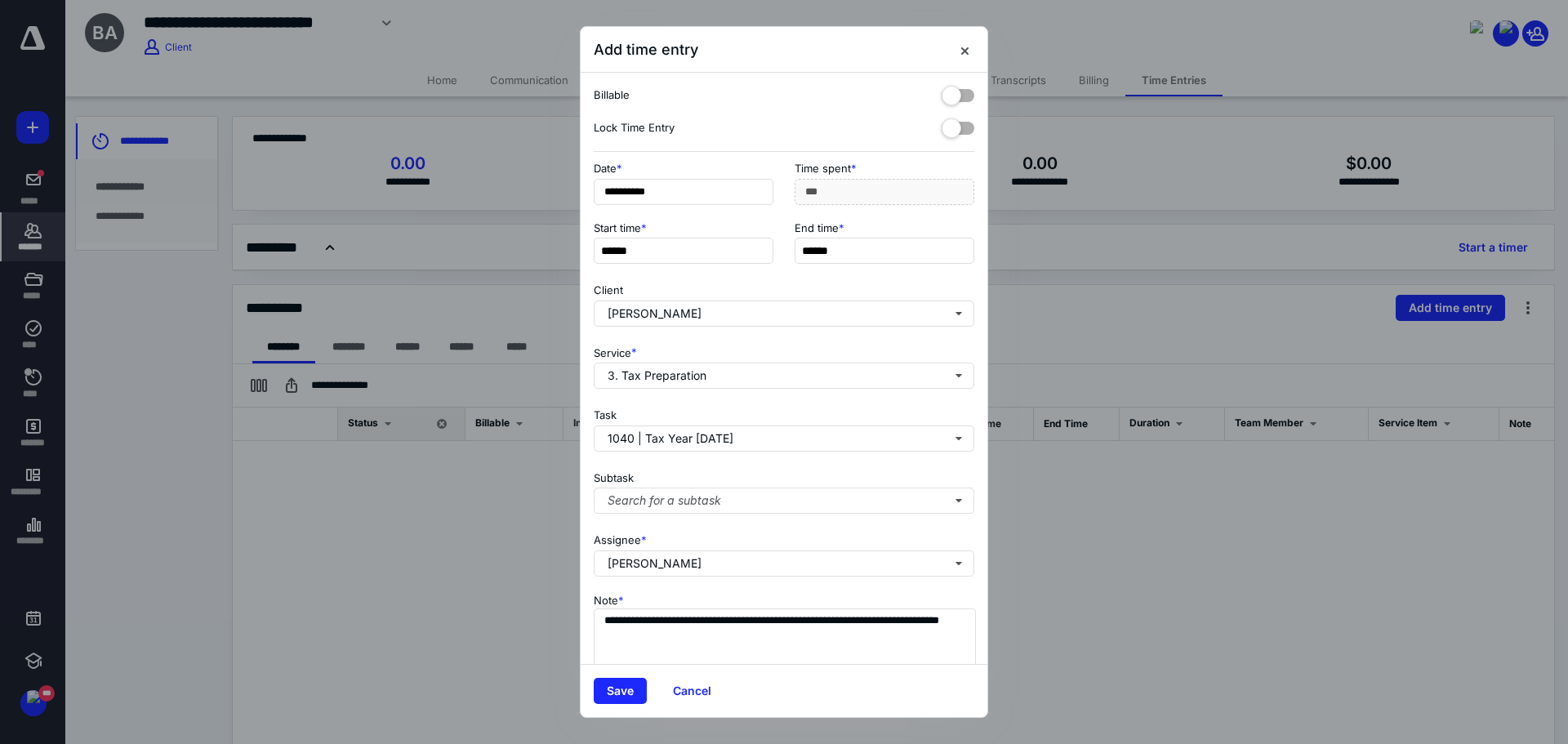 drag, startPoint x: 617, startPoint y: 687, endPoint x: 523, endPoint y: 657, distance: 98.67117 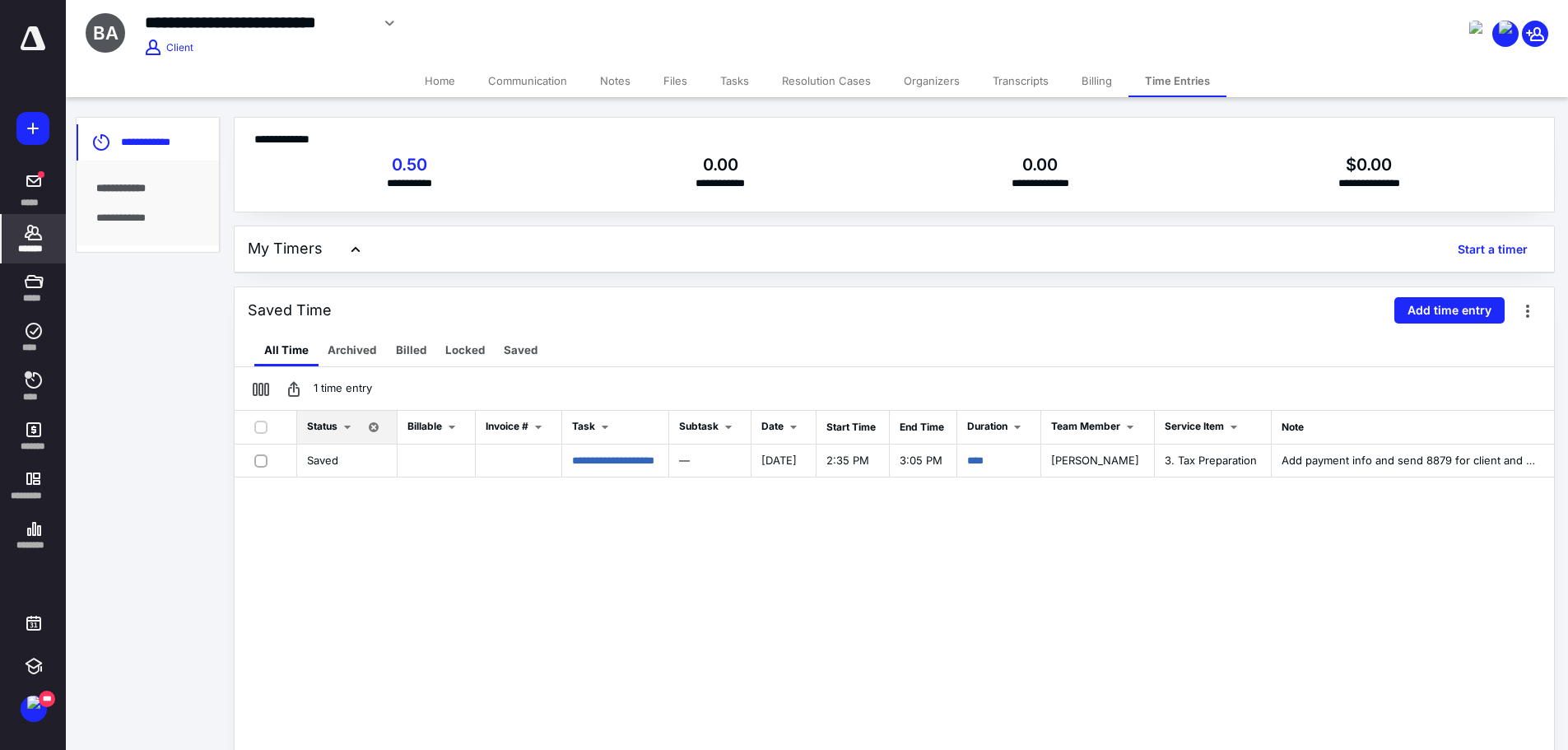 click at bounding box center [33, 39] 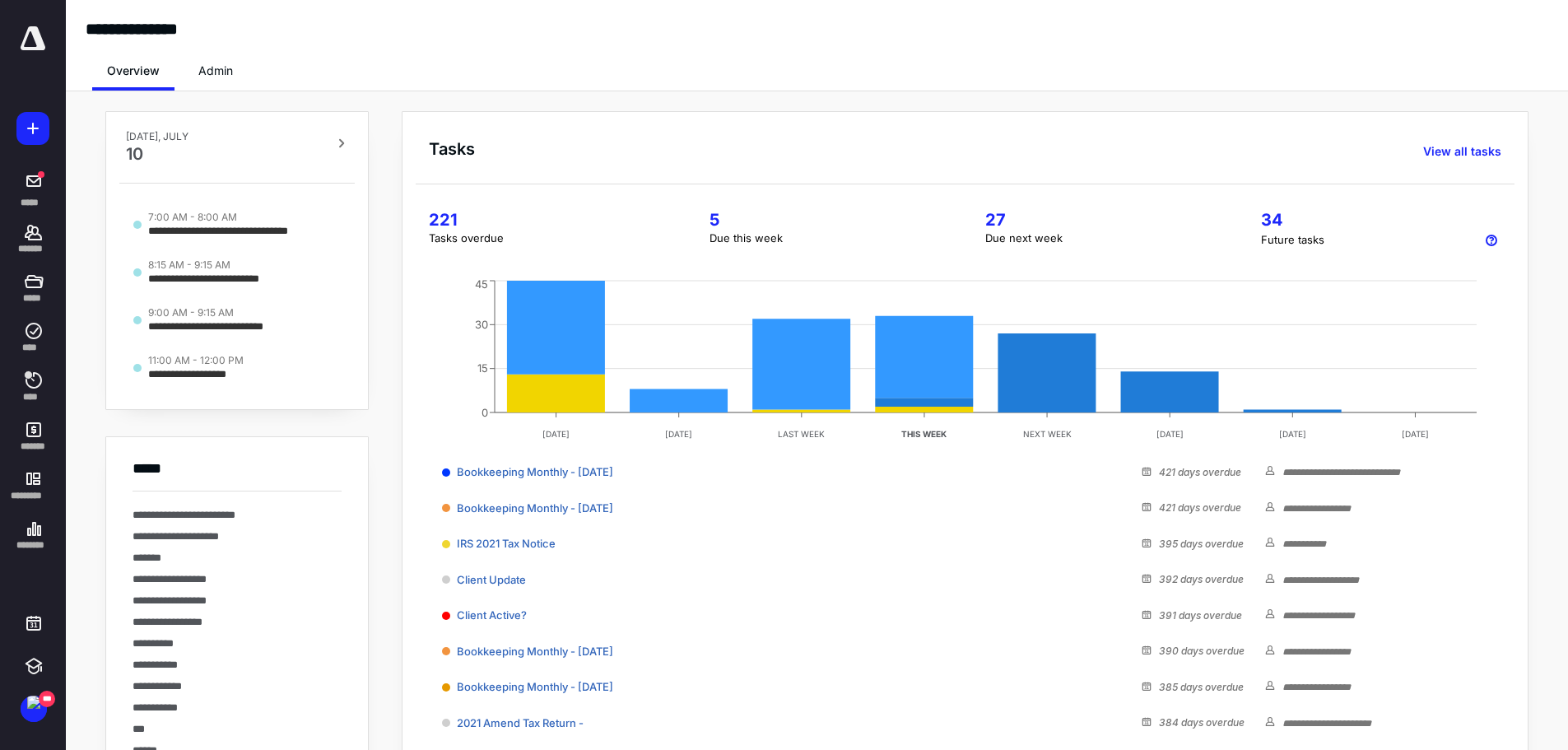 click on "Admin" at bounding box center (216, 71) 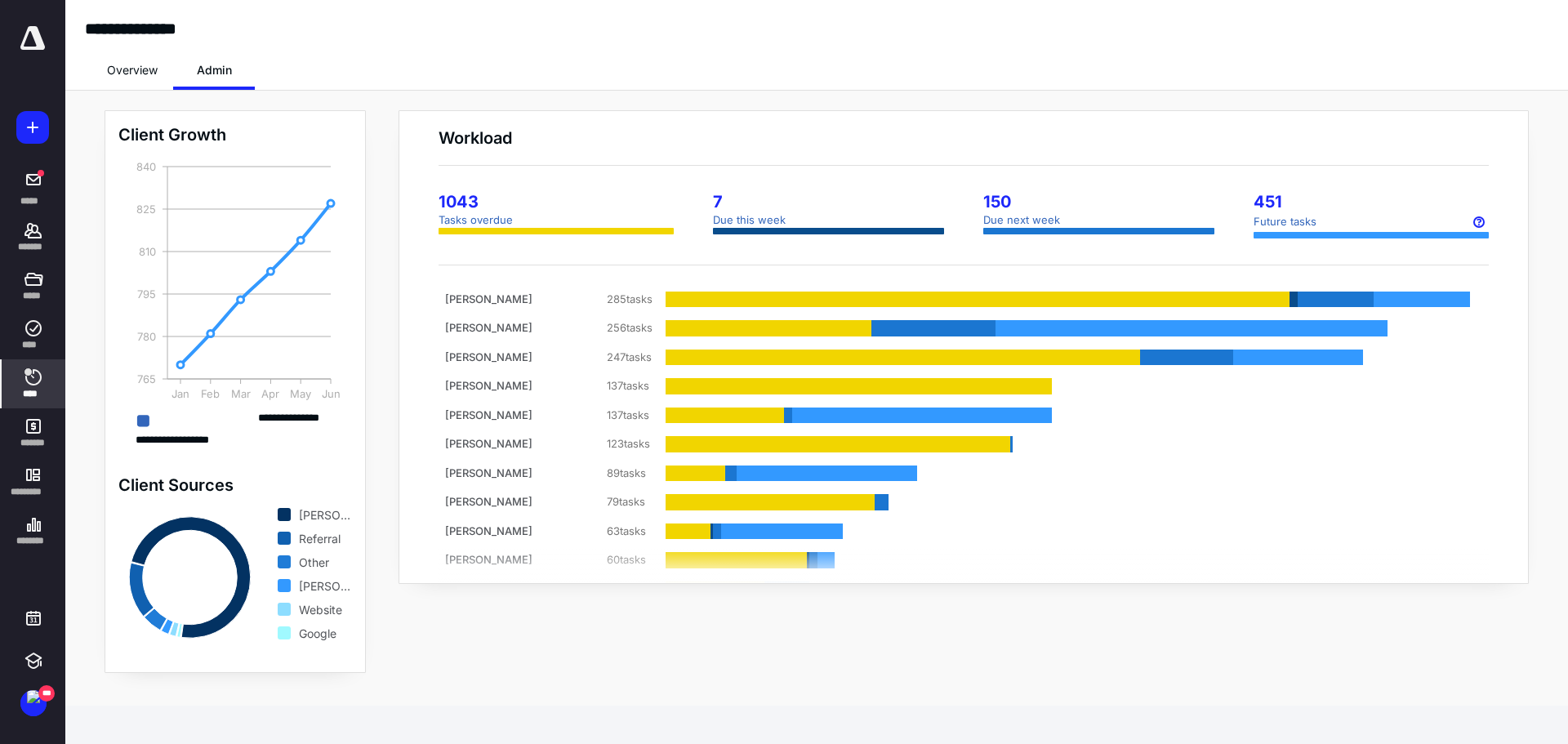 click 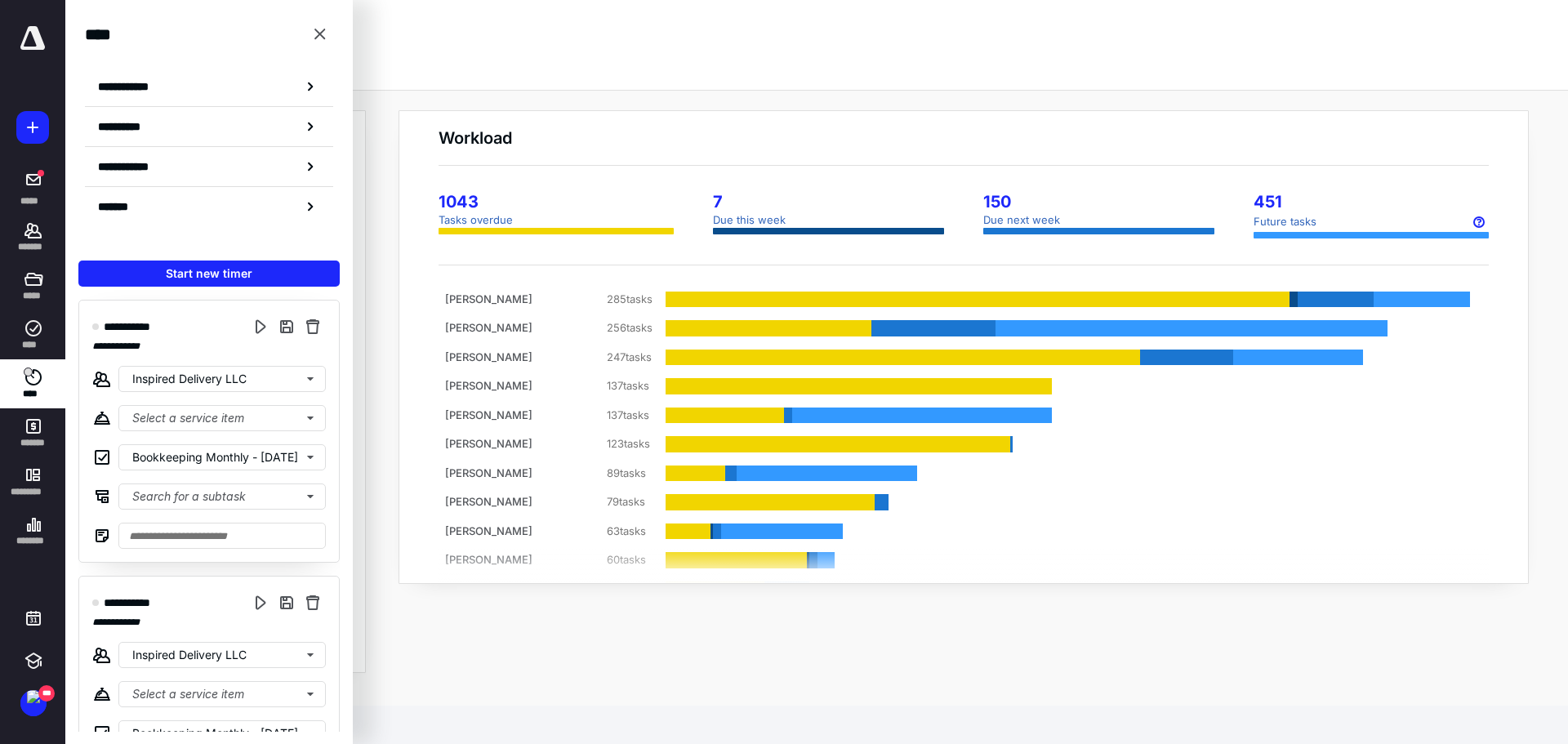 drag, startPoint x: 264, startPoint y: 91, endPoint x: 298, endPoint y: 100, distance: 35.171011 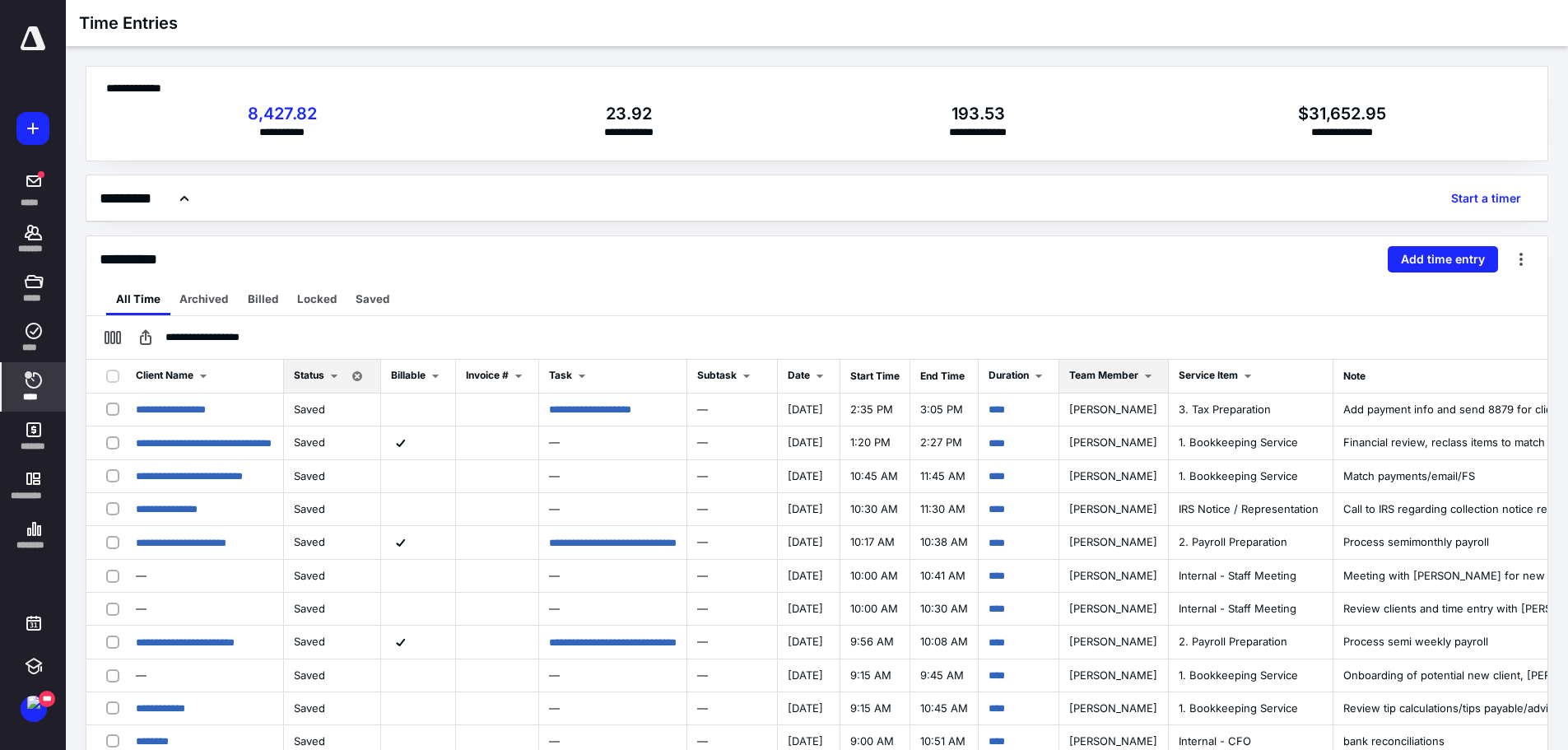 click at bounding box center [1148, 376] 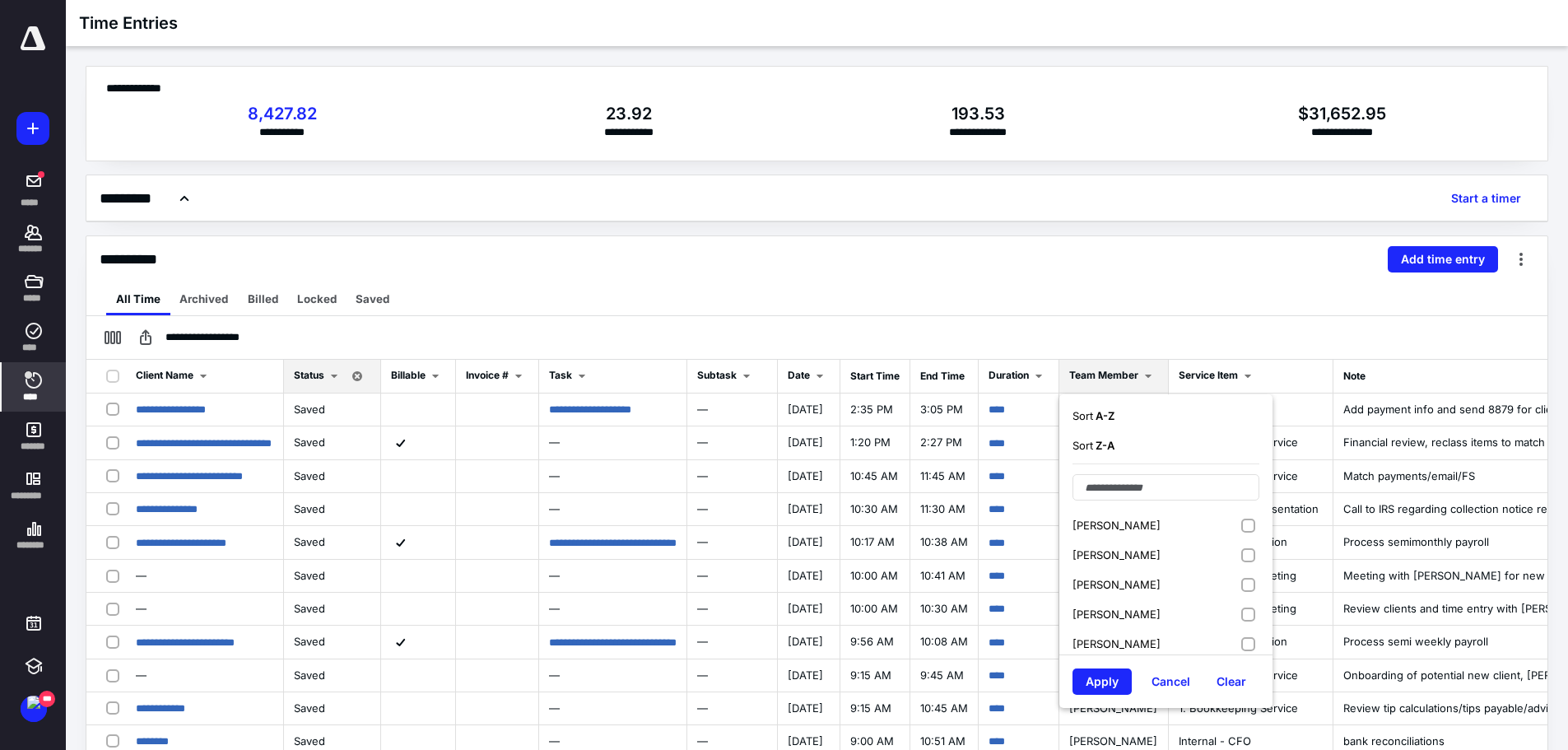 click on "A  -  Z" at bounding box center [1104, 416] 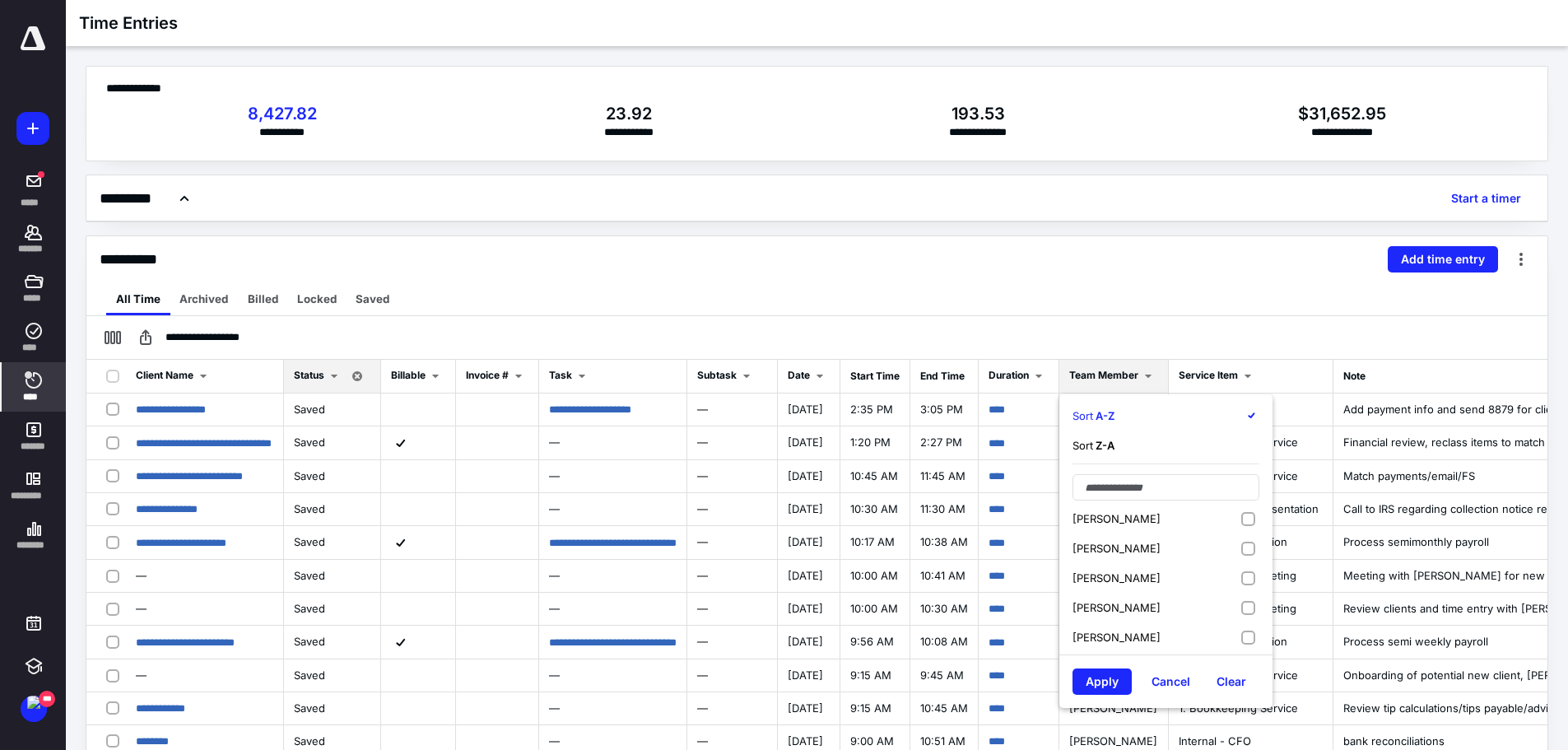 scroll, scrollTop: 300, scrollLeft: 0, axis: vertical 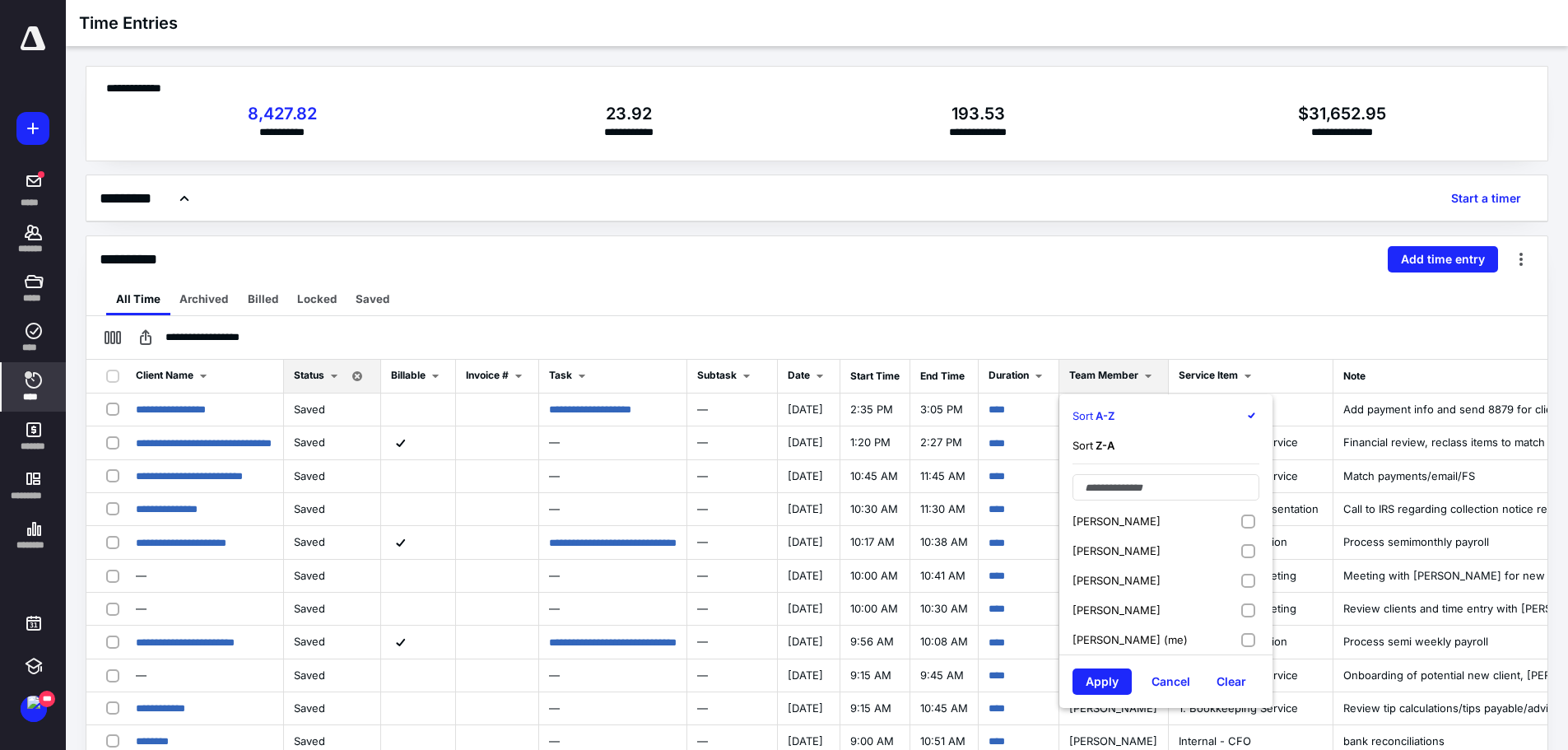 click on "[PERSON_NAME] (me)" at bounding box center (1166, 640) 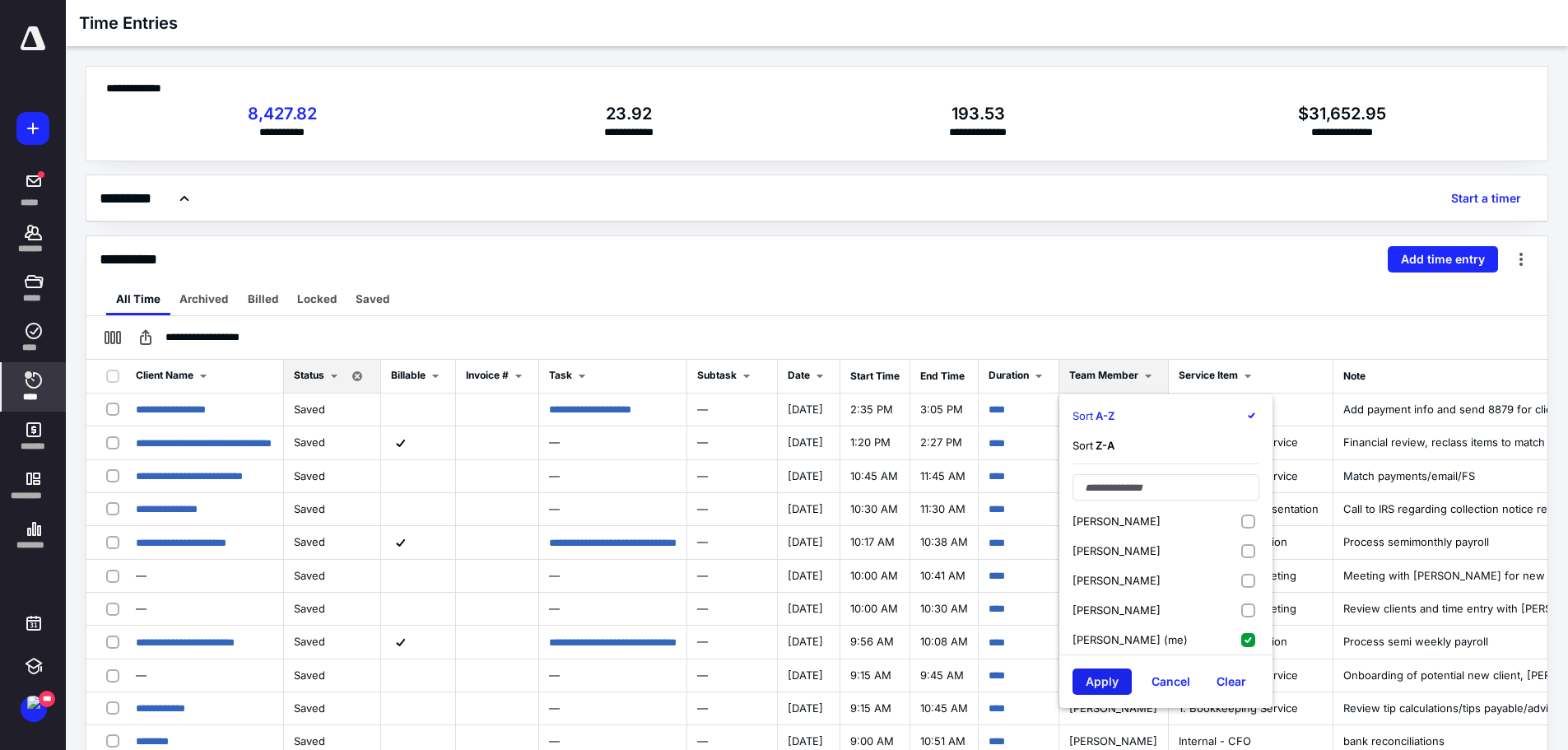 click on "Apply" at bounding box center (1102, 682) 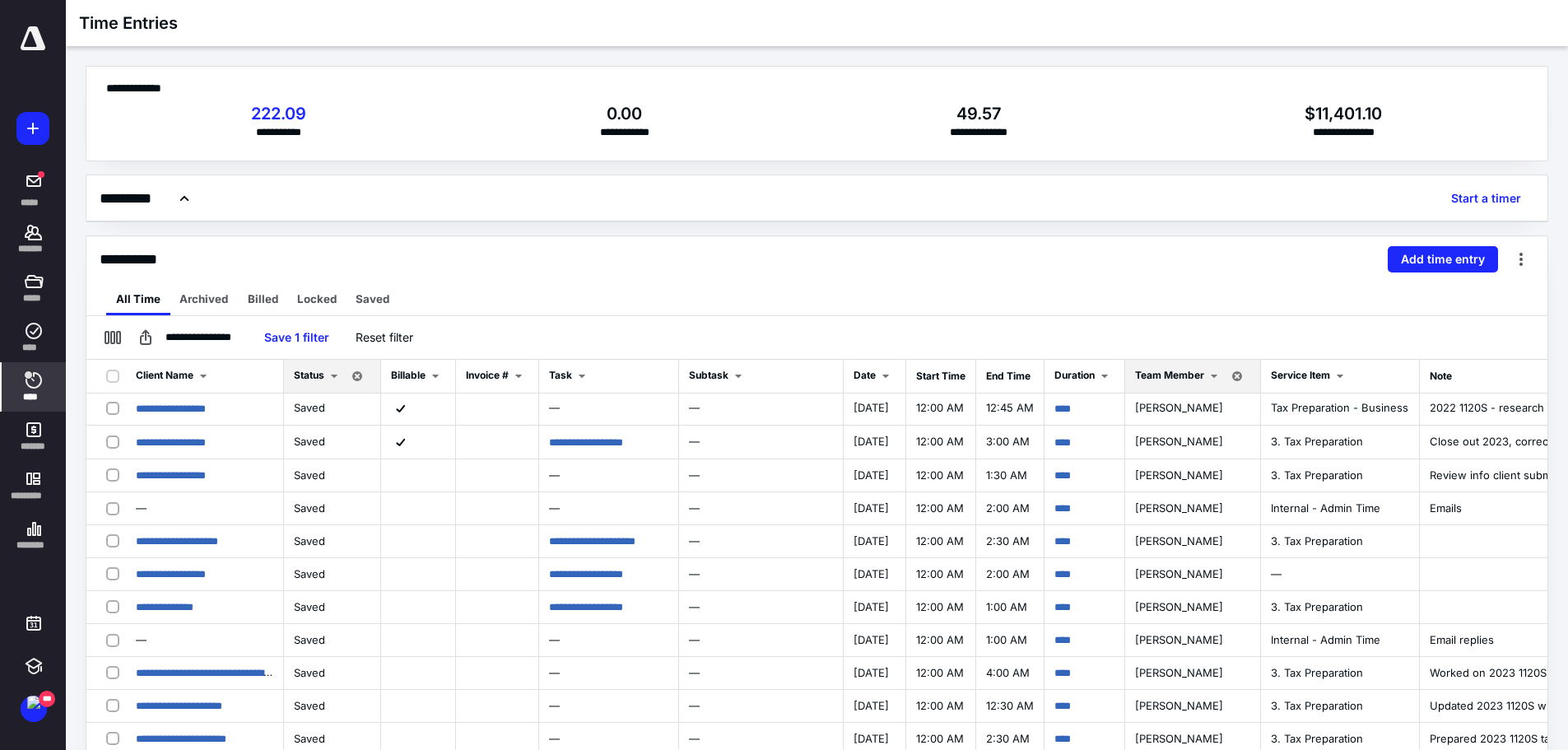 scroll, scrollTop: 741, scrollLeft: 0, axis: vertical 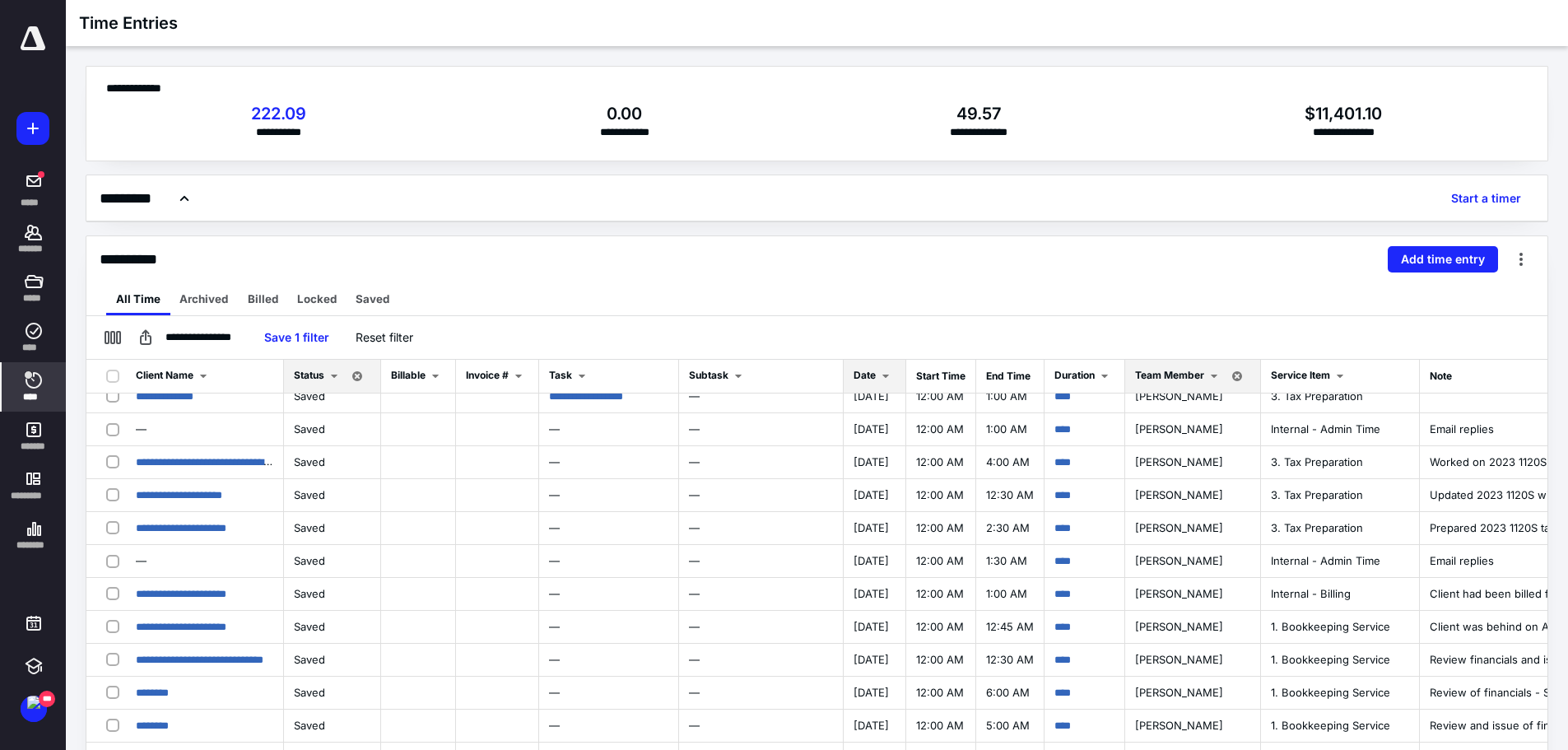 click at bounding box center [886, 376] 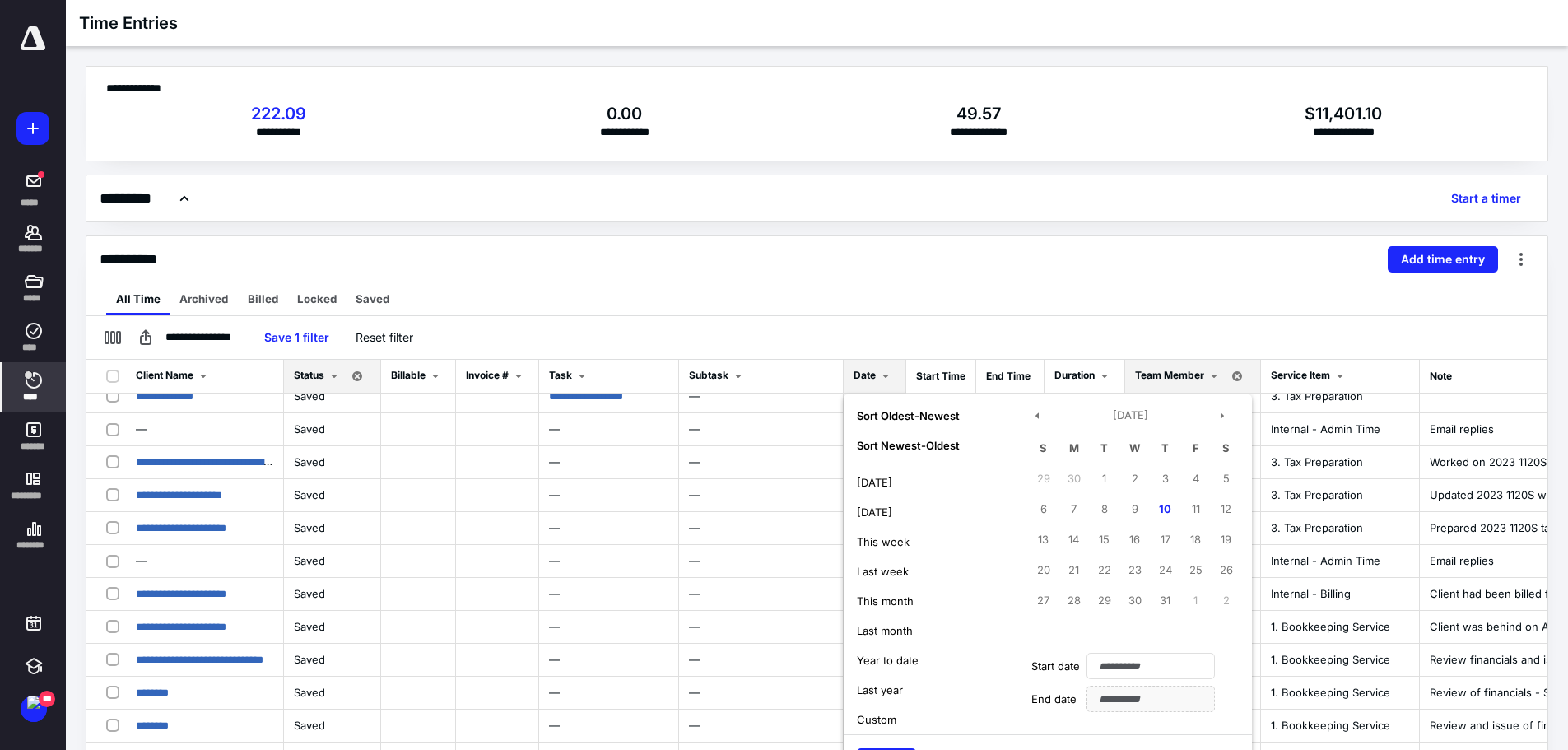 click on "Newest  -  Oldest" at bounding box center (919, 445) 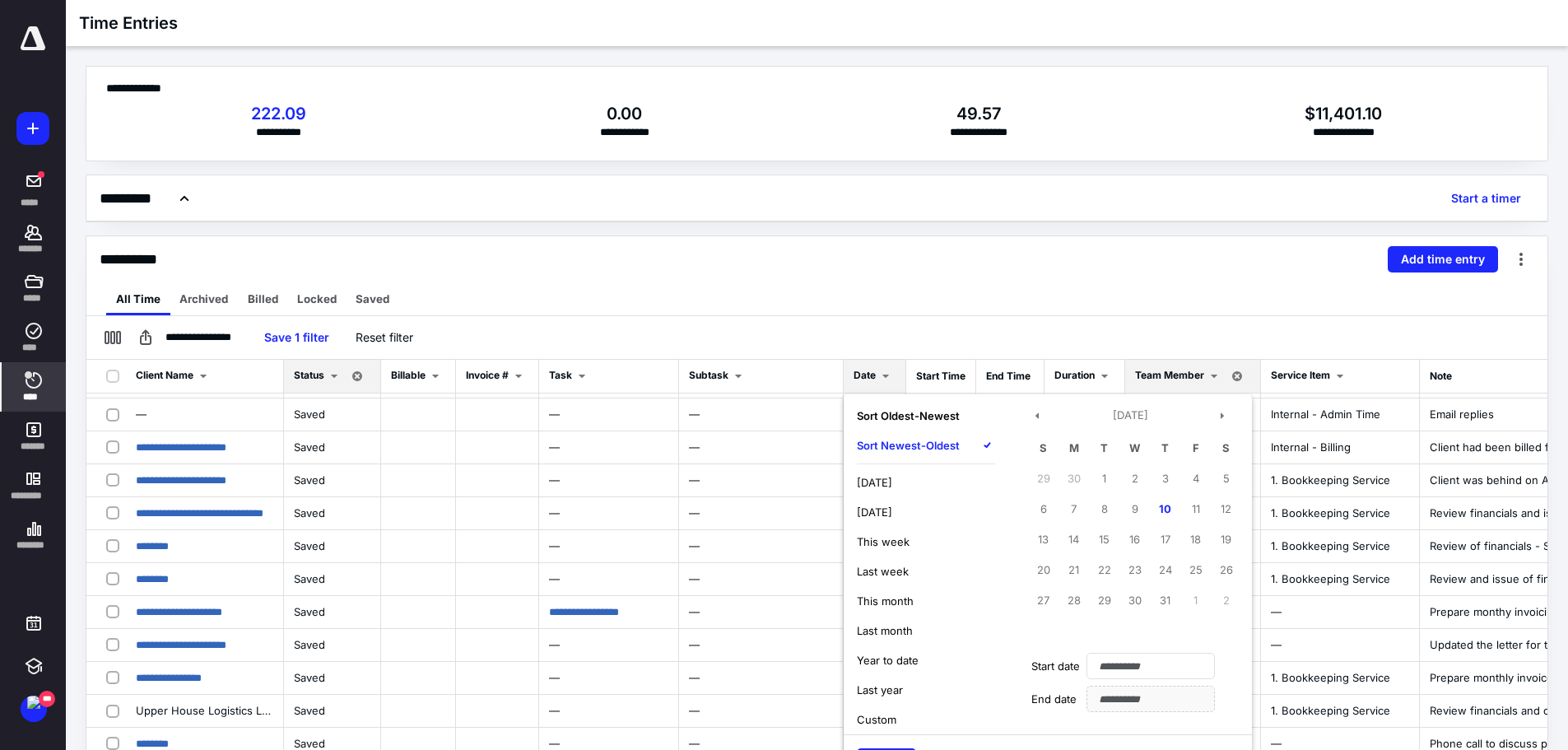 scroll, scrollTop: 906, scrollLeft: 0, axis: vertical 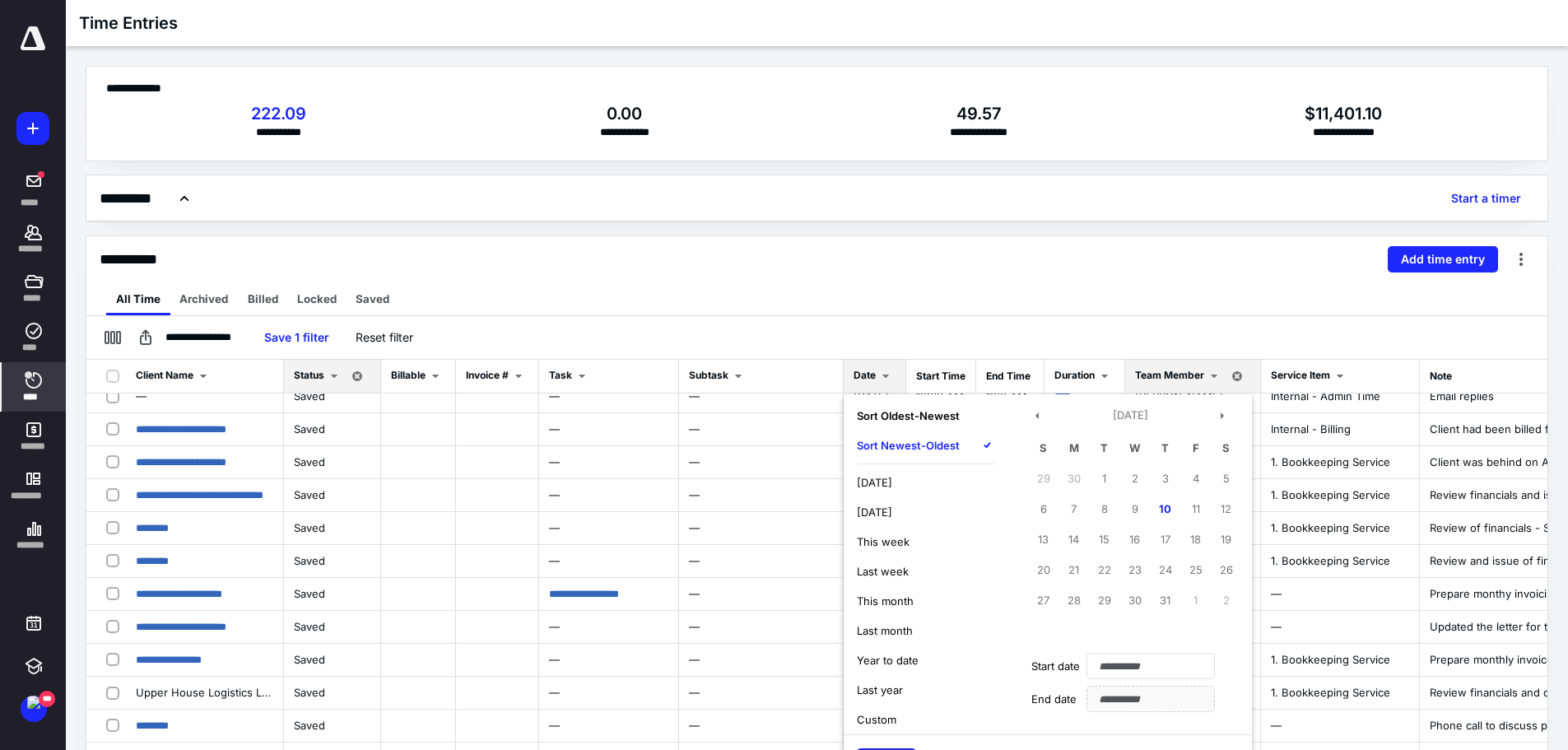 click on "Apply" at bounding box center (886, 762) 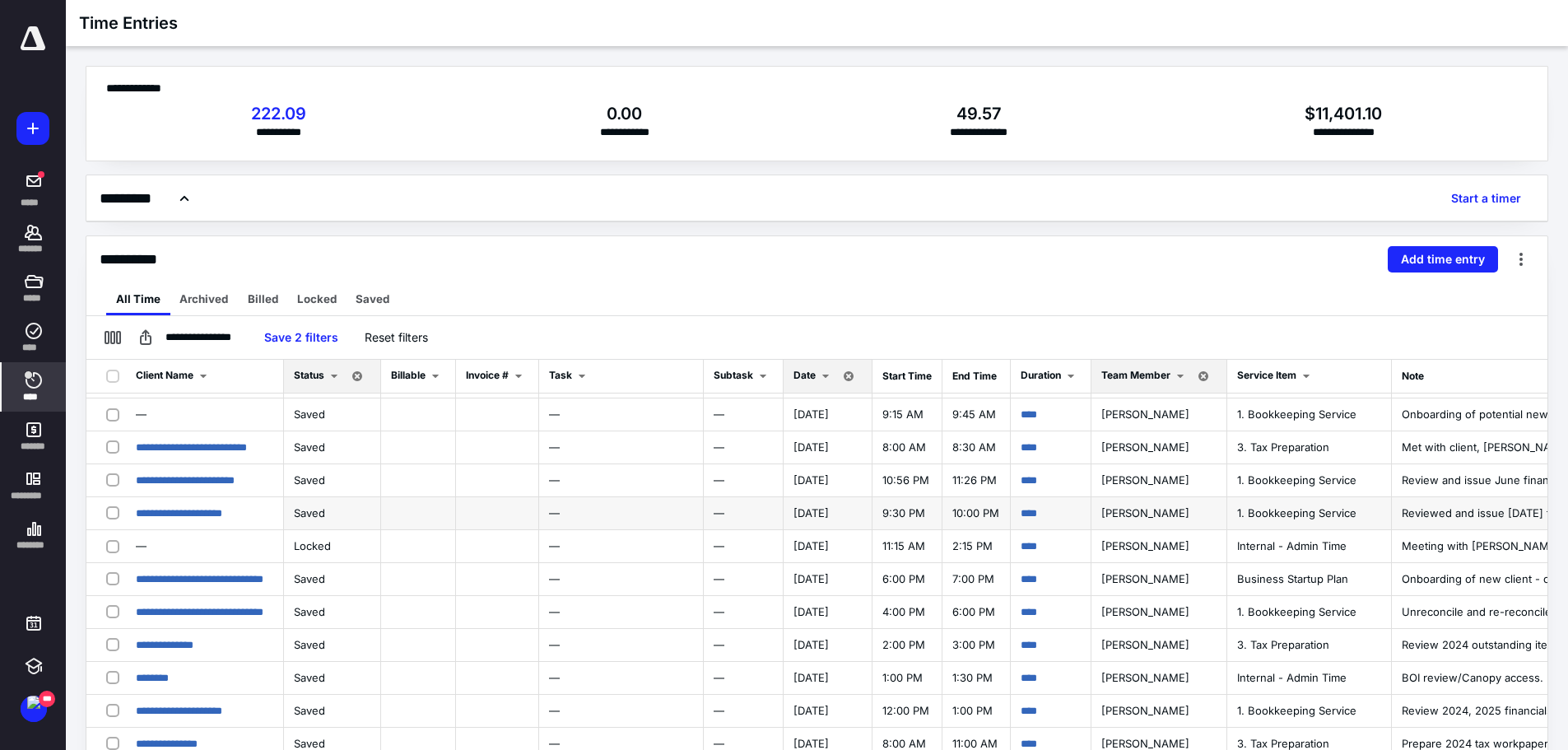 scroll, scrollTop: 165, scrollLeft: 0, axis: vertical 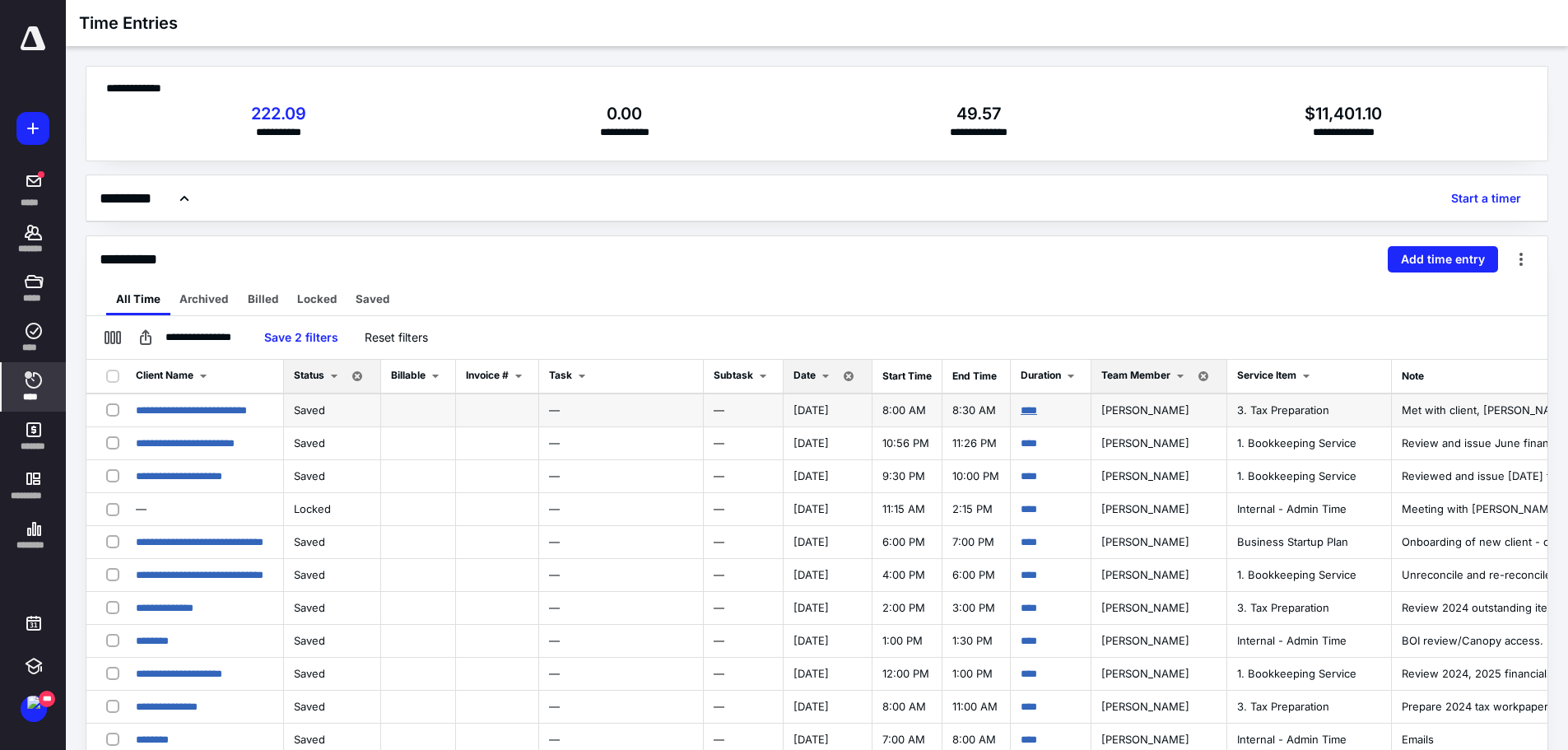 click on "****" at bounding box center (1029, 410) 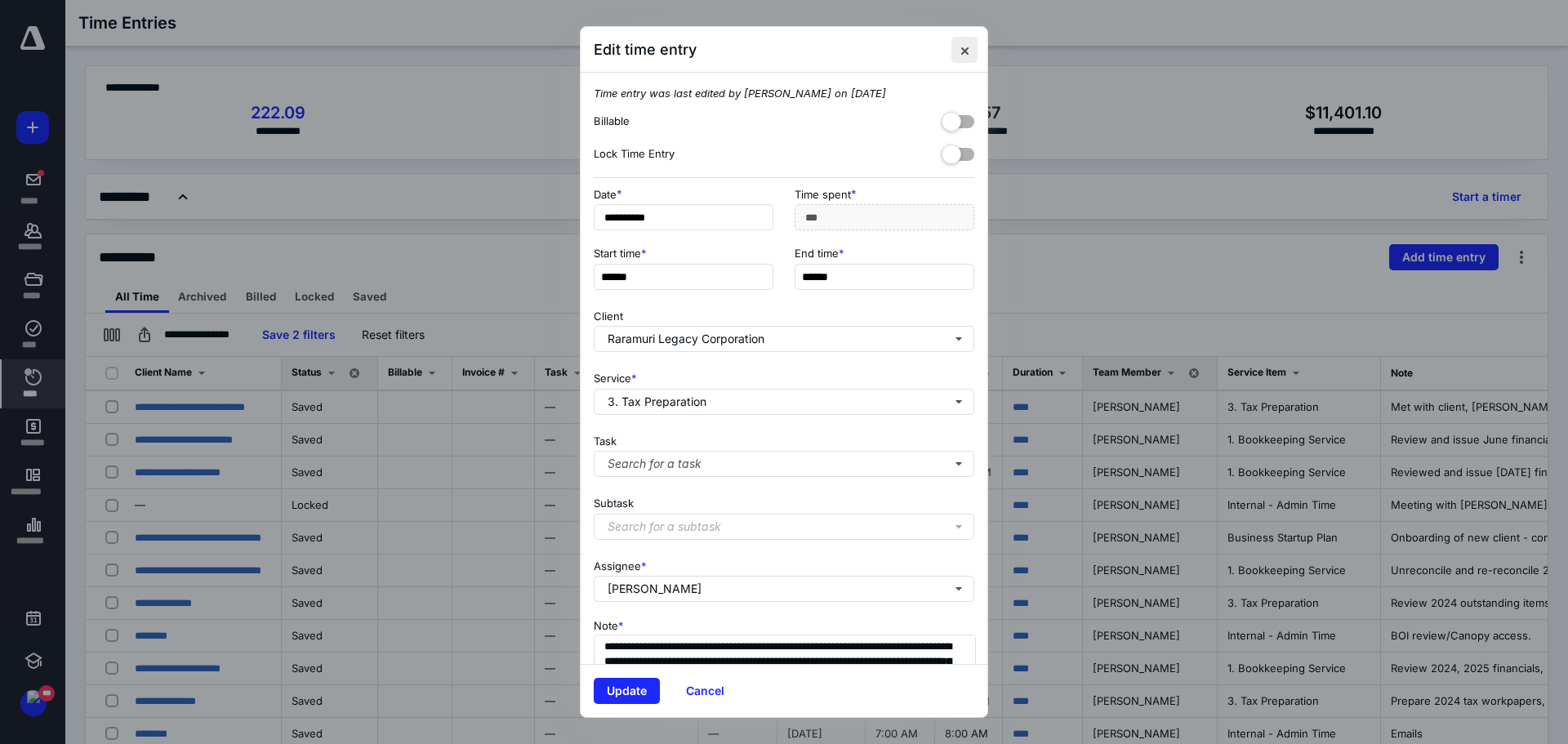 click at bounding box center (964, 50) 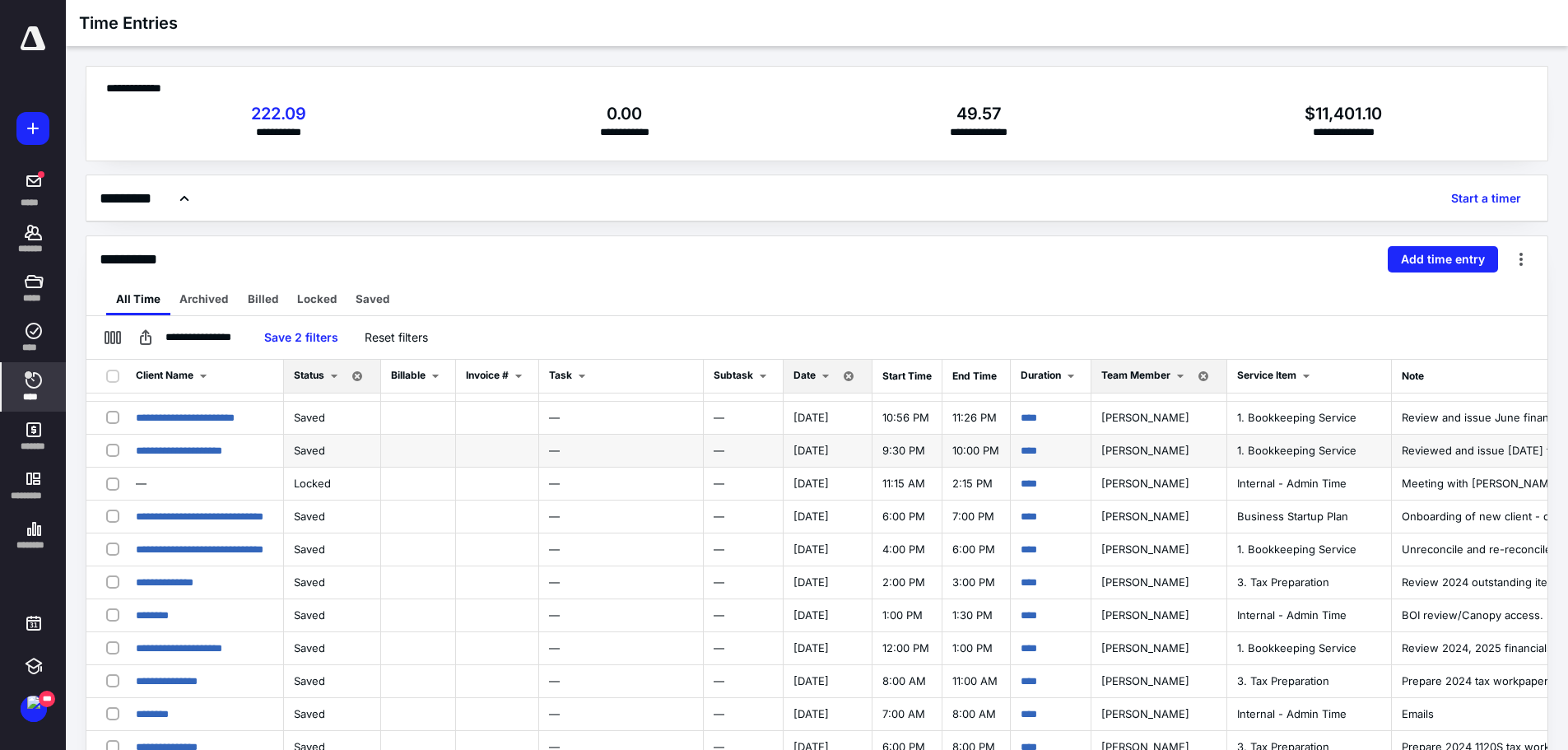 scroll, scrollTop: 0, scrollLeft: 0, axis: both 